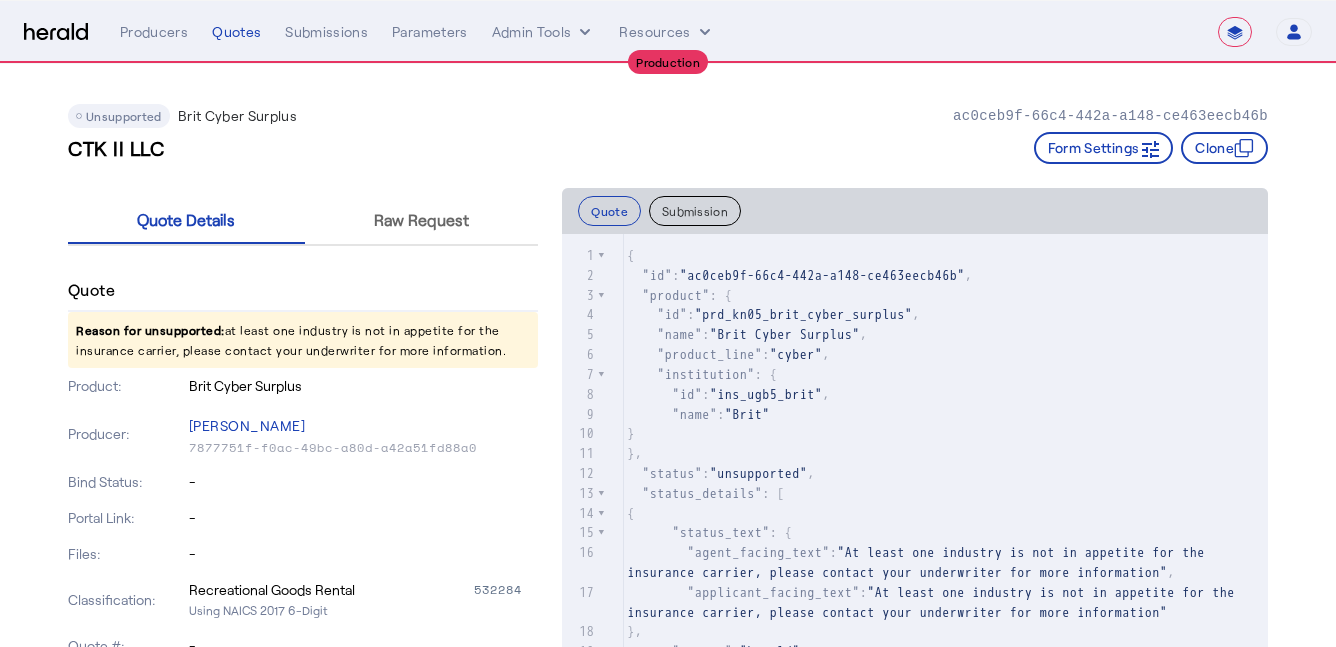 select on "**********" 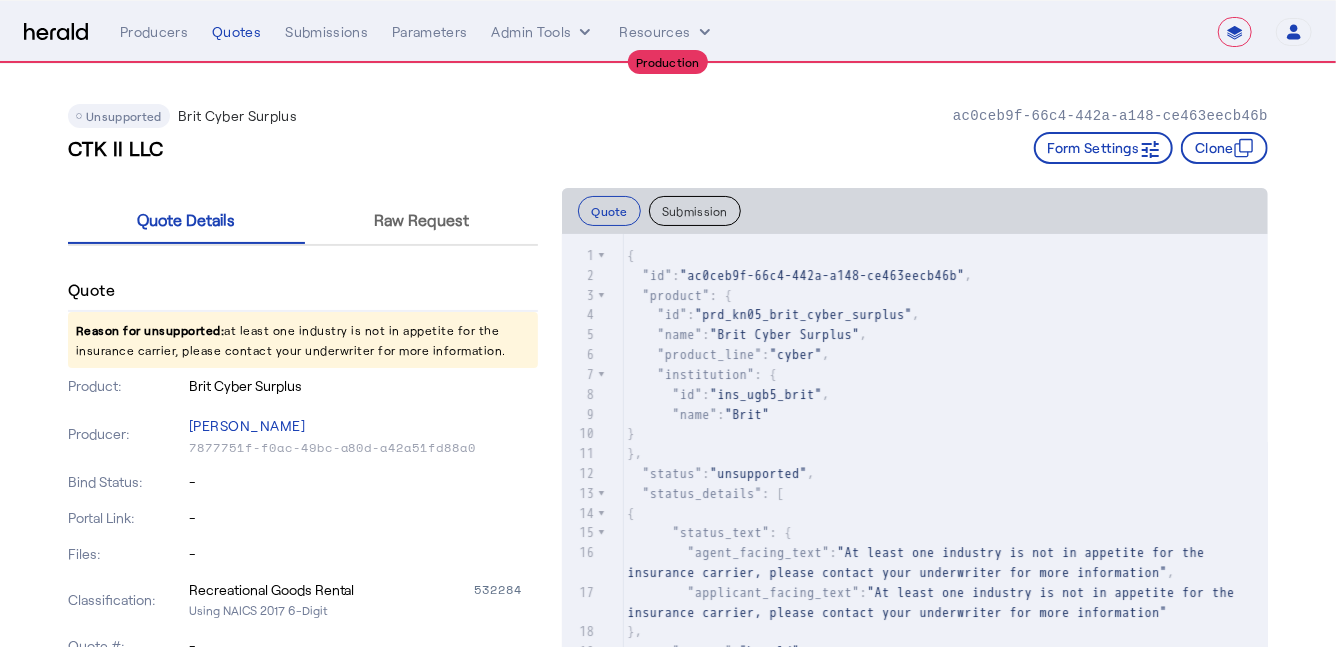 drag, startPoint x: 506, startPoint y: 354, endPoint x: 79, endPoint y: 326, distance: 427.91705 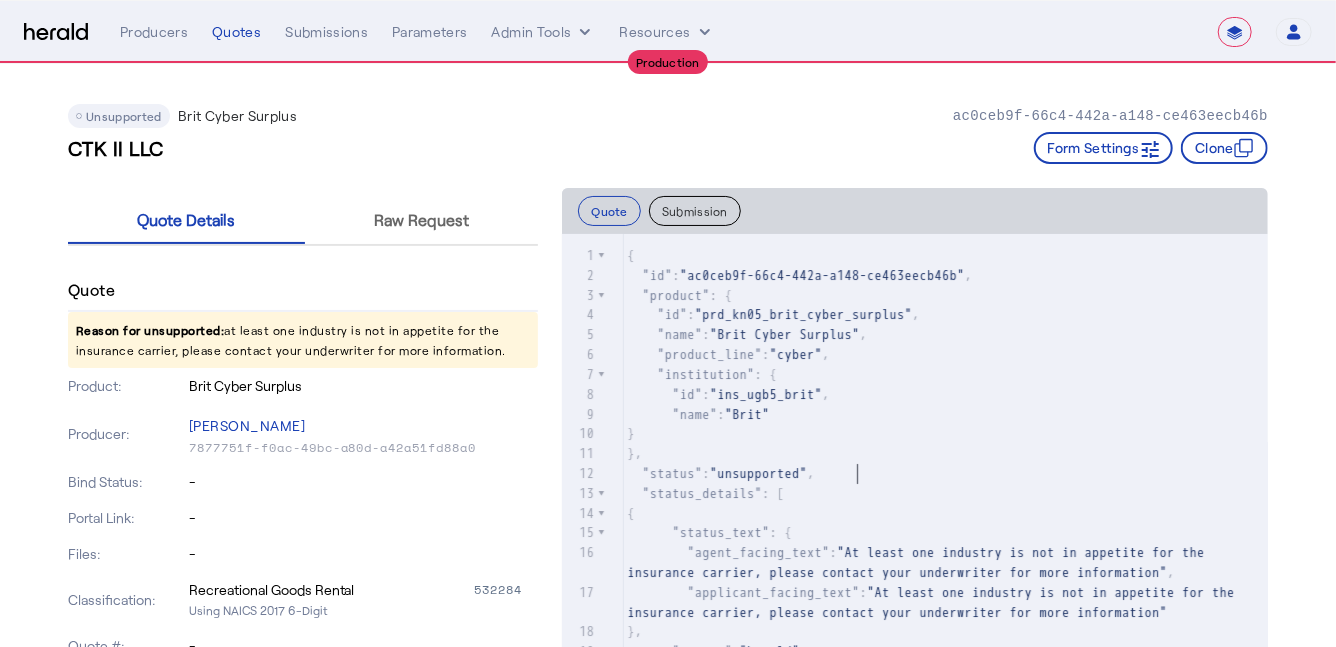 scroll, scrollTop: 1, scrollLeft: 0, axis: vertical 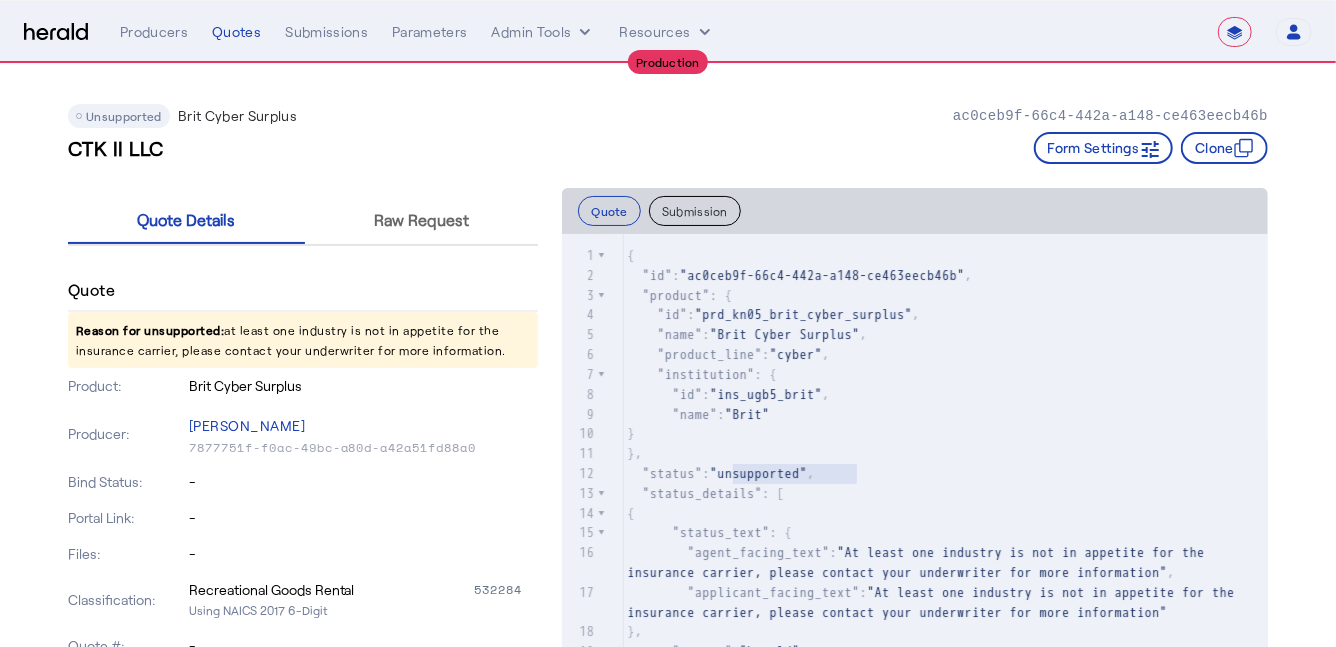 type on "**********" 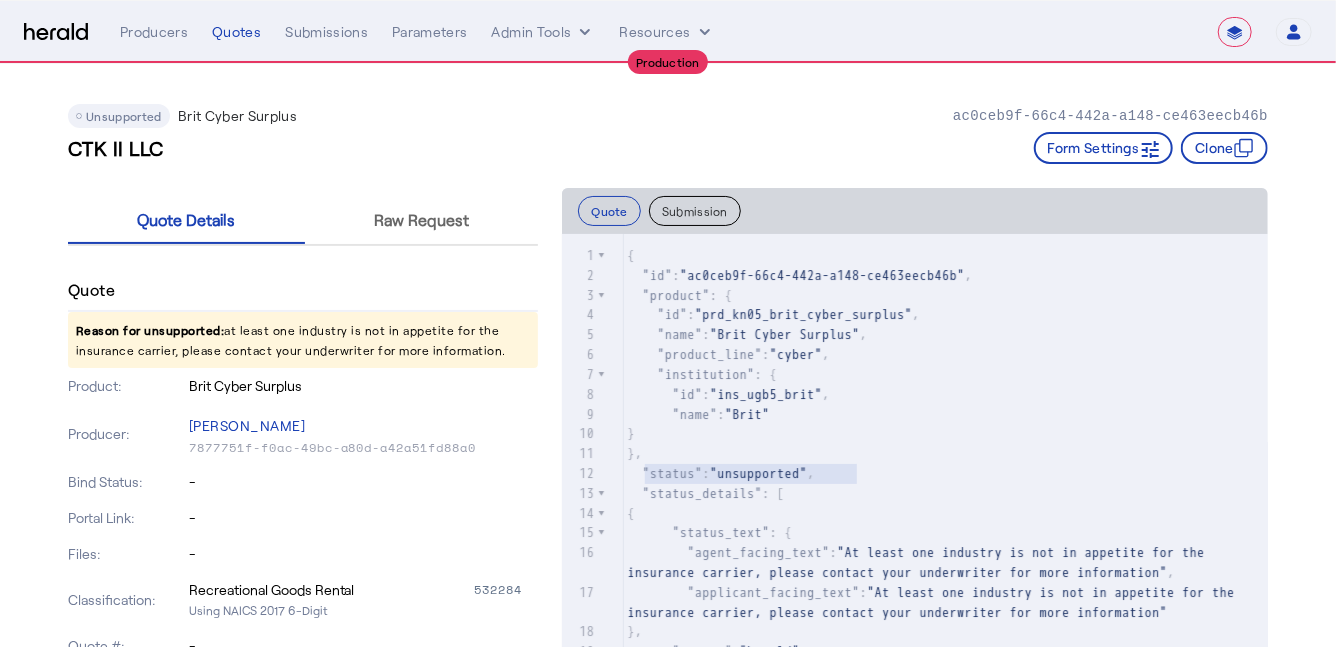 drag, startPoint x: 881, startPoint y: 473, endPoint x: 644, endPoint y: 475, distance: 237.00844 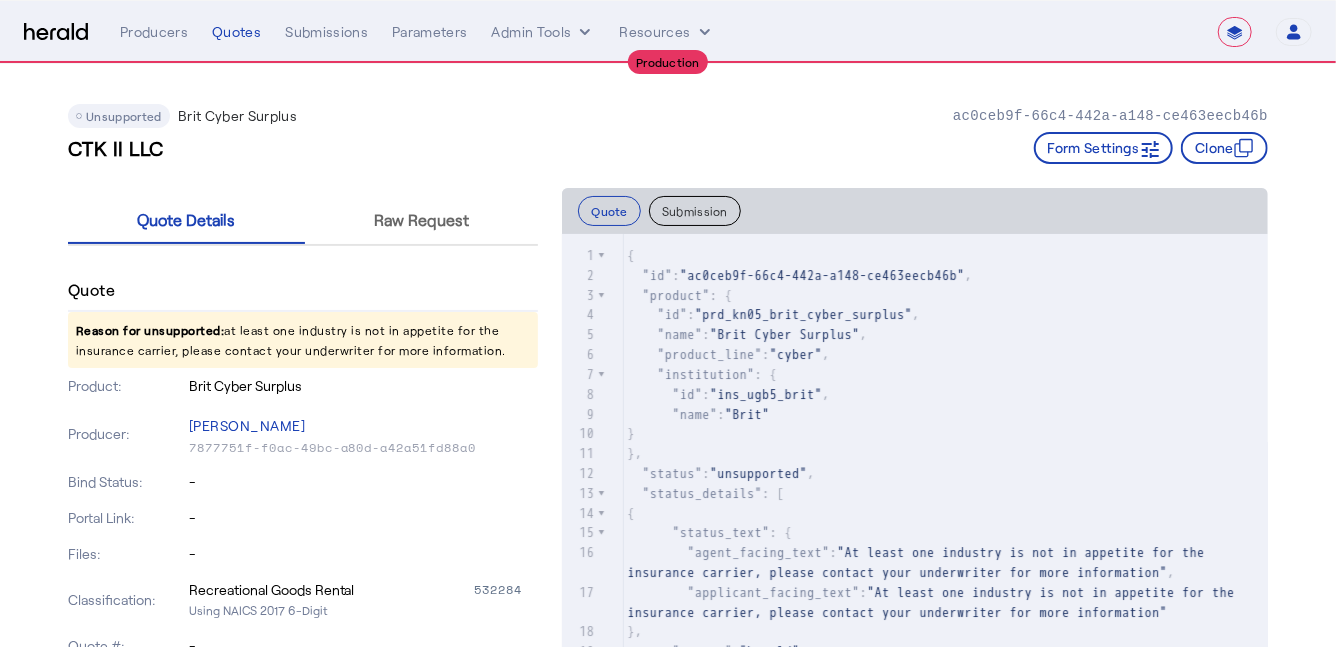 drag, startPoint x: 501, startPoint y: 353, endPoint x: 73, endPoint y: 334, distance: 428.4215 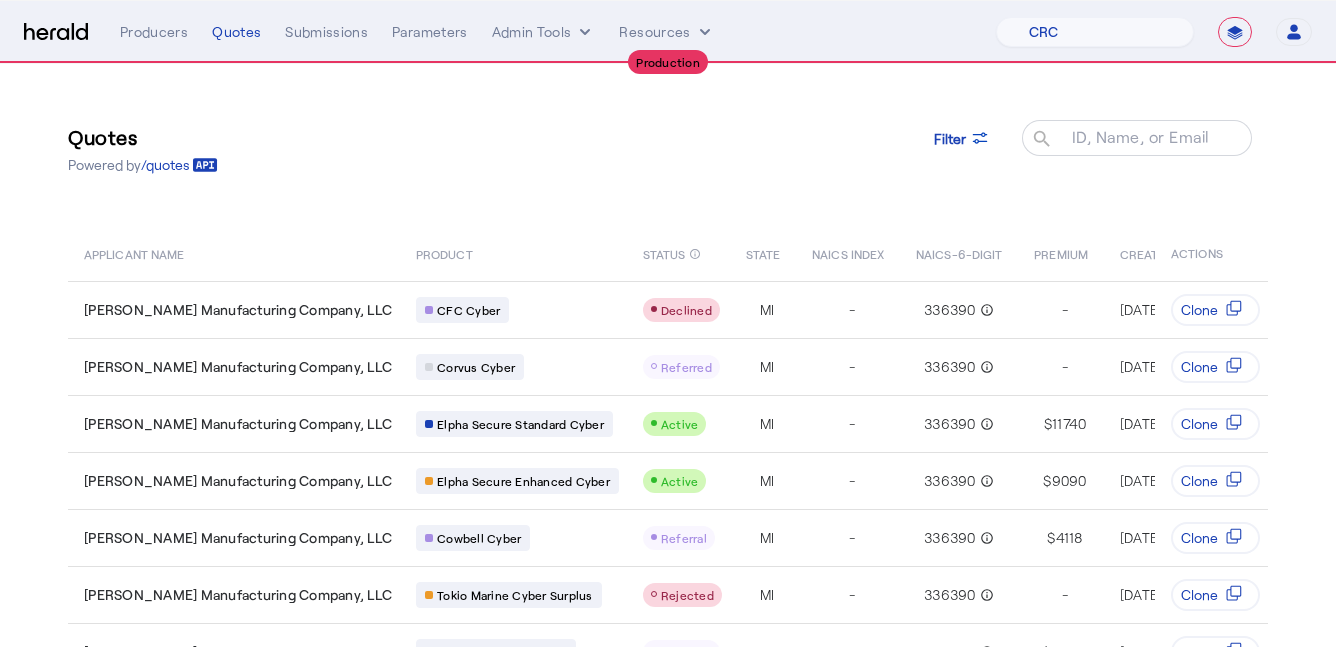 select on "pfm_h3db_crc" 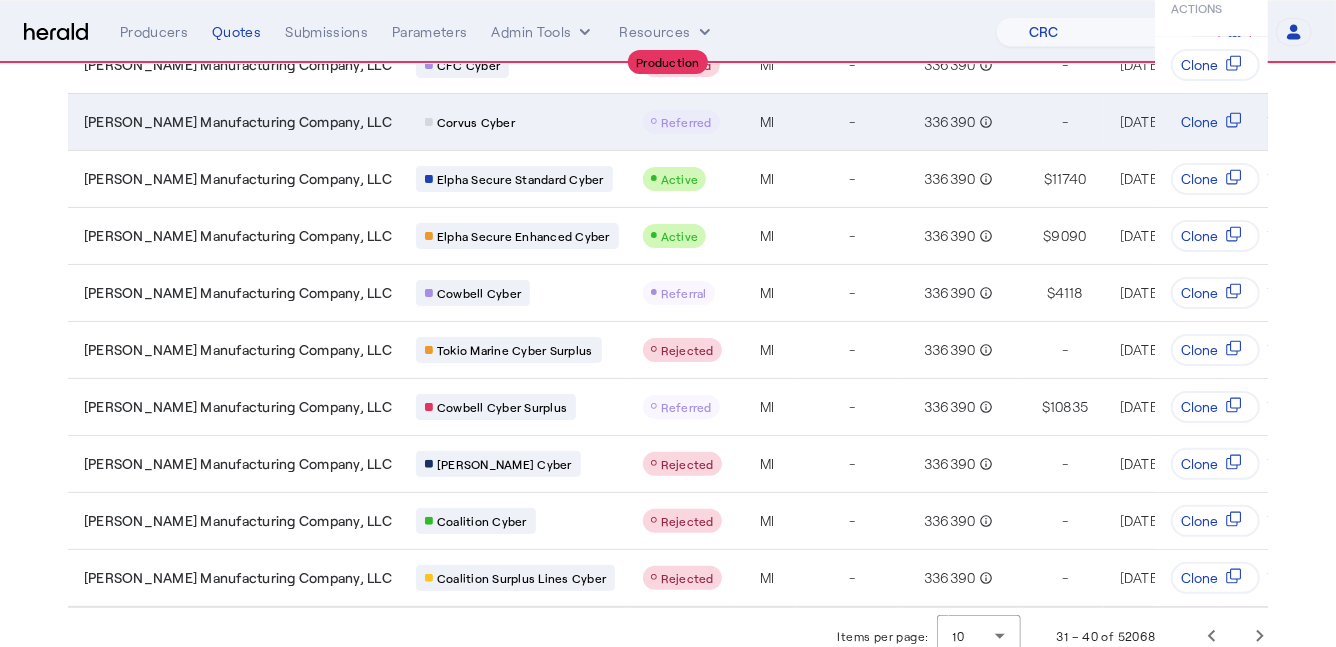 scroll, scrollTop: 256, scrollLeft: 0, axis: vertical 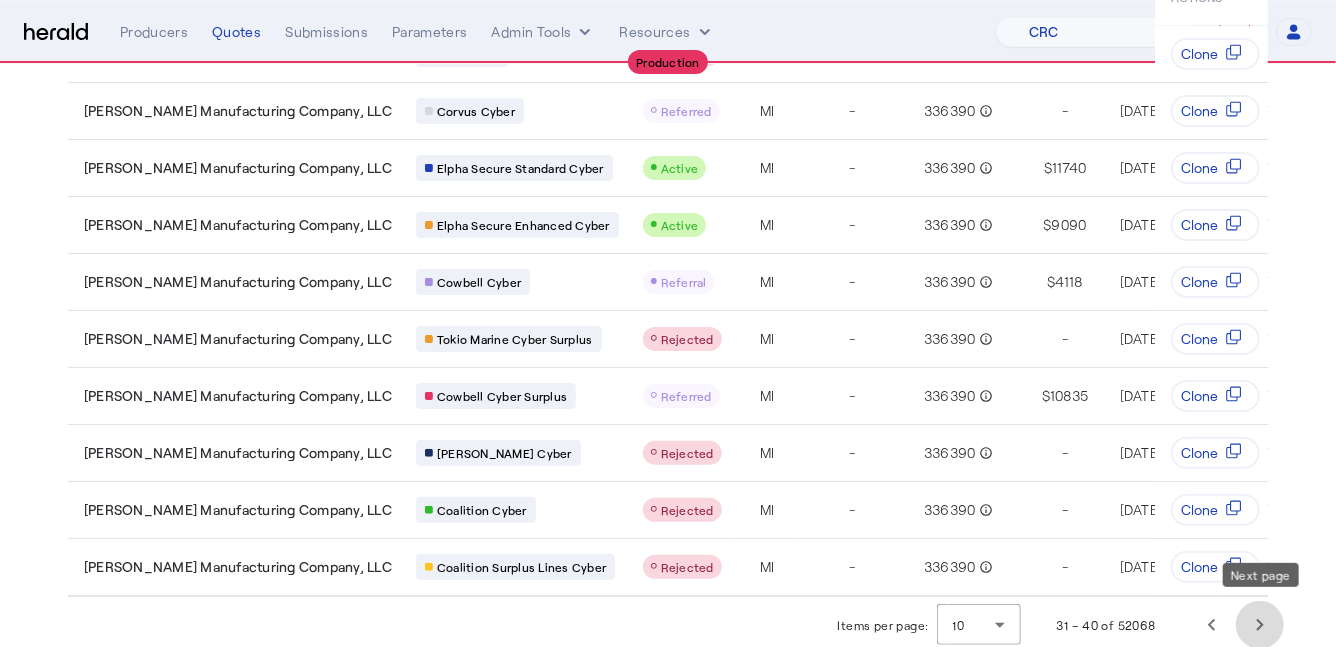 click 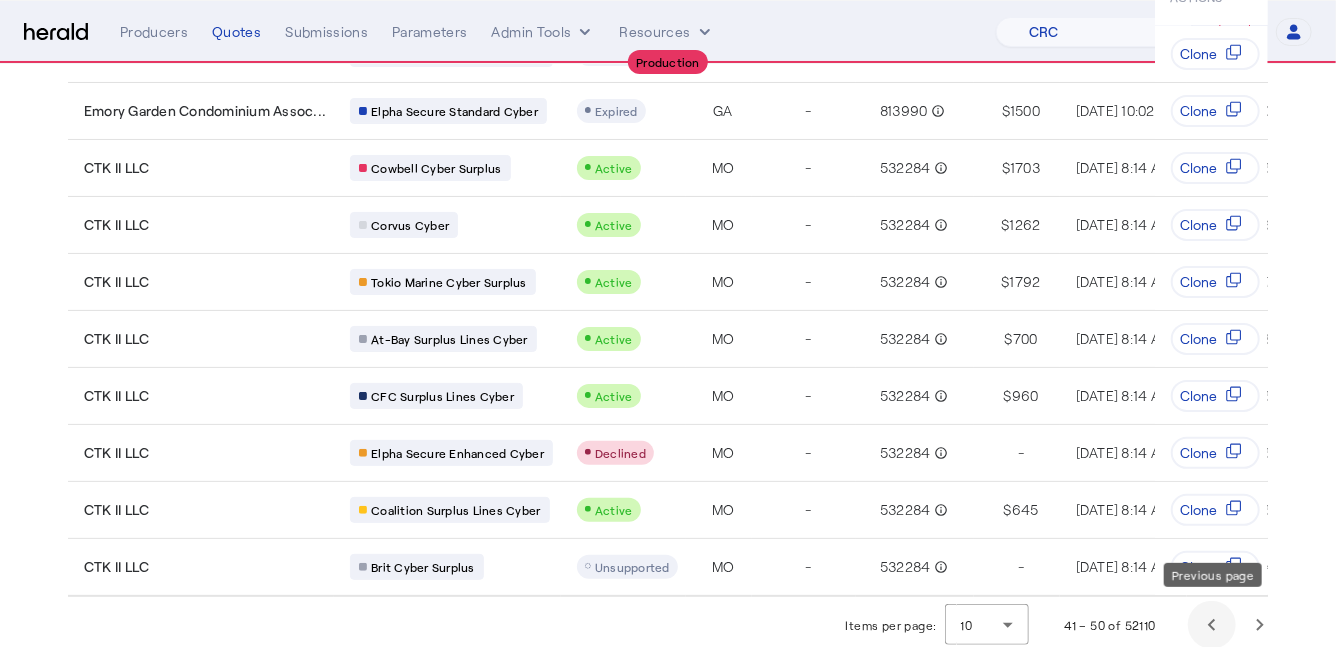 click 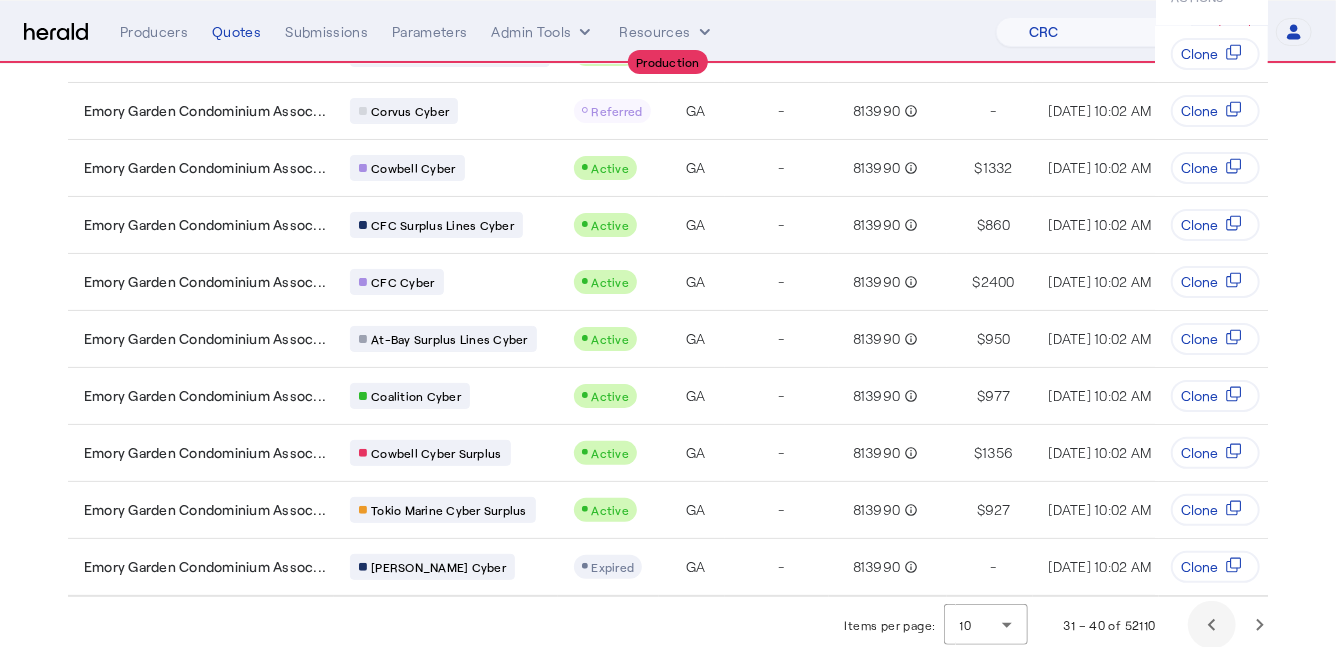 click 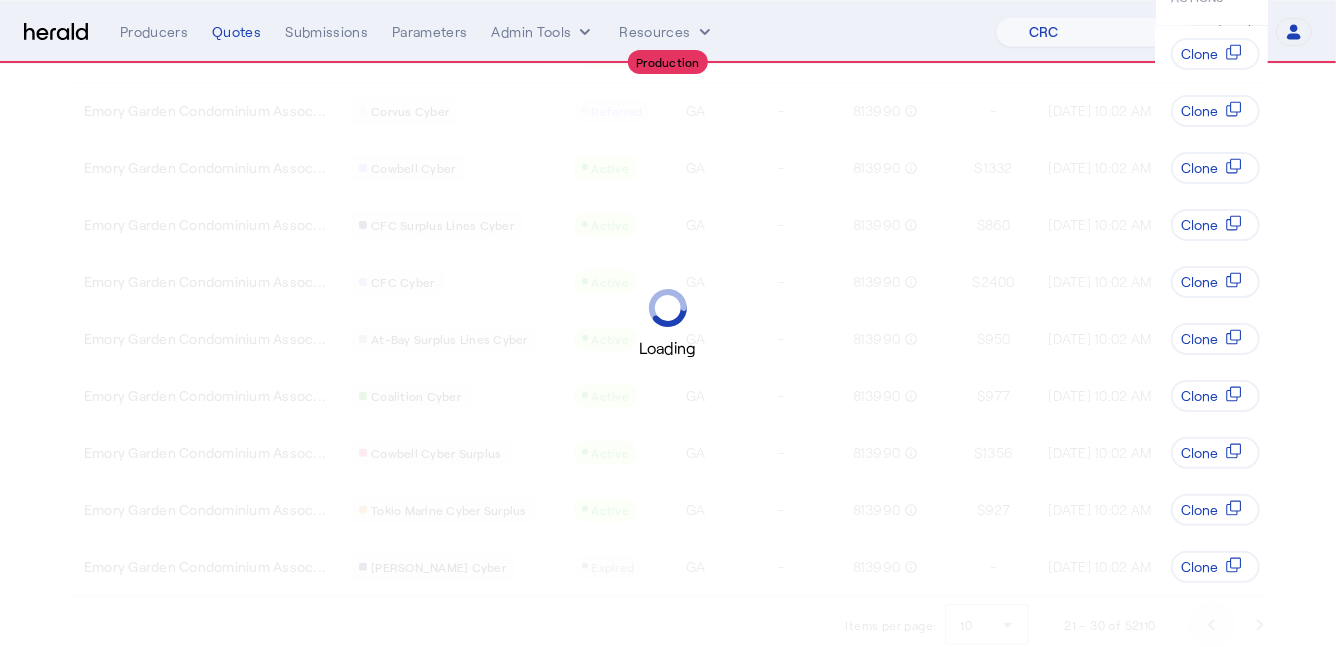 click 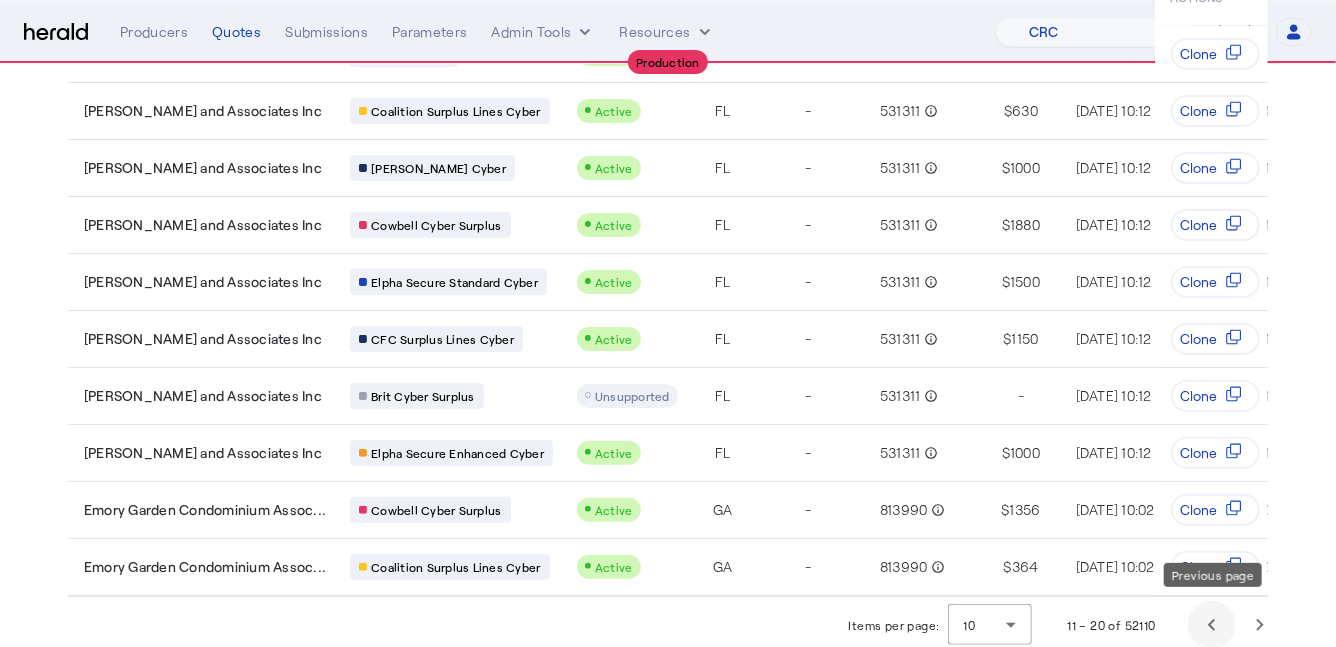 click 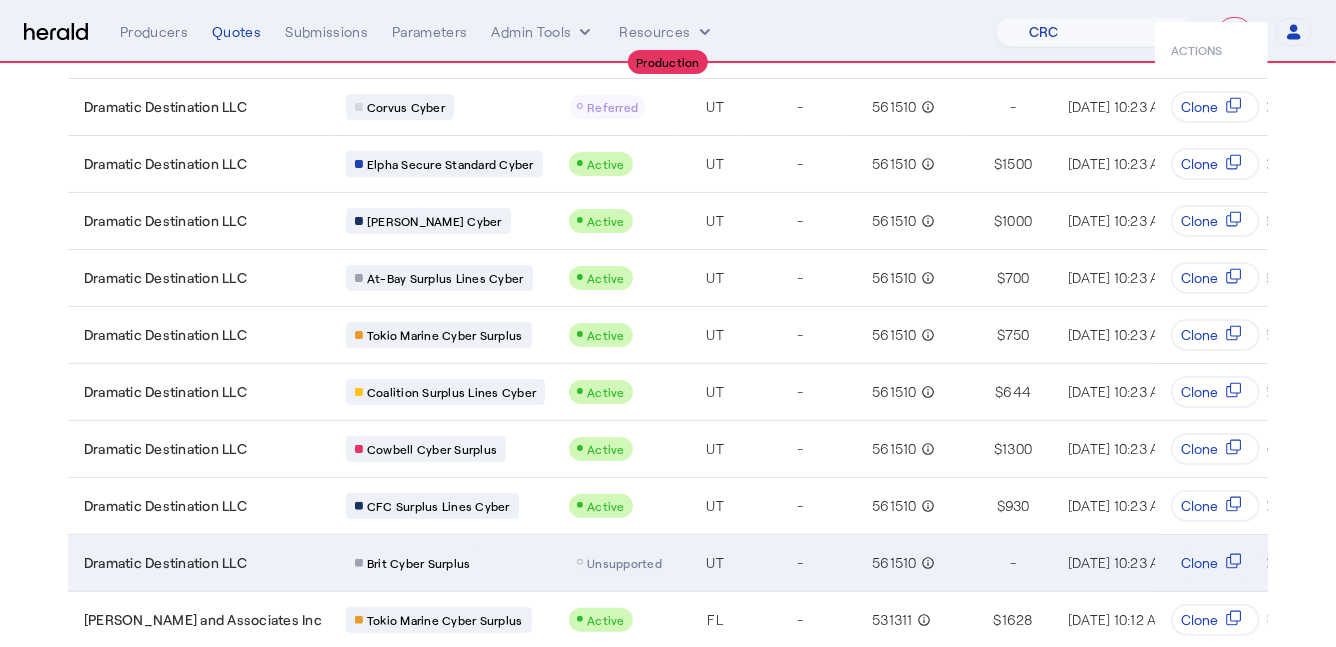 scroll, scrollTop: 256, scrollLeft: 0, axis: vertical 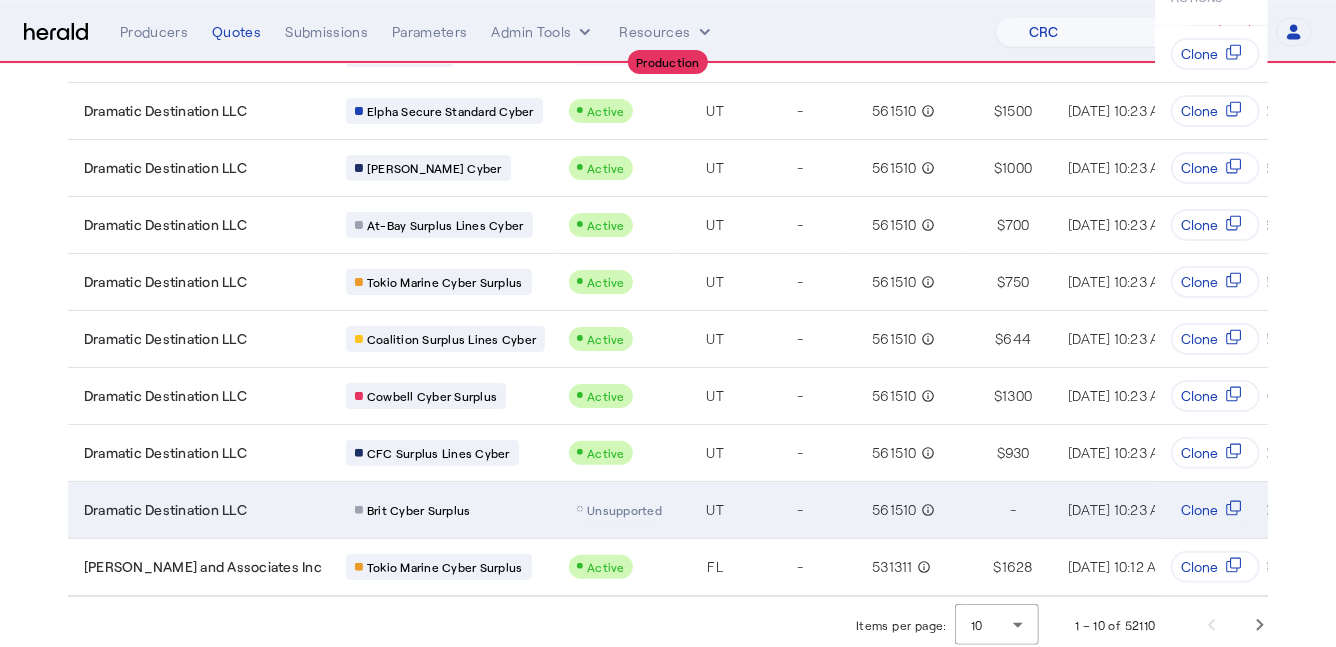 click on "Brit Cyber Surplus" at bounding box center [445, 510] 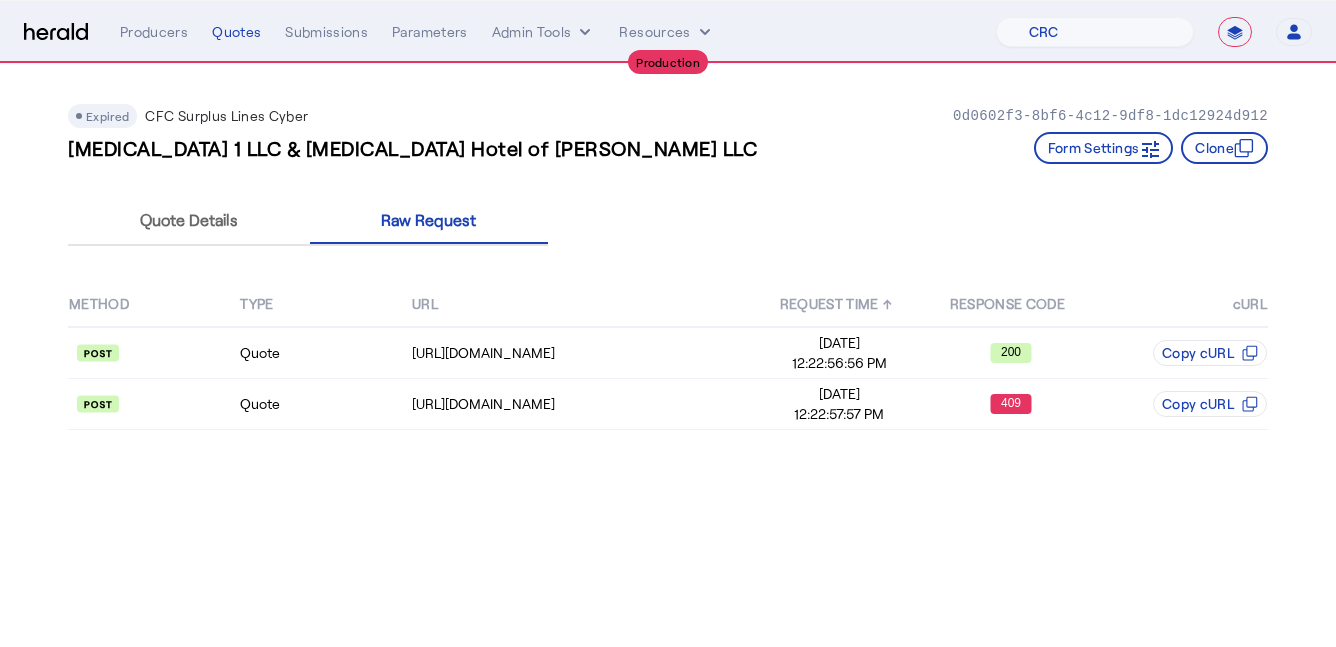 select on "pfm_h3db_crc" 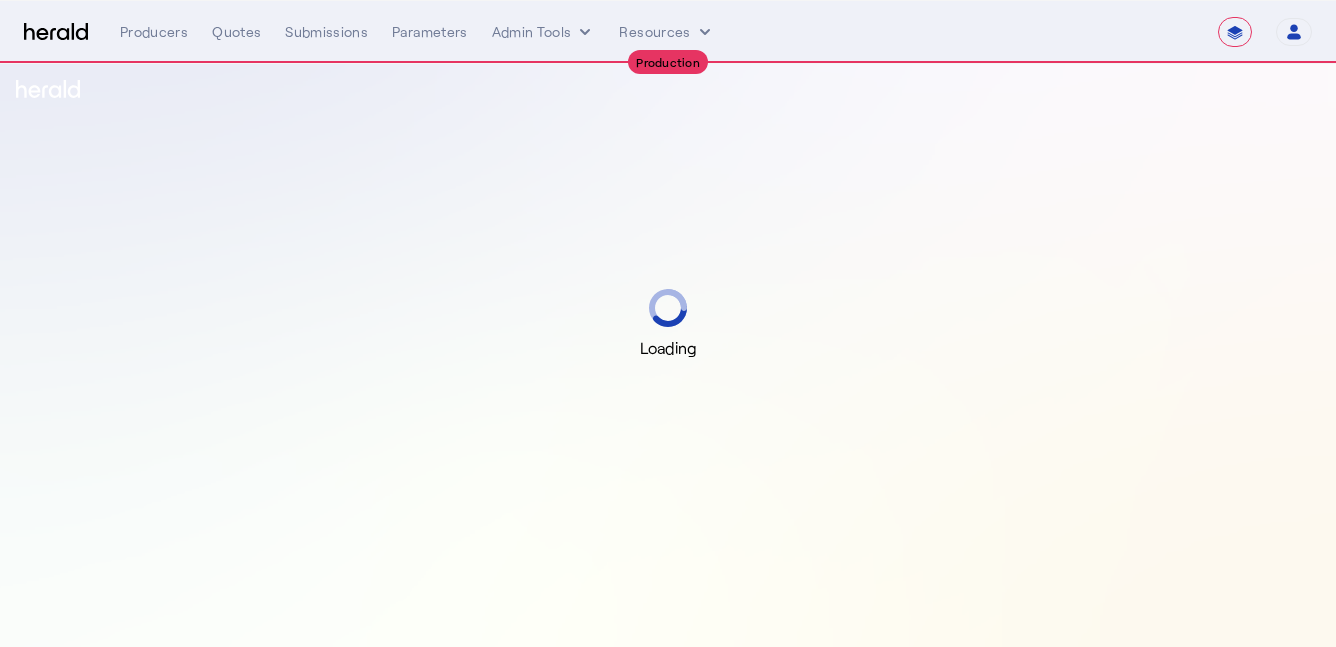 select on "**********" 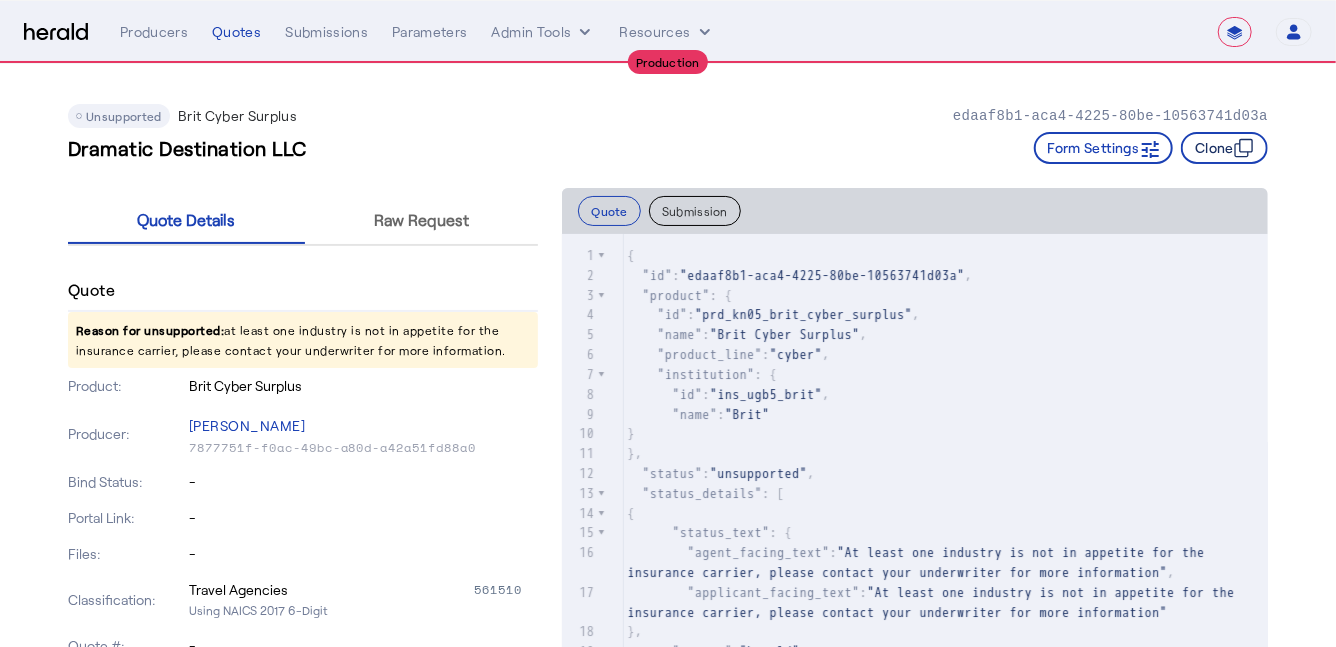 click on "Clone" 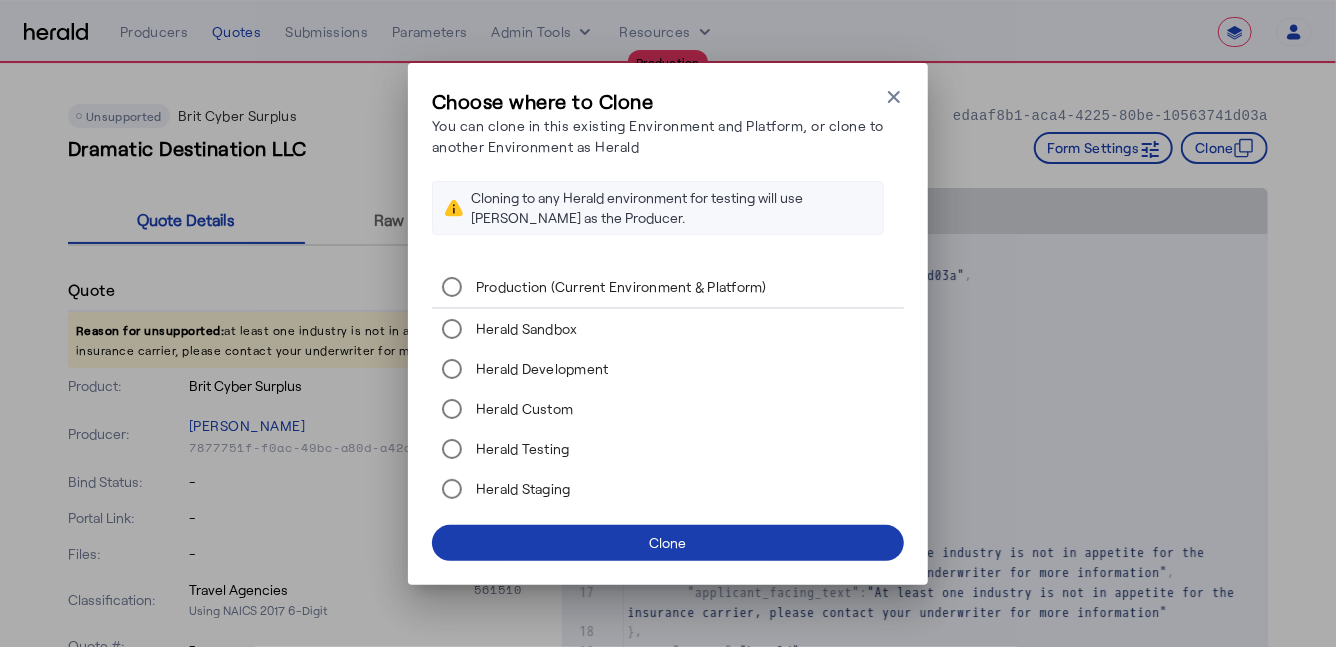 click at bounding box center [668, 543] 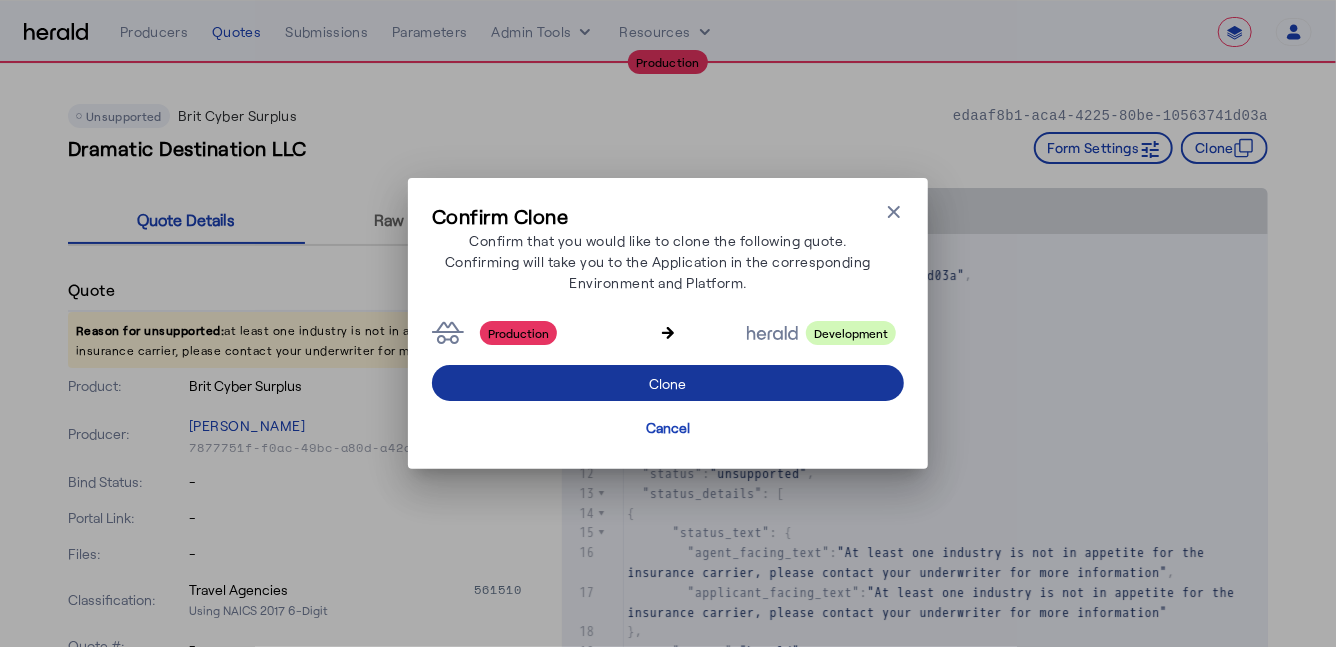 click at bounding box center [668, 383] 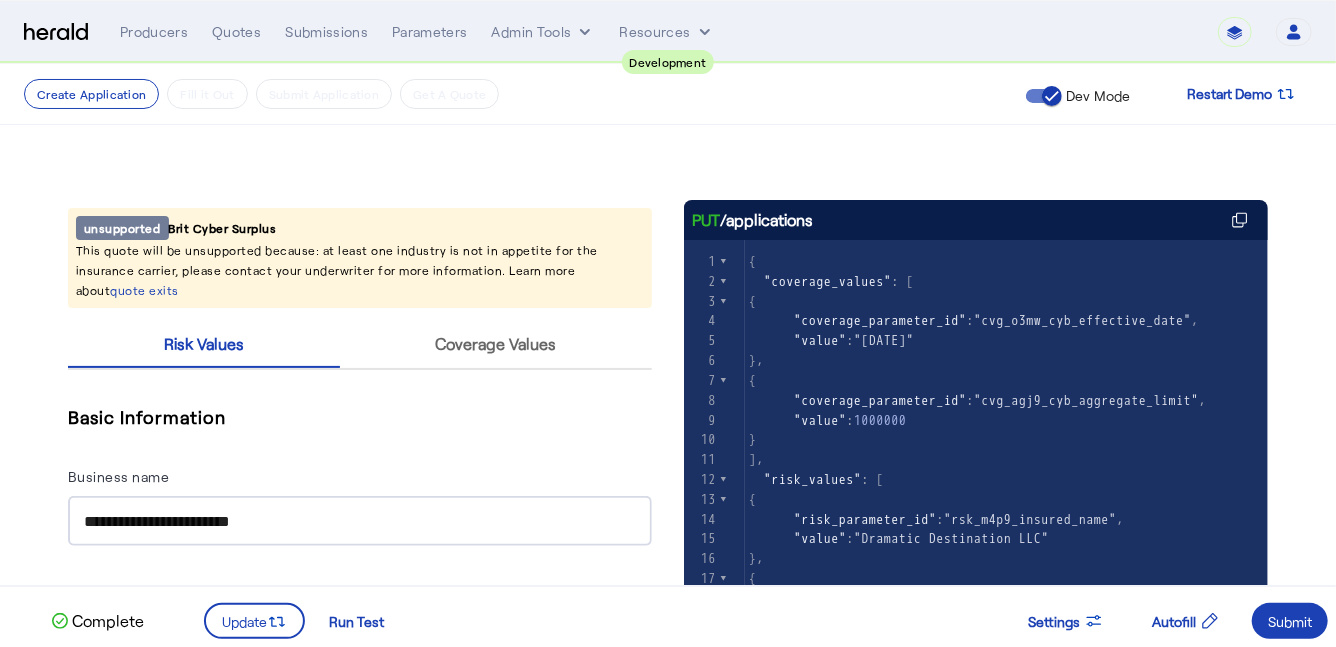 scroll, scrollTop: 0, scrollLeft: 0, axis: both 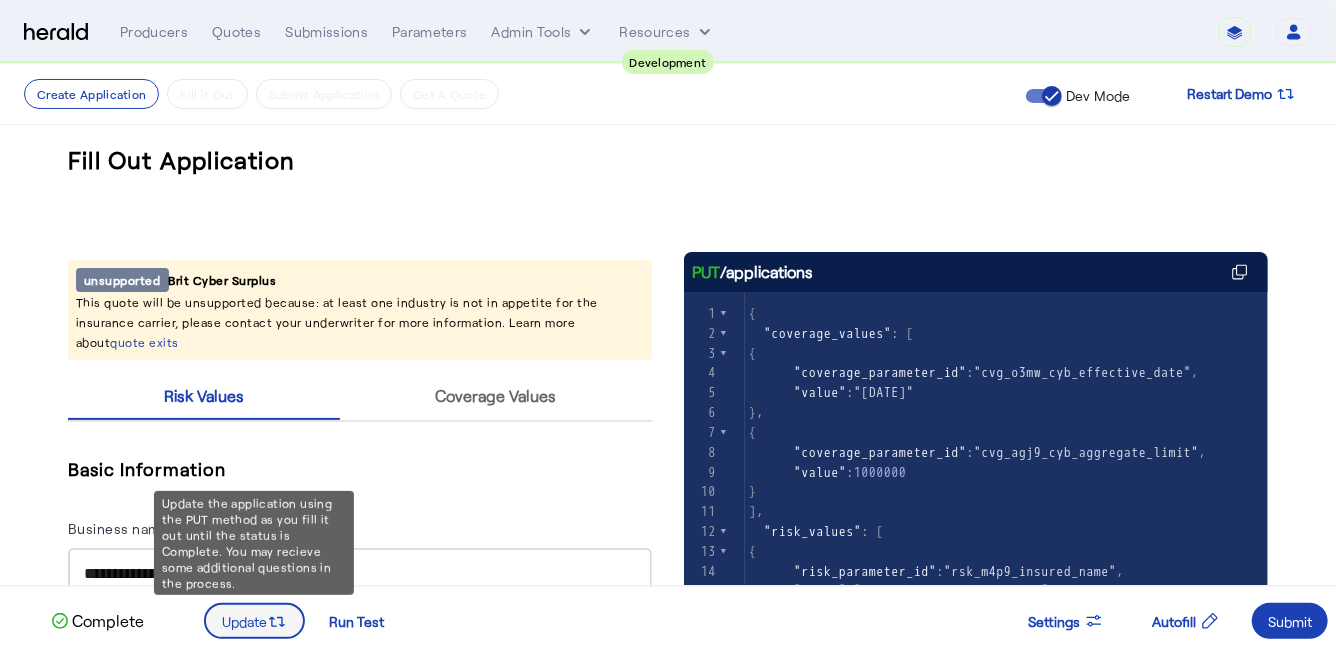 click at bounding box center (254, 621) 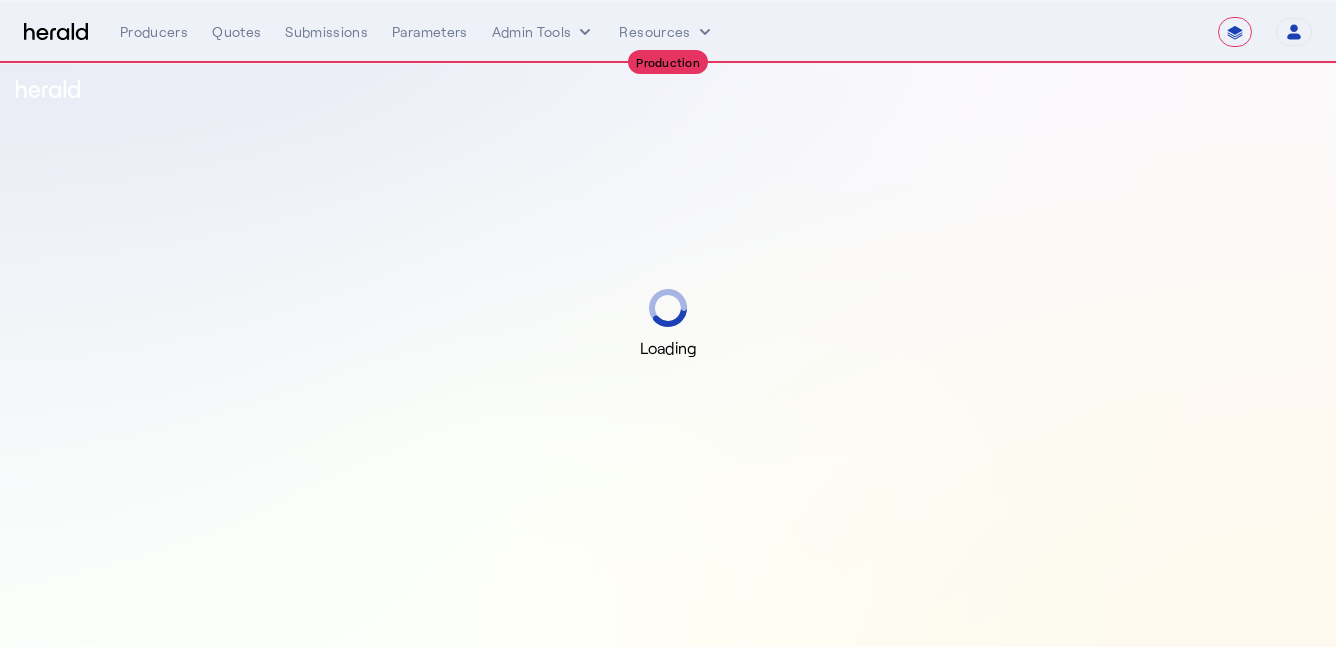 scroll, scrollTop: 0, scrollLeft: 0, axis: both 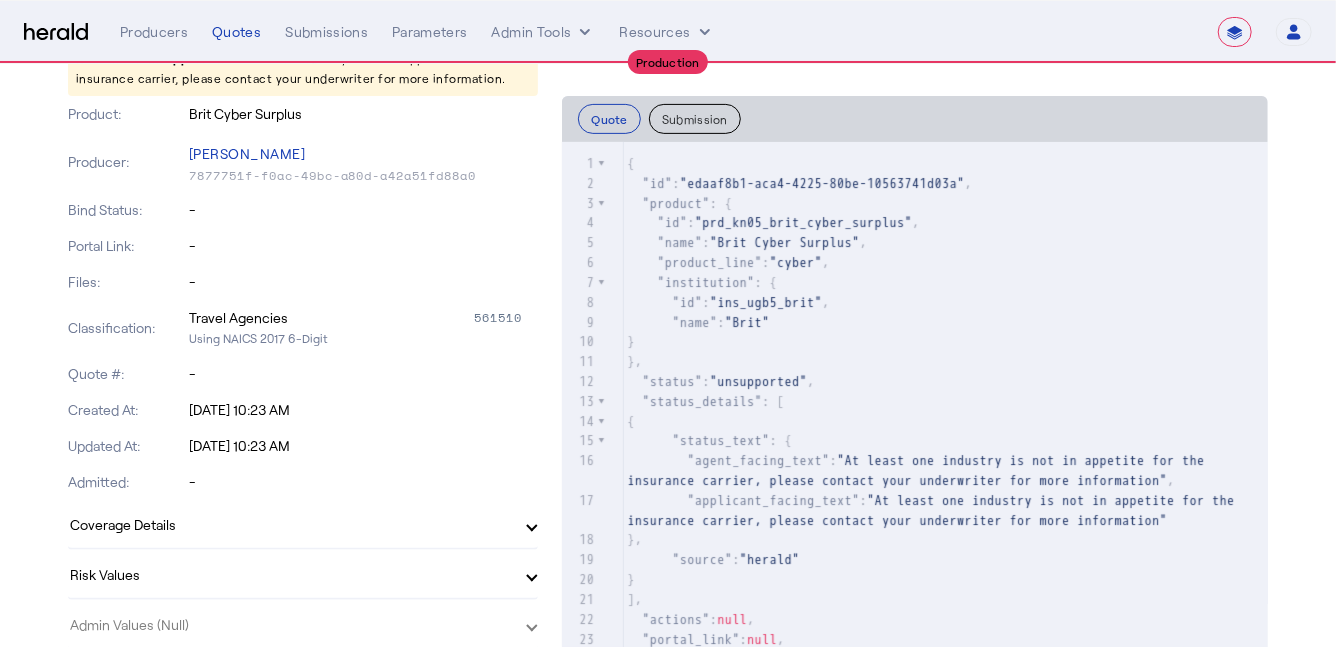 drag, startPoint x: 465, startPoint y: 315, endPoint x: 523, endPoint y: 317, distance: 58.034473 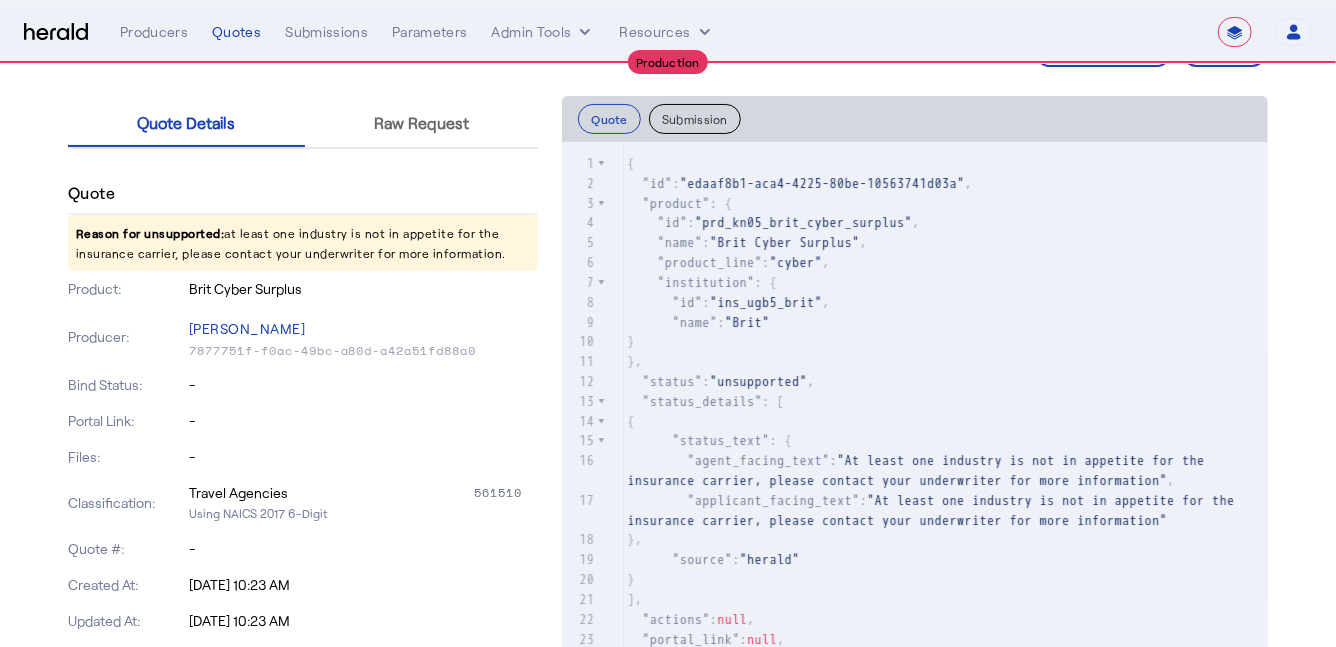 scroll, scrollTop: 0, scrollLeft: 0, axis: both 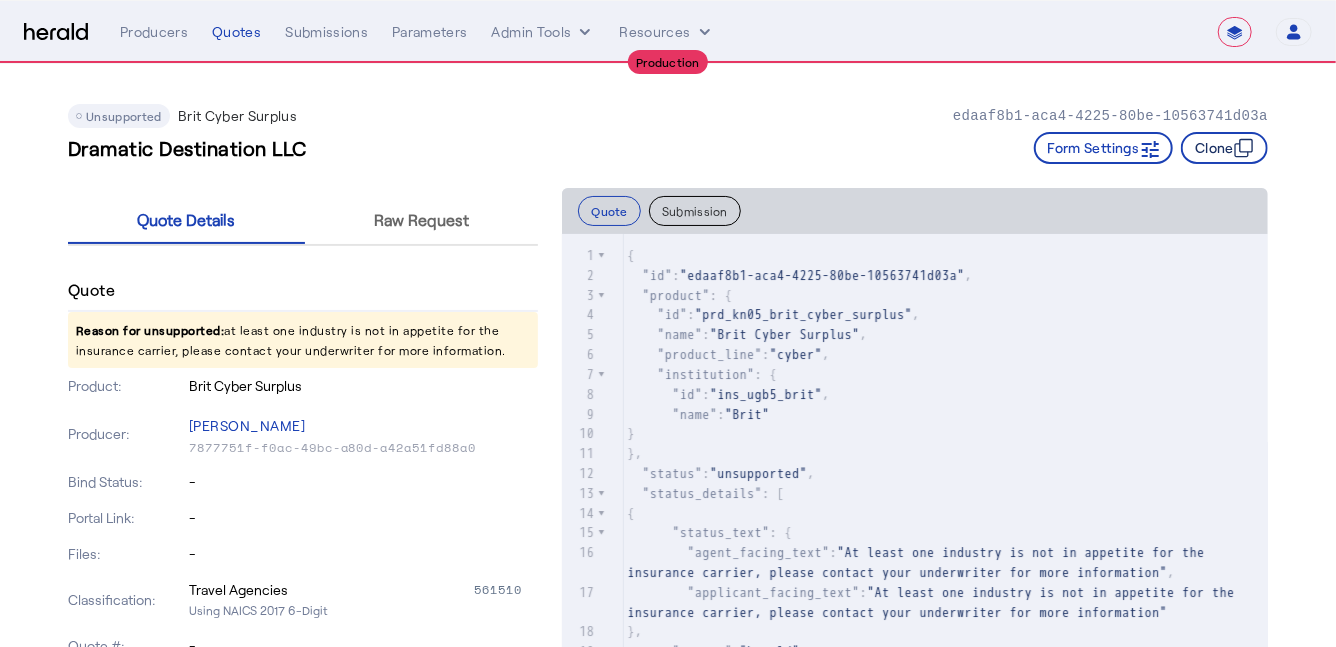 click on "Clone" 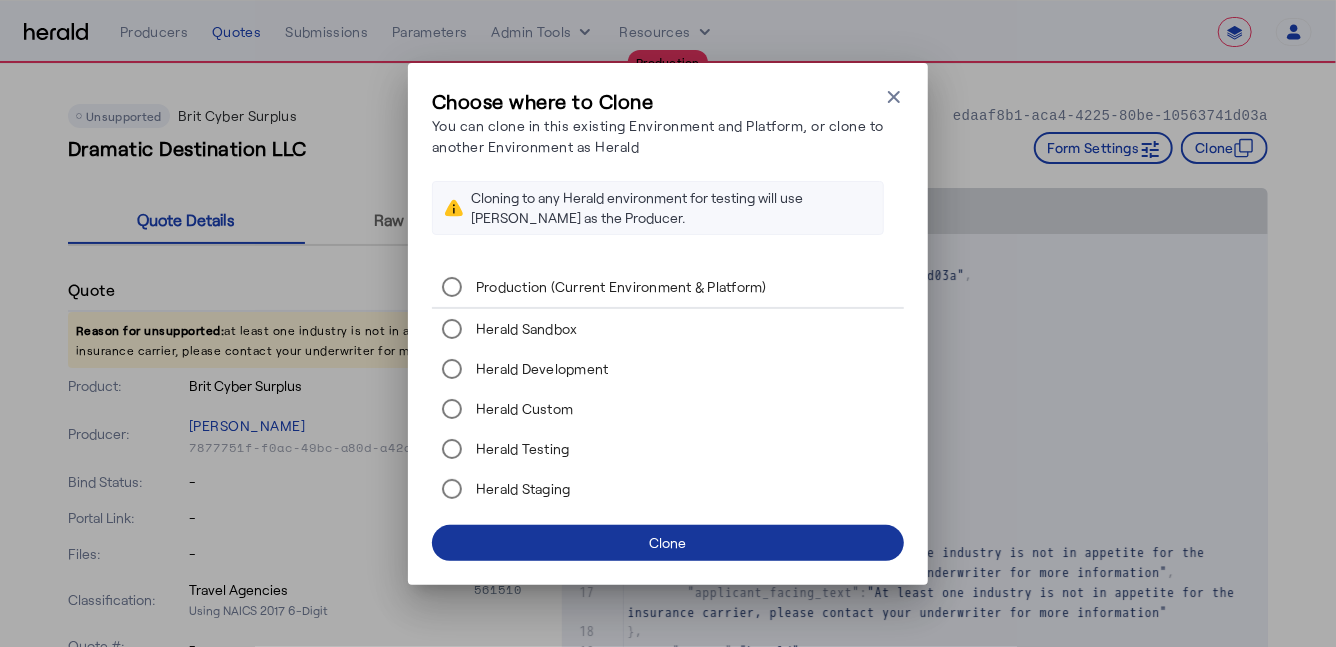 click at bounding box center (668, 543) 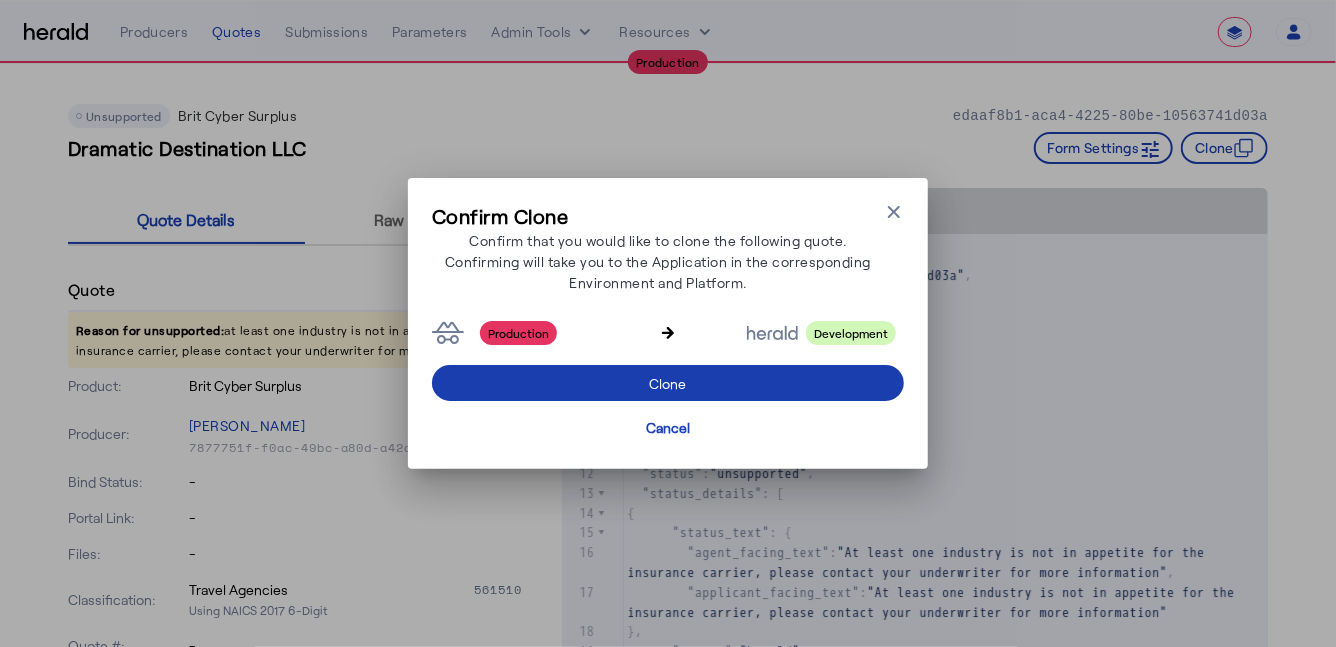 click at bounding box center [668, 383] 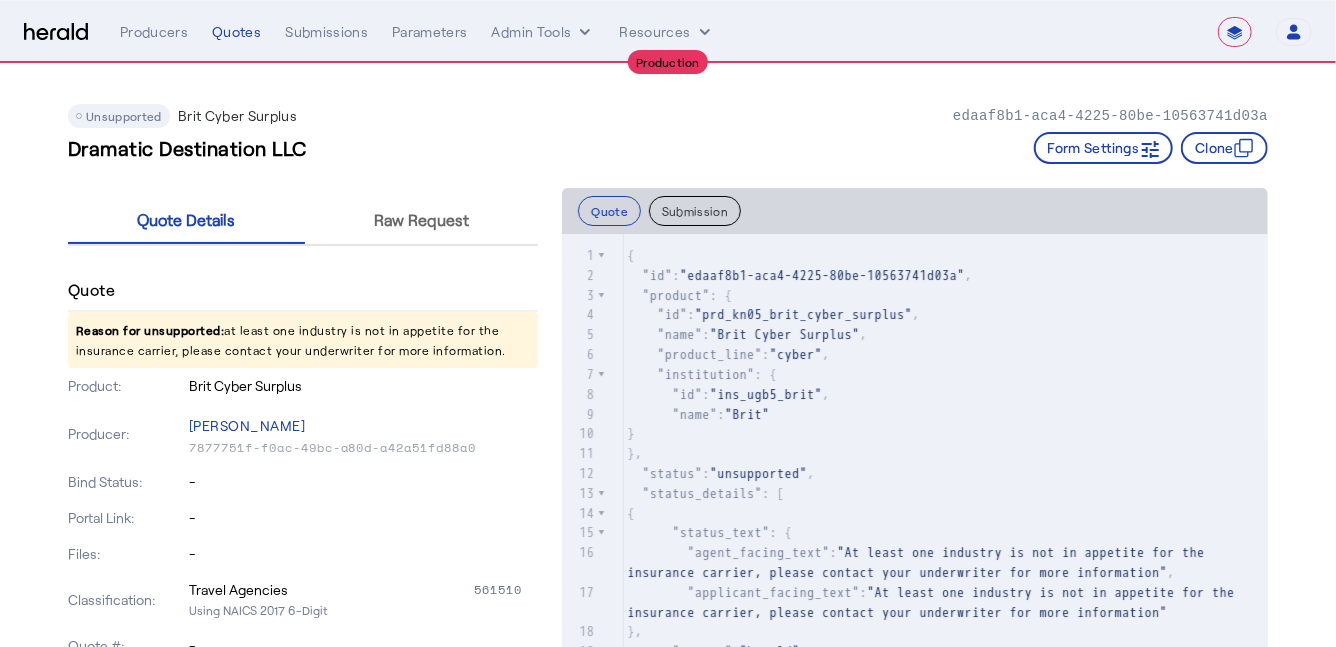 select on "**********" 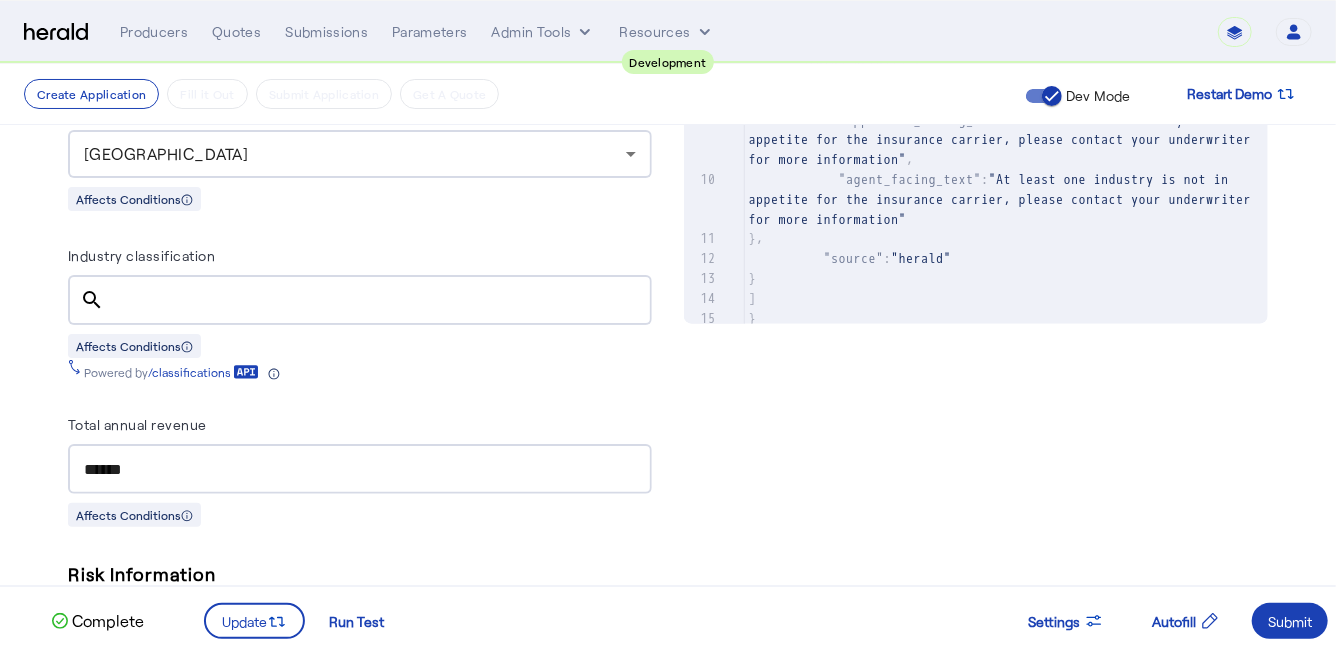 scroll, scrollTop: 807, scrollLeft: 0, axis: vertical 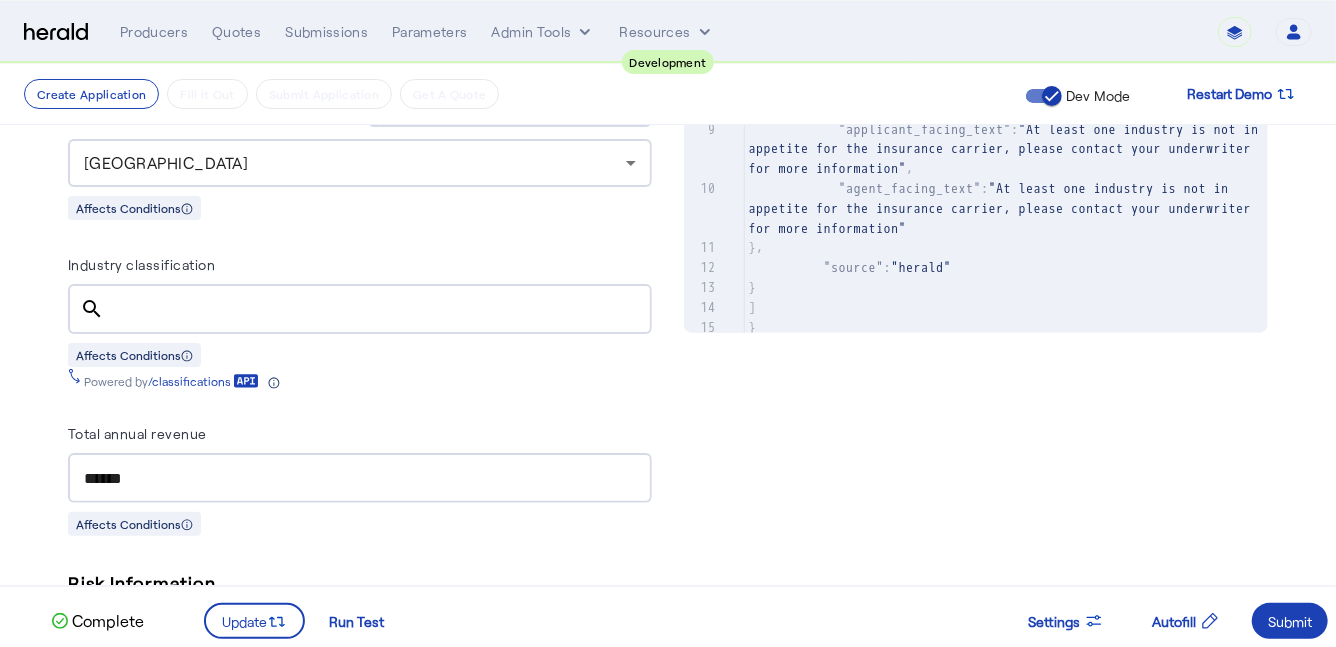 click on "Industry classification" at bounding box center (378, 310) 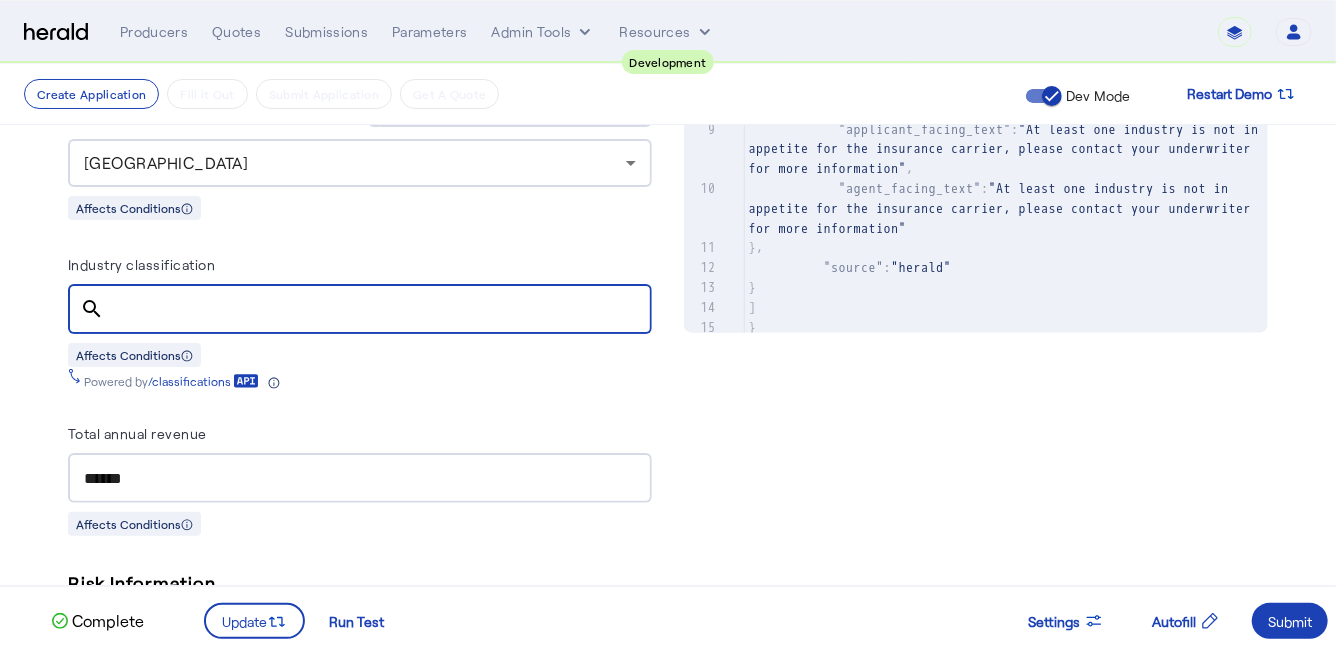 paste on "******" 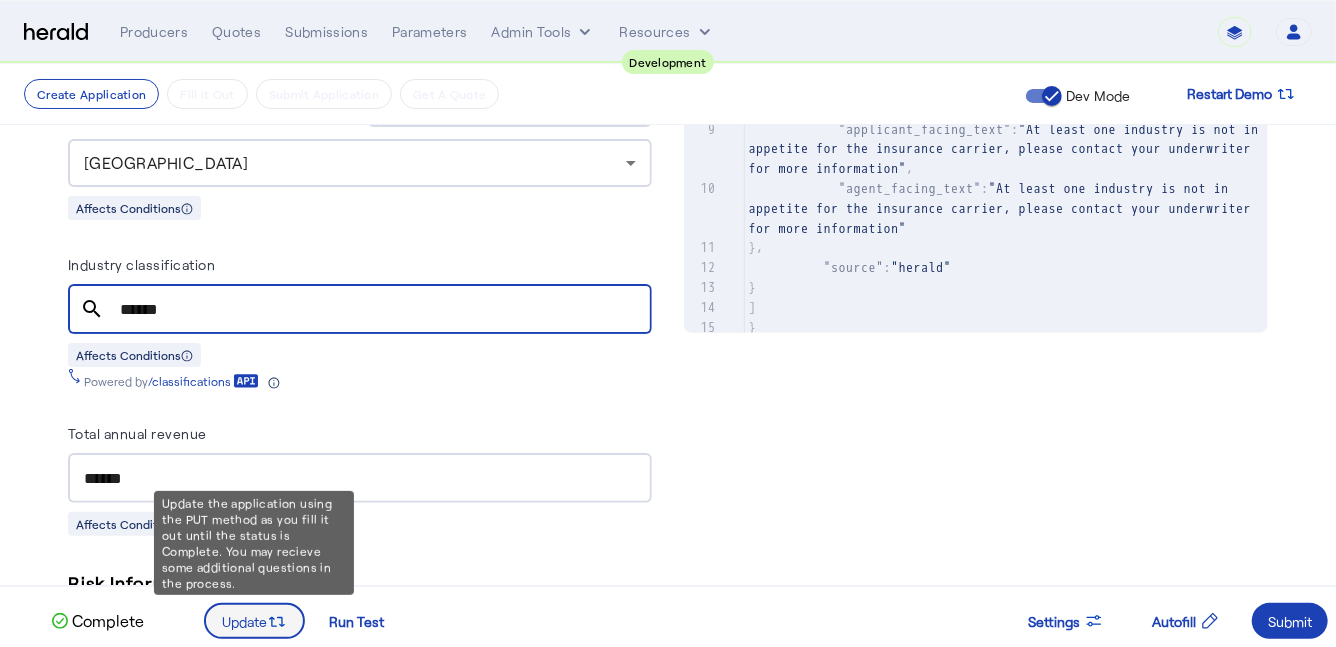 type on "******" 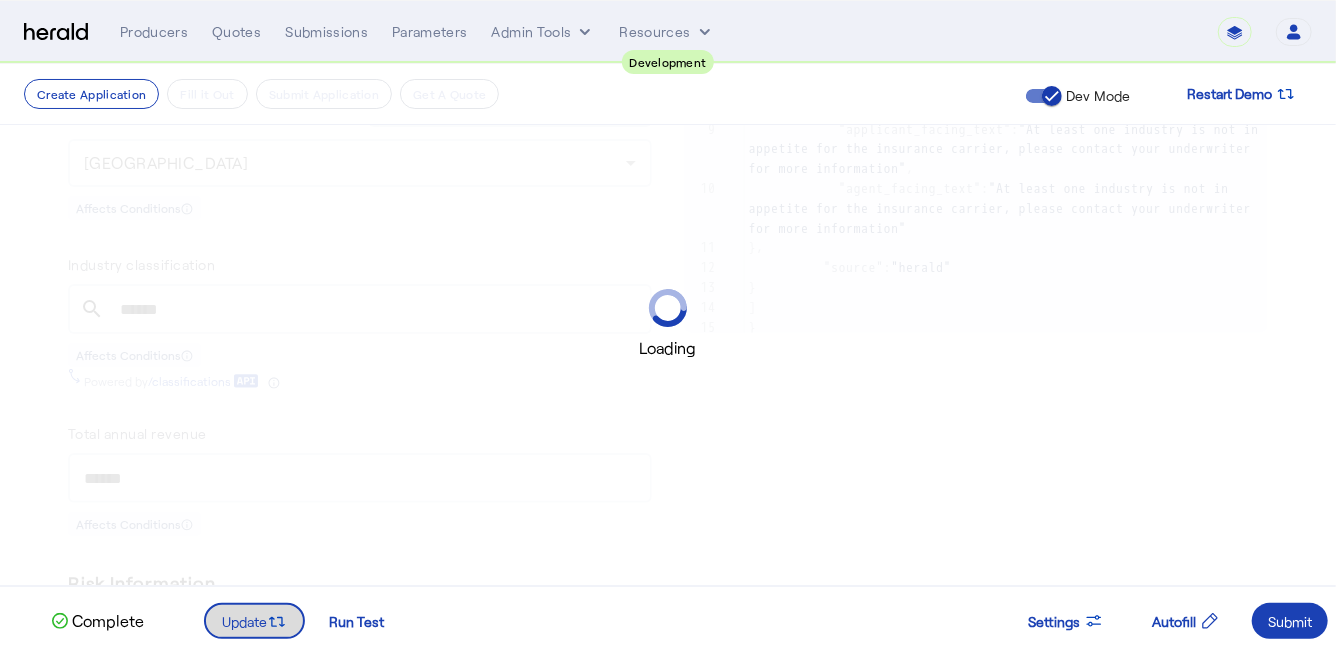 scroll, scrollTop: 0, scrollLeft: 0, axis: both 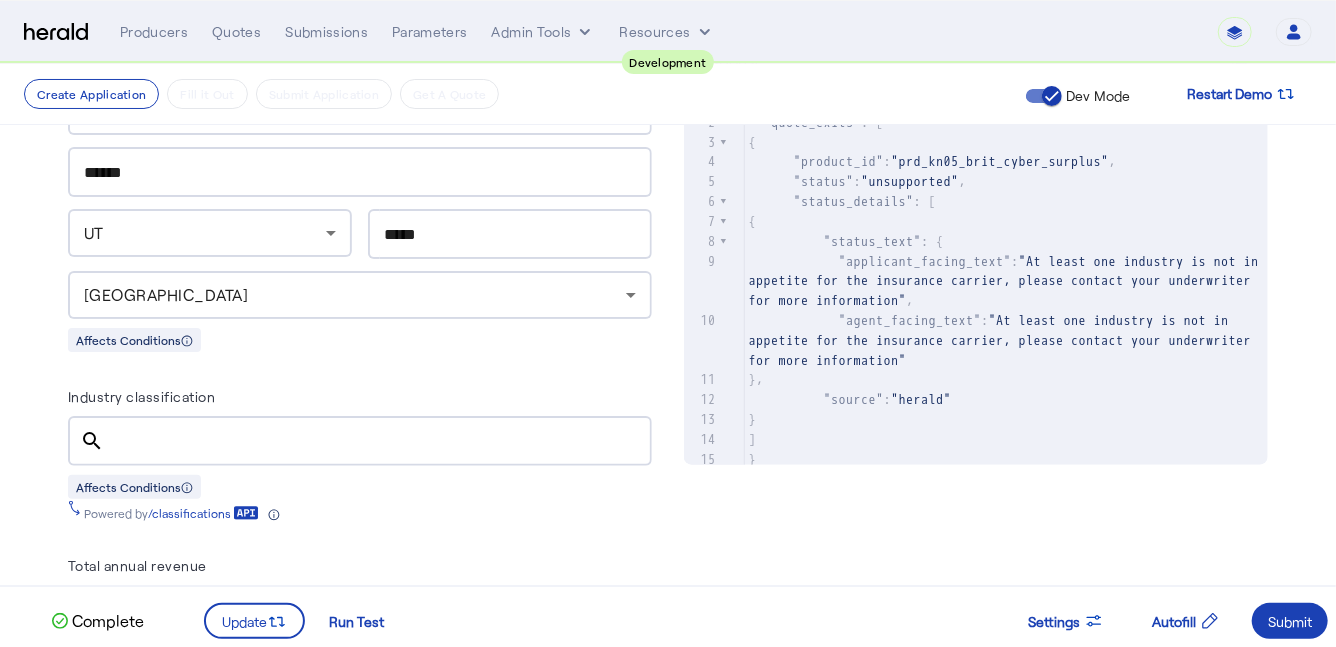 click on "Industry classification" at bounding box center (378, 442) 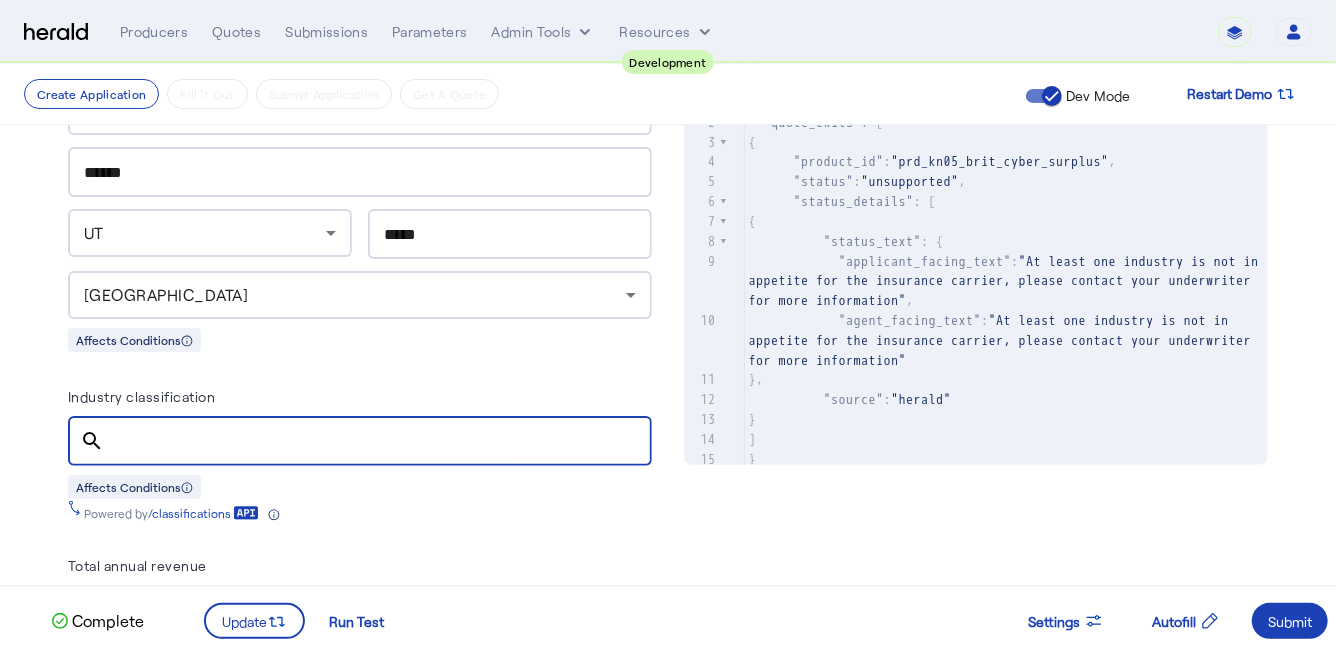 paste on "******" 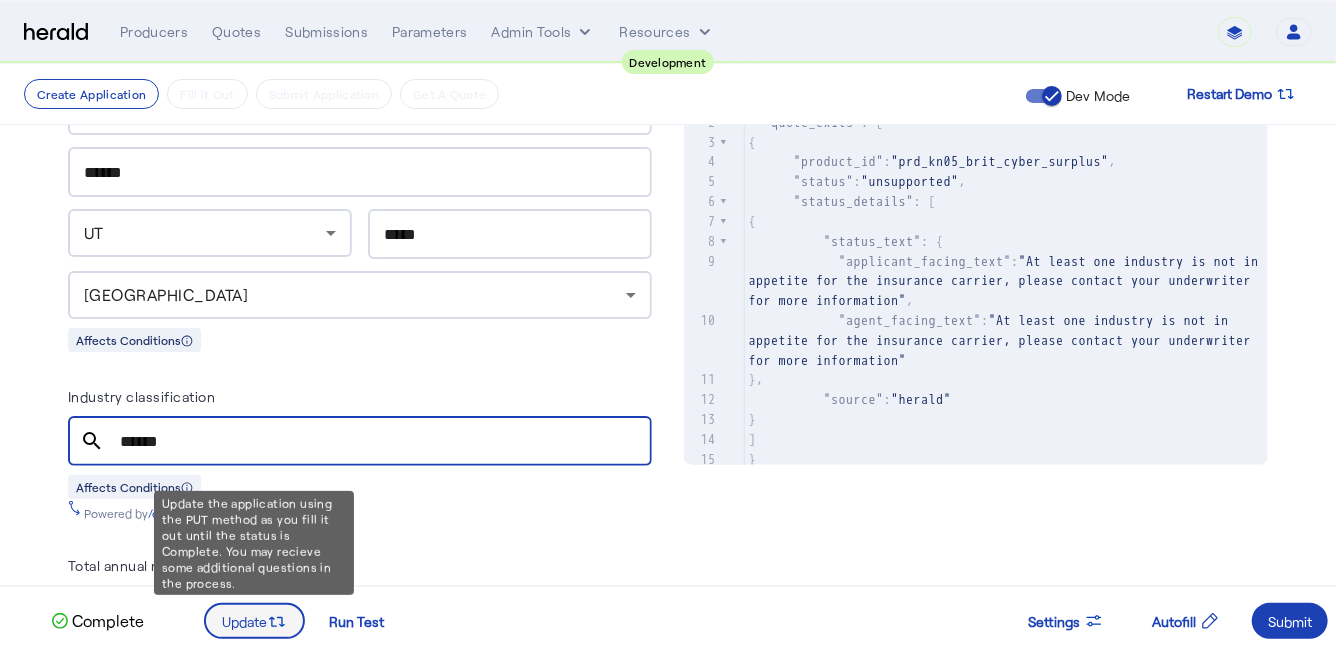 type on "******" 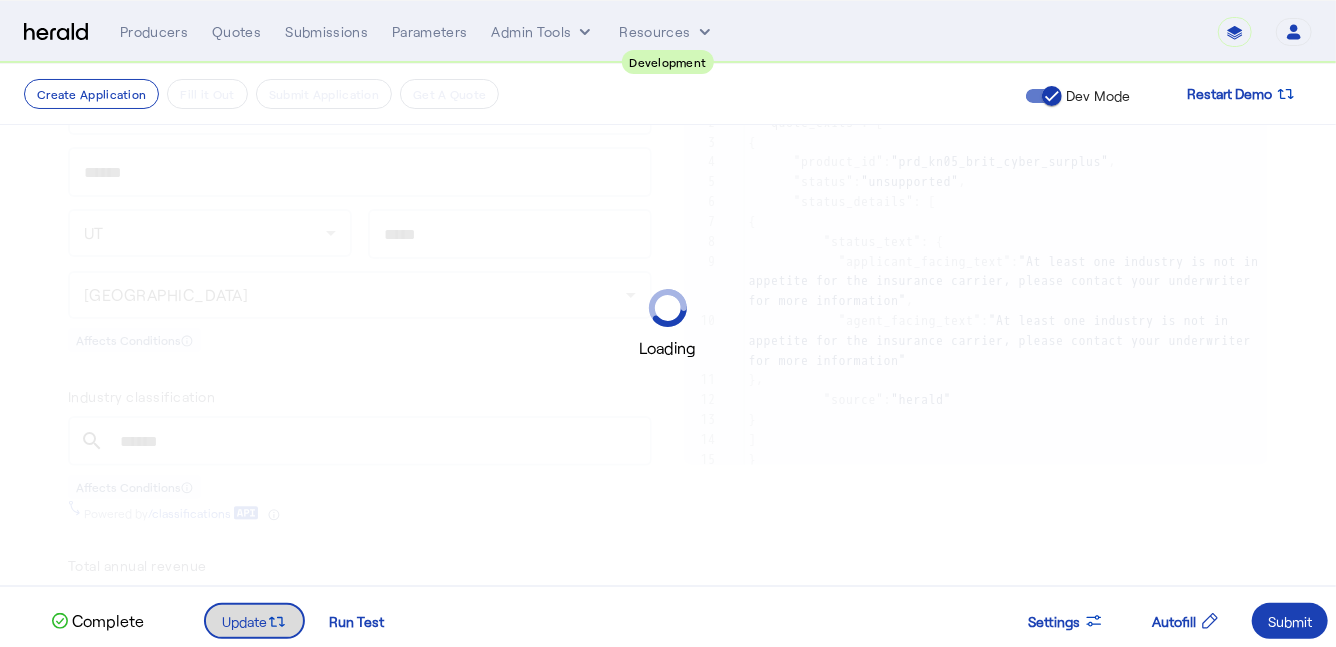 scroll, scrollTop: 0, scrollLeft: 0, axis: both 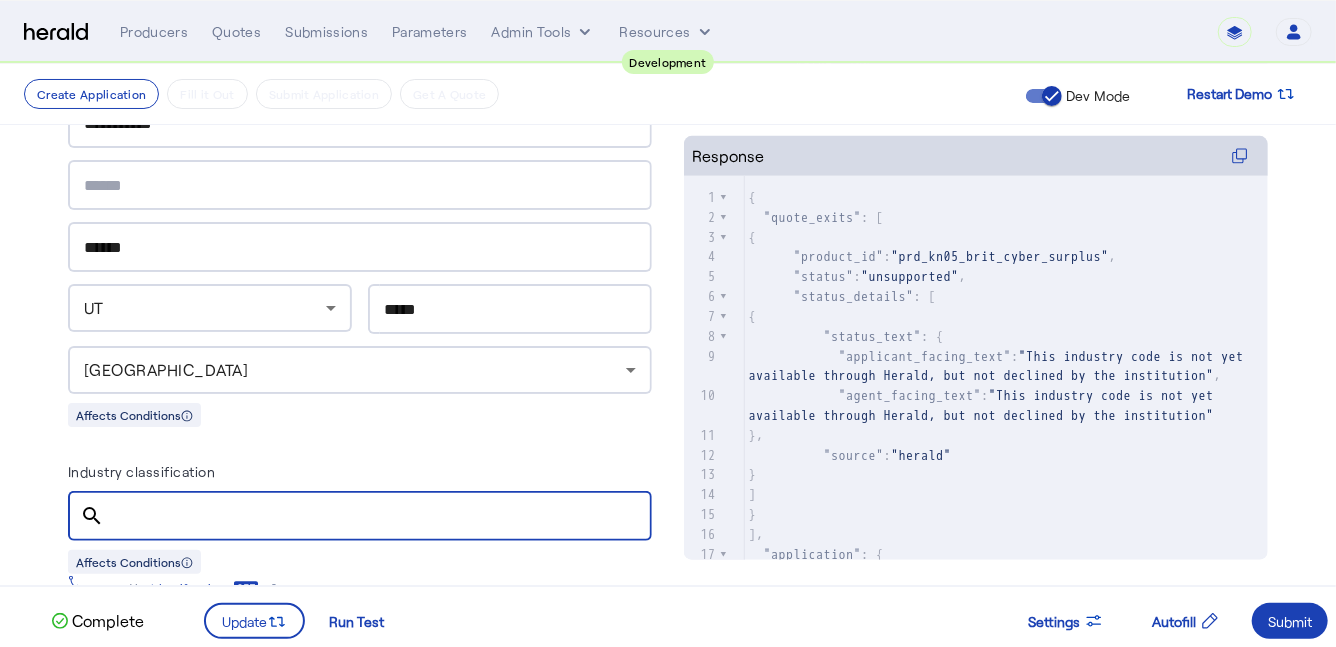 click on "Industry classification" at bounding box center [378, 517] 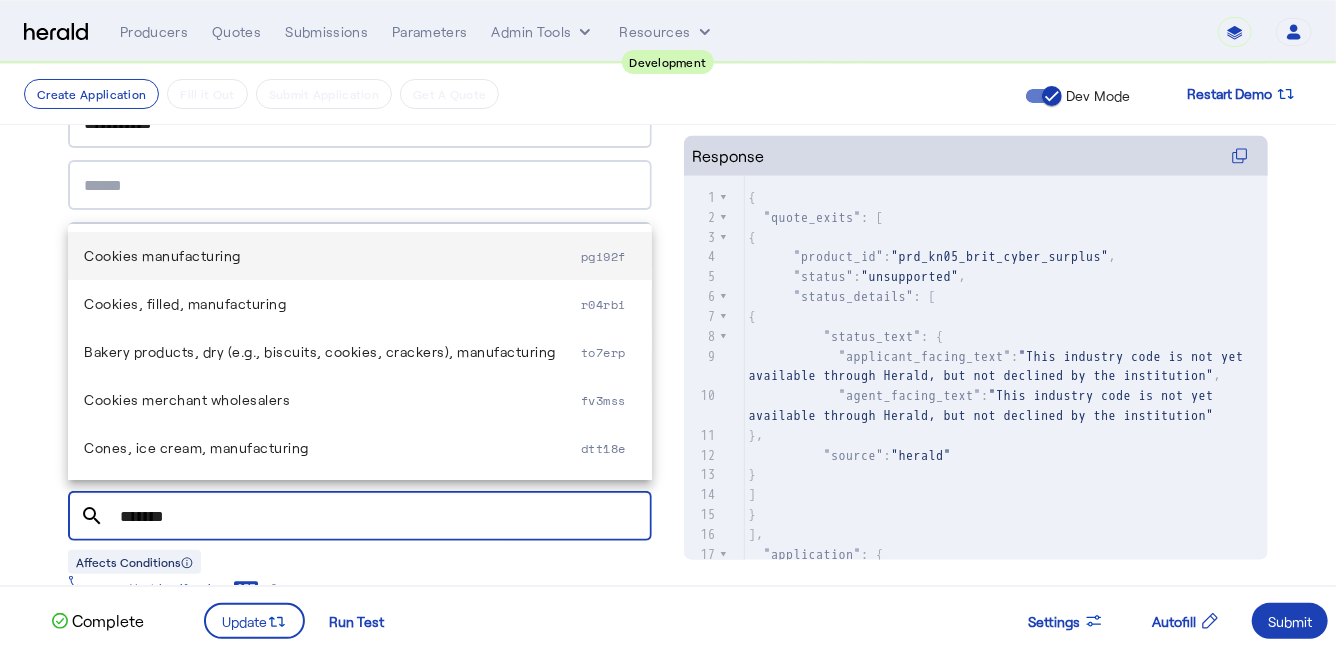 type on "*******" 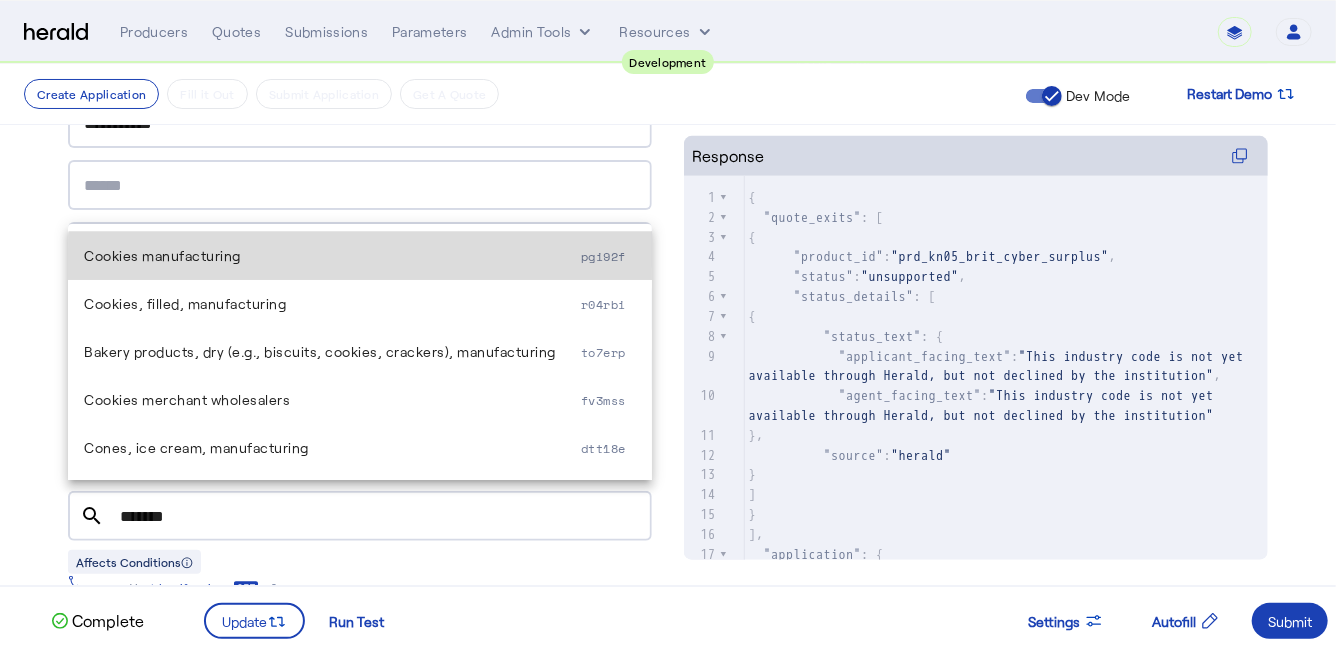 click on "Cookies manufacturing pgi92f" at bounding box center [360, 256] 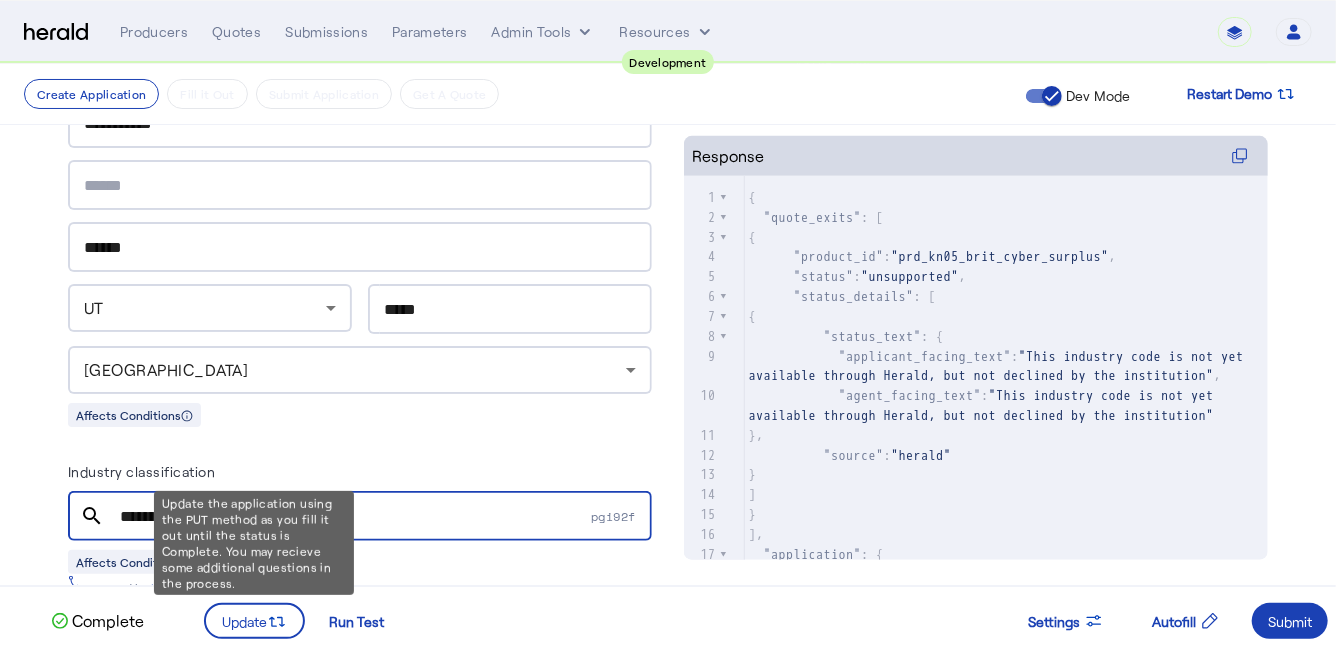 click on "Update the application using the PUT method as you fill it out
until the status is Complete. You may recieve some additional questions in
the process." at bounding box center [254, 543] 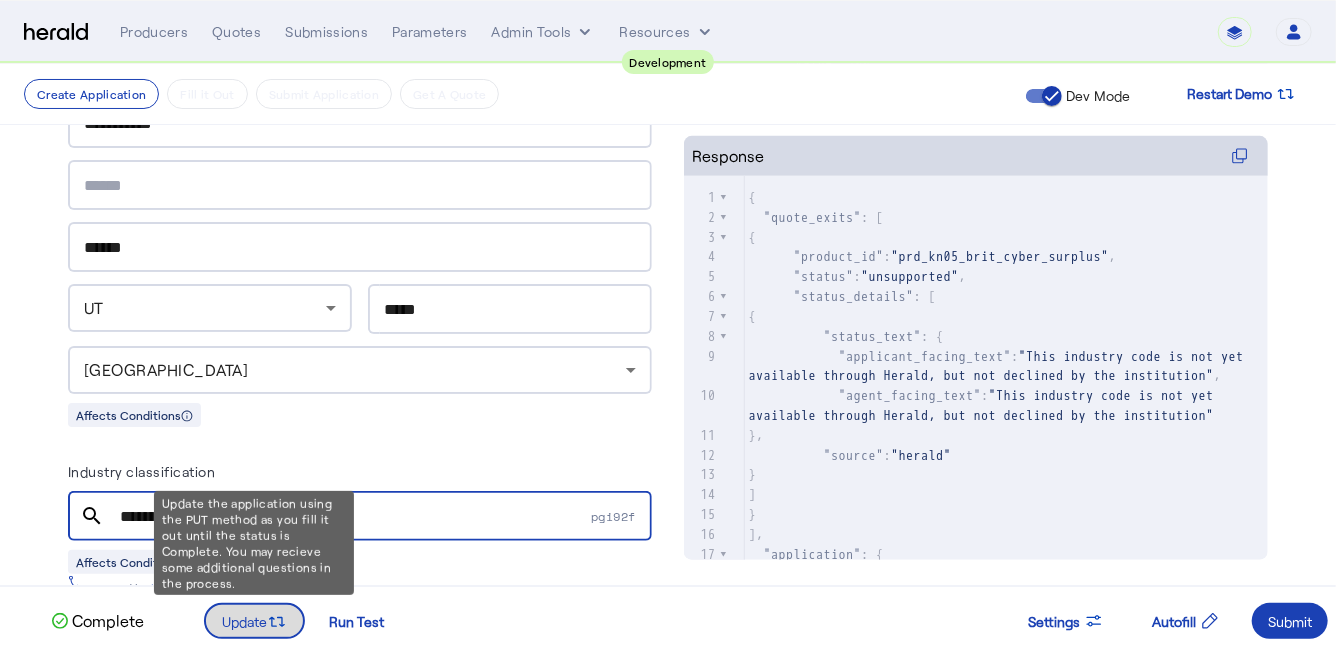 click on "Update" at bounding box center (244, 621) 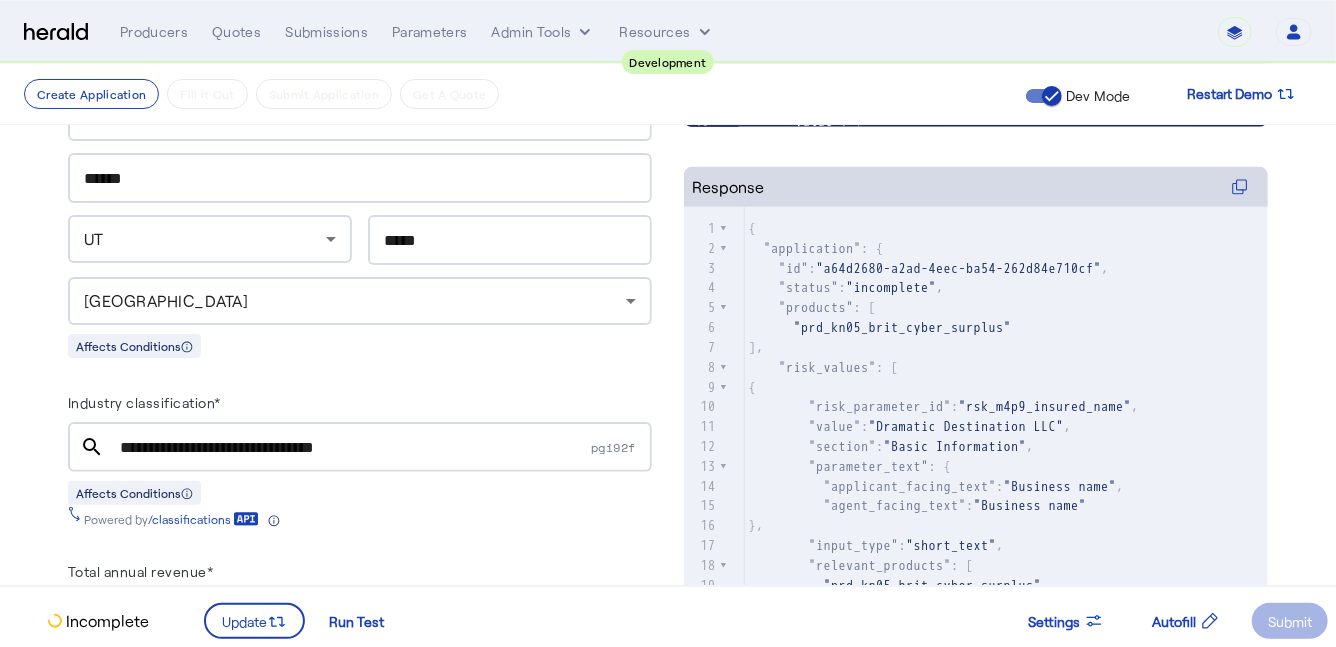 scroll, scrollTop: 542, scrollLeft: 0, axis: vertical 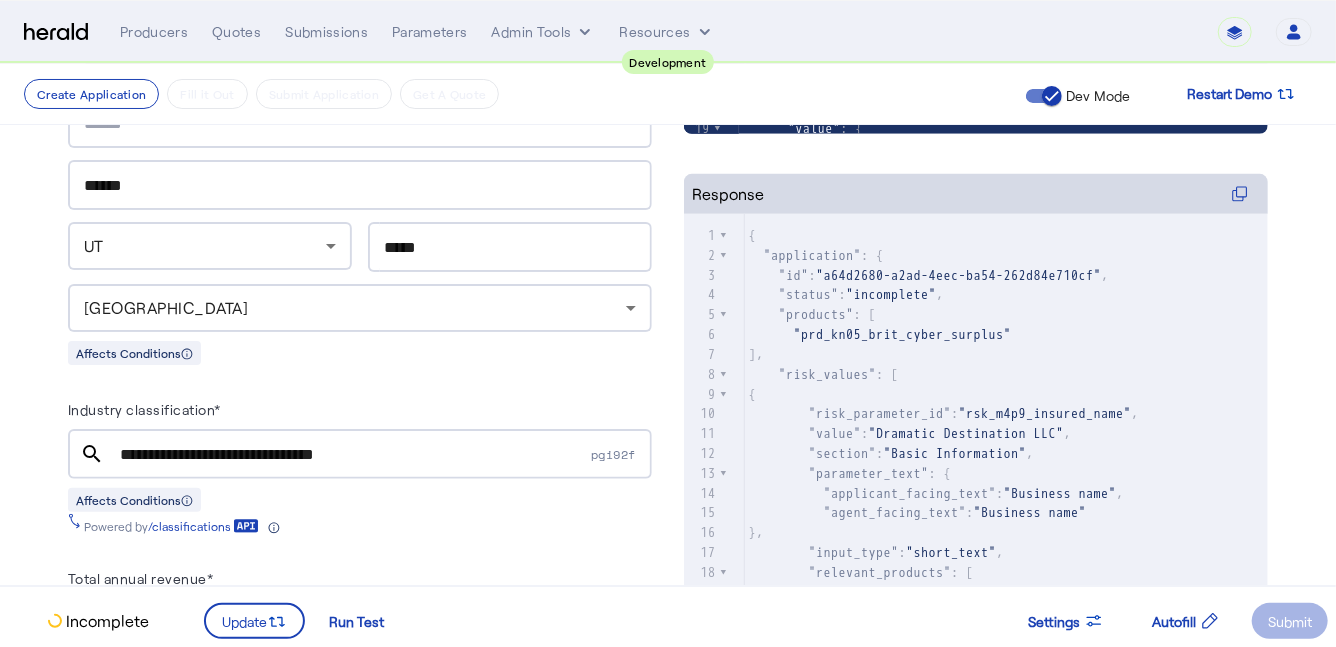 click on "**********" at bounding box center (353, 455) 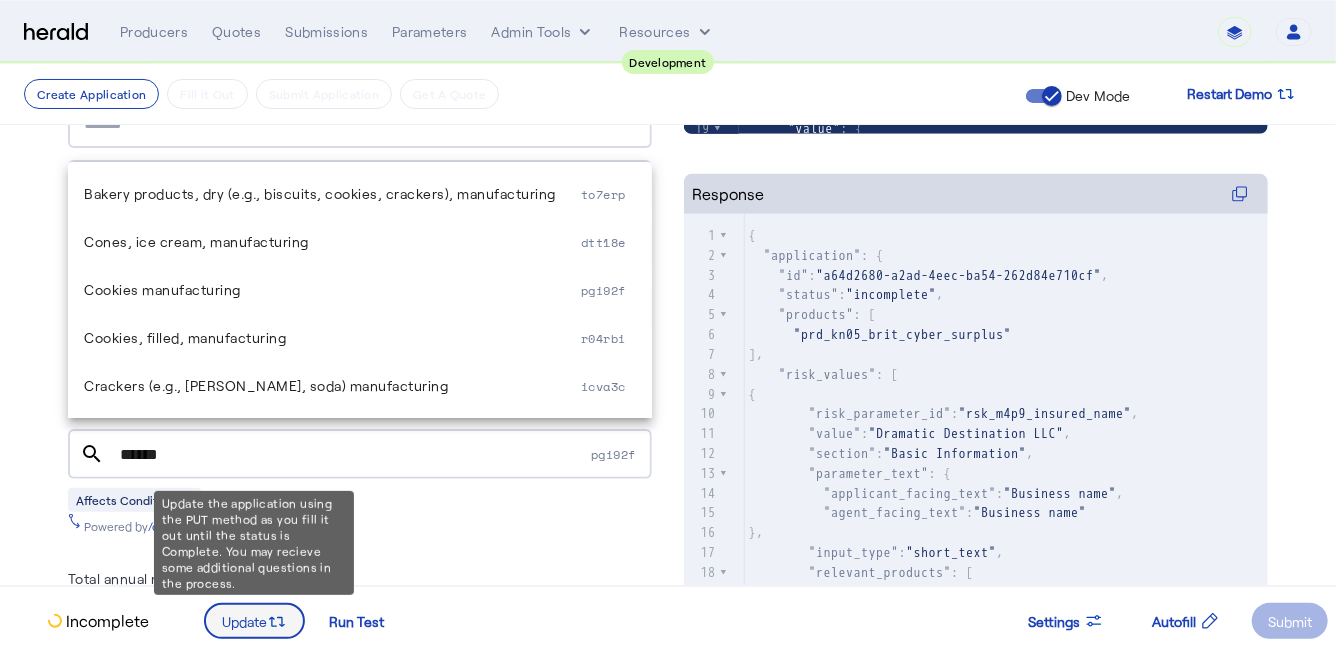 type on "******" 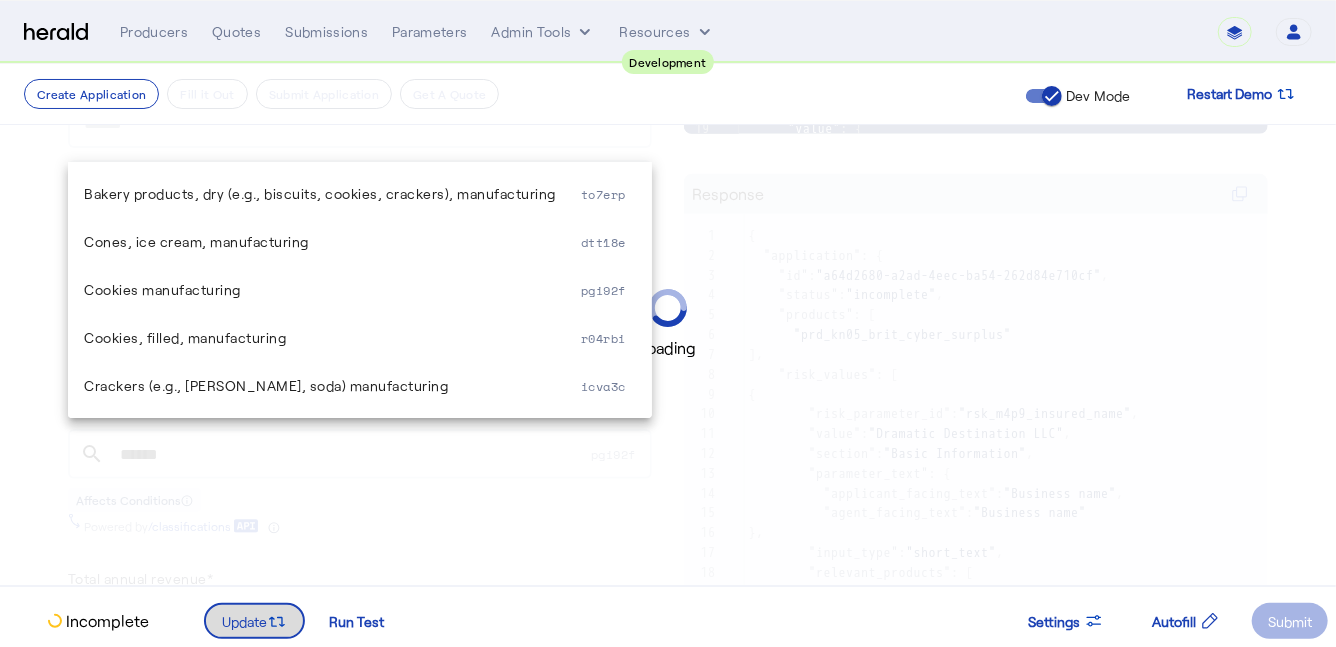 scroll, scrollTop: 0, scrollLeft: 0, axis: both 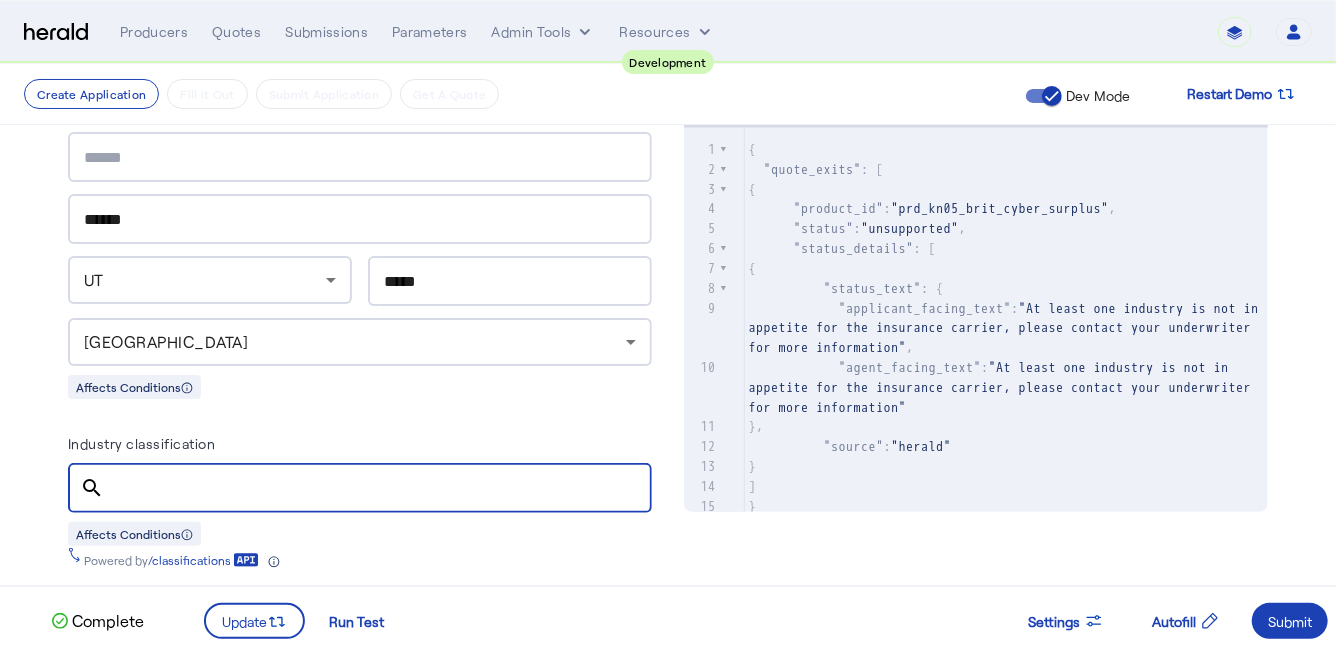 click on "Industry classification" at bounding box center [378, 489] 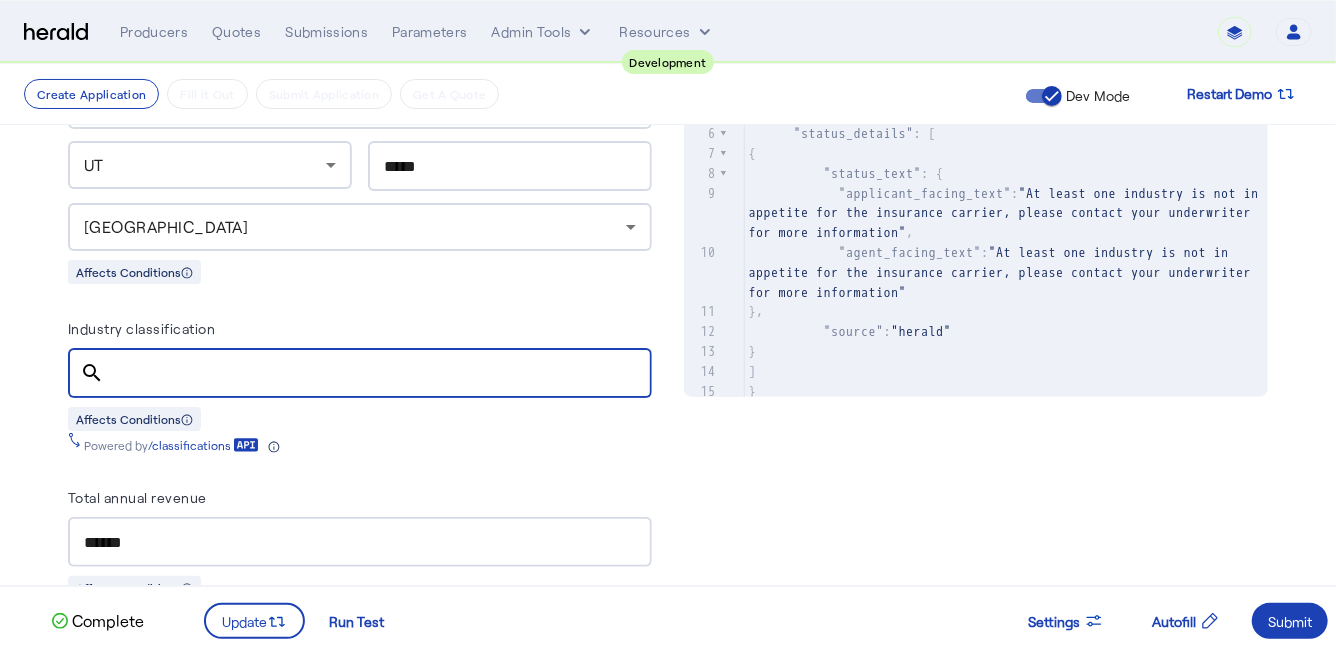 scroll, scrollTop: 742, scrollLeft: 0, axis: vertical 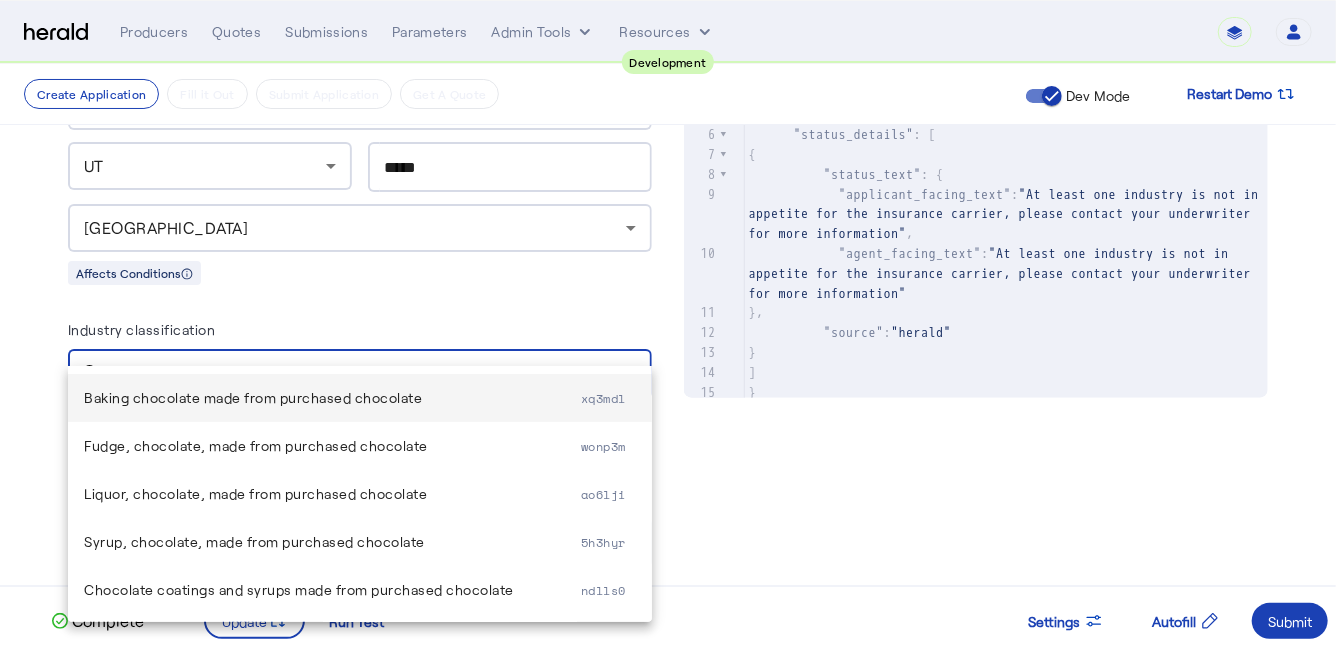 type on "*********" 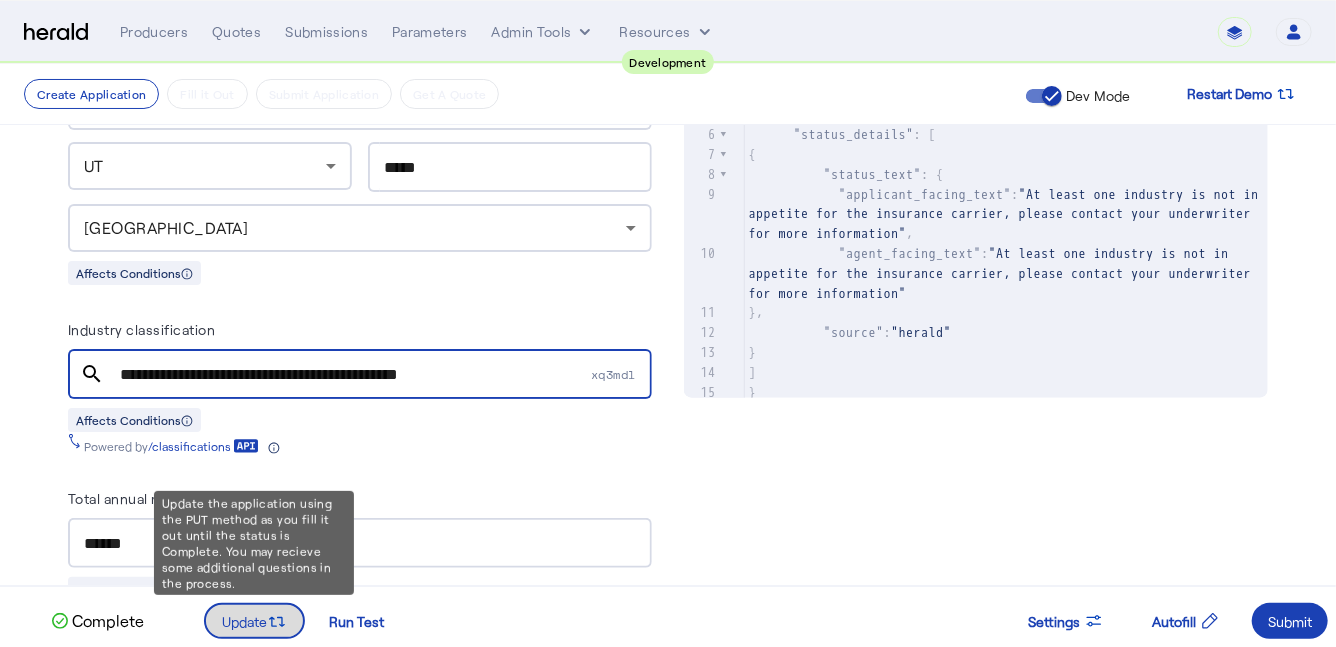 click 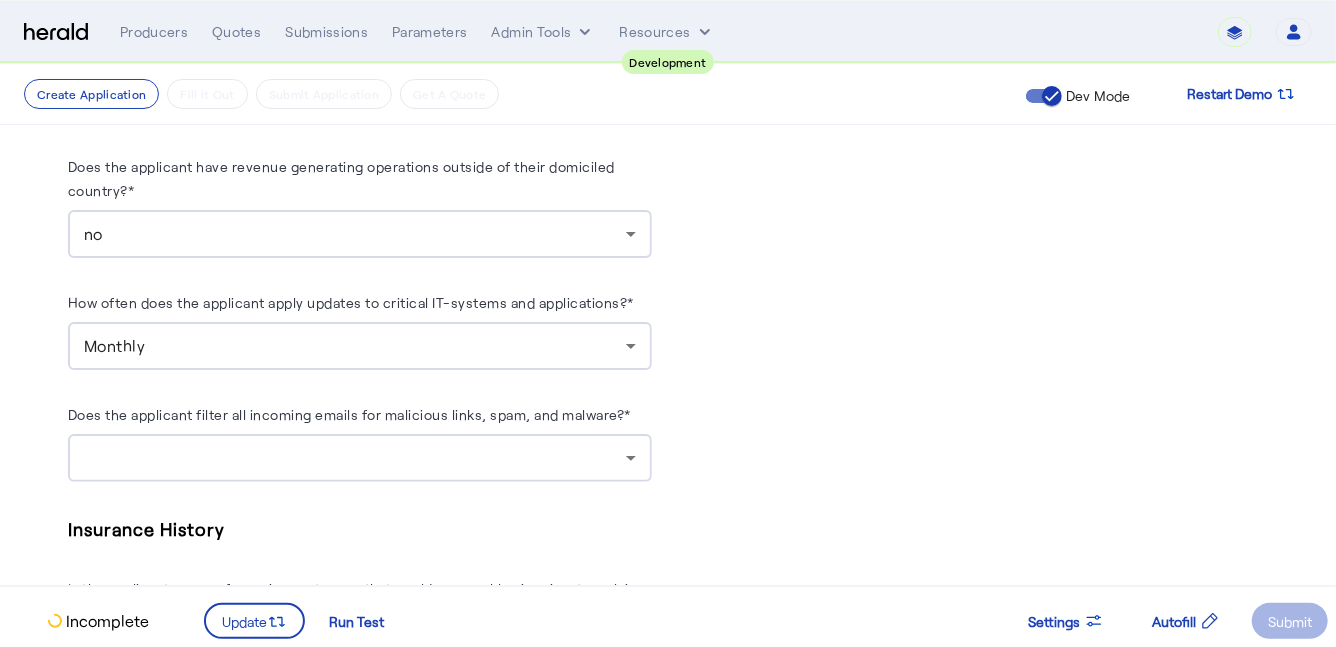 scroll, scrollTop: 2410, scrollLeft: 0, axis: vertical 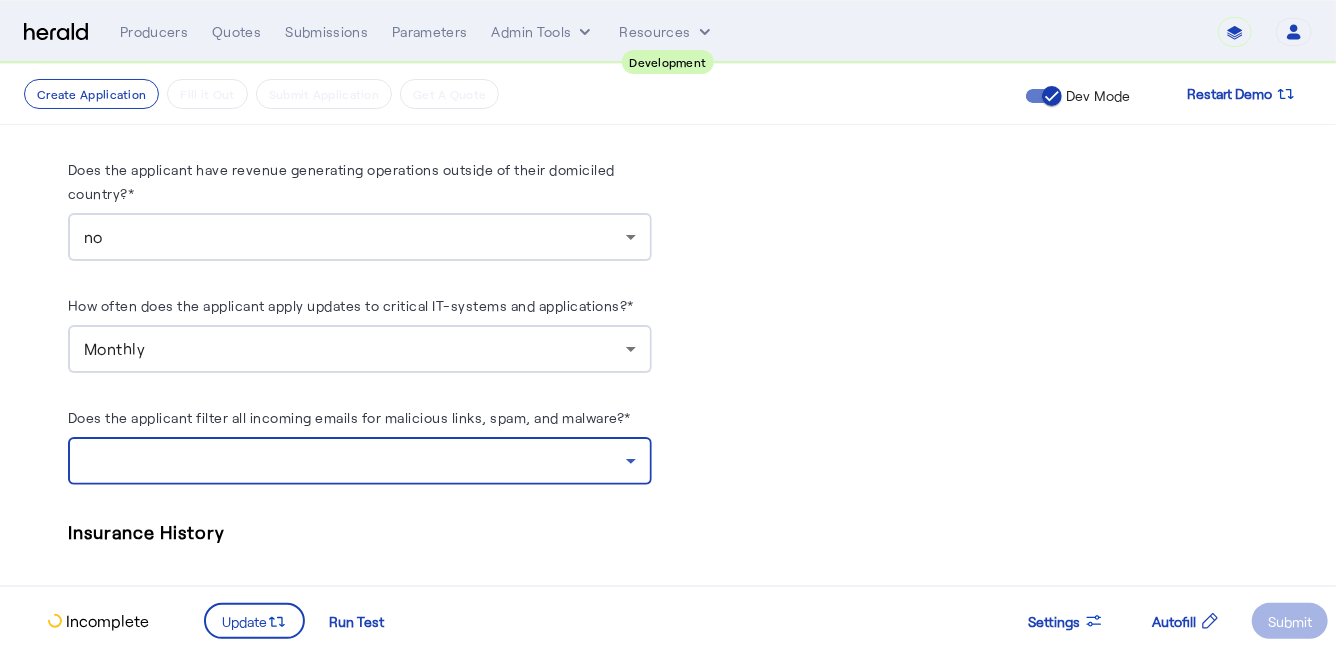 click at bounding box center [355, 461] 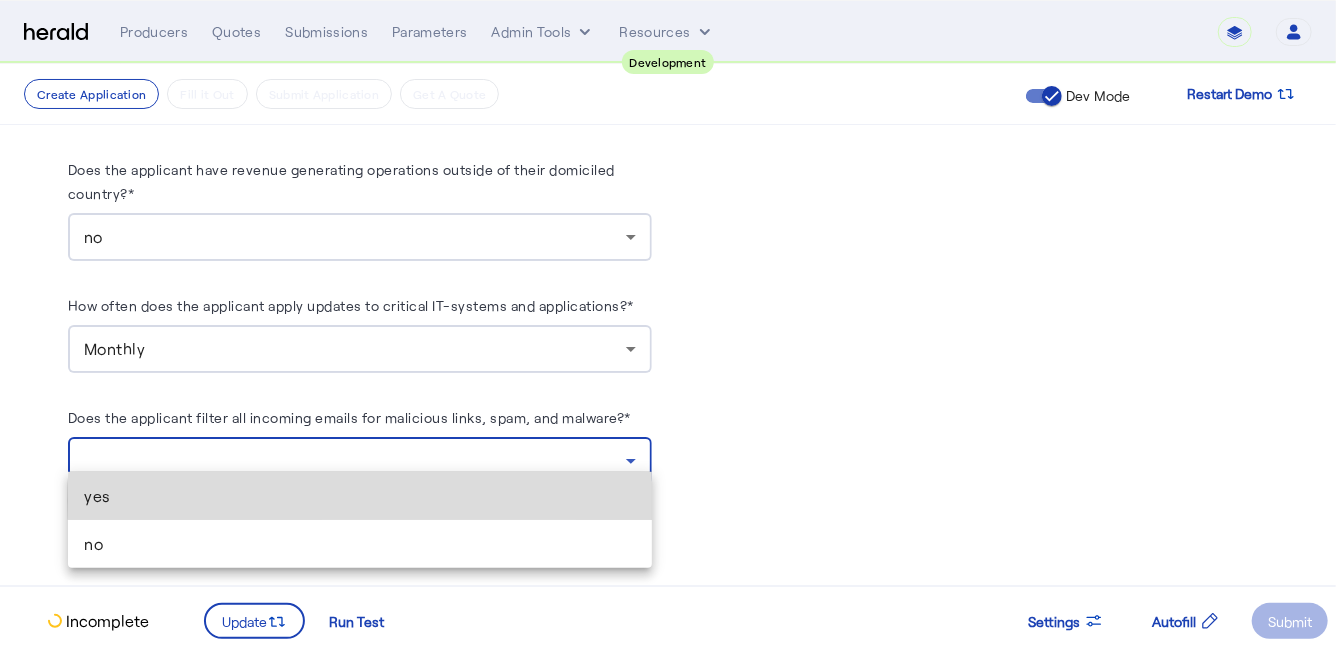 click on "yes" at bounding box center [360, 496] 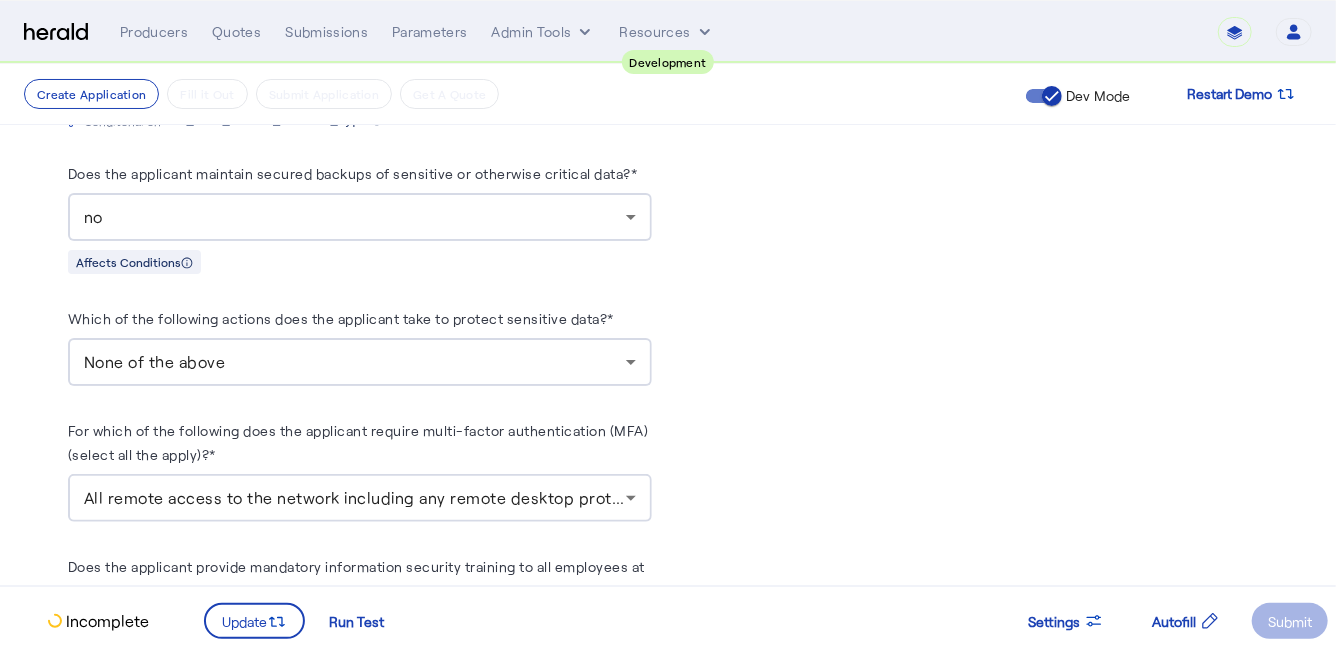 scroll, scrollTop: 1651, scrollLeft: 0, axis: vertical 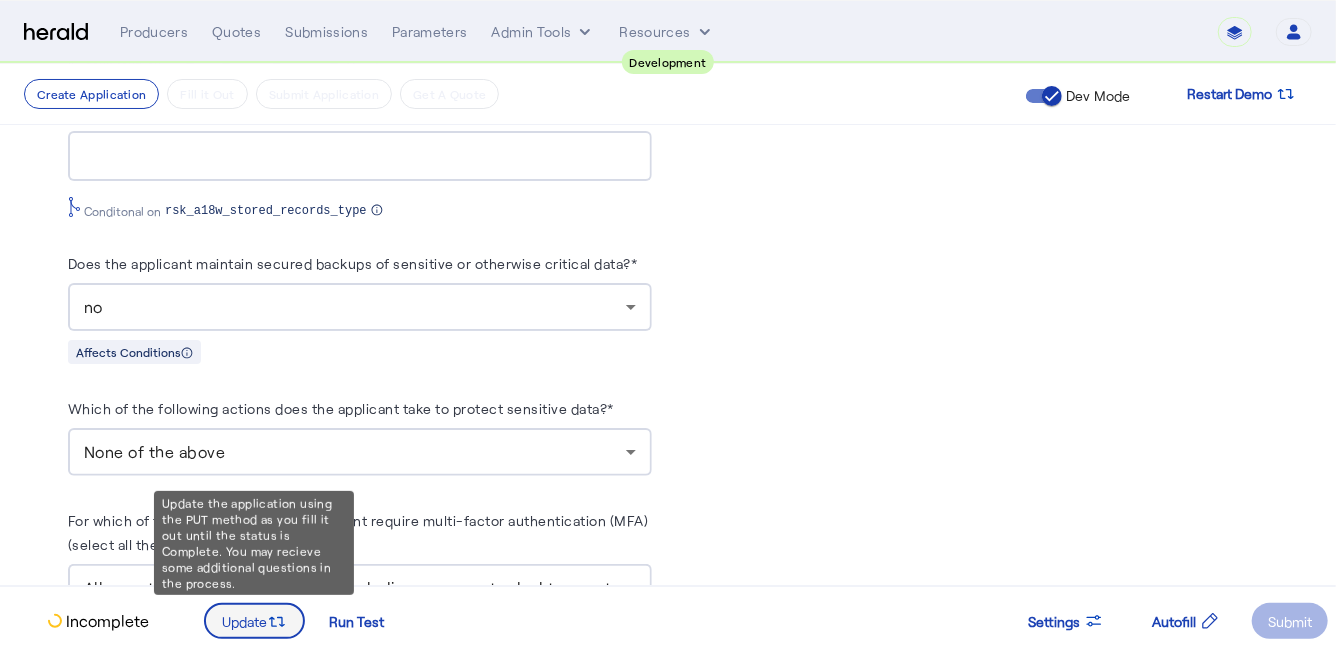 click 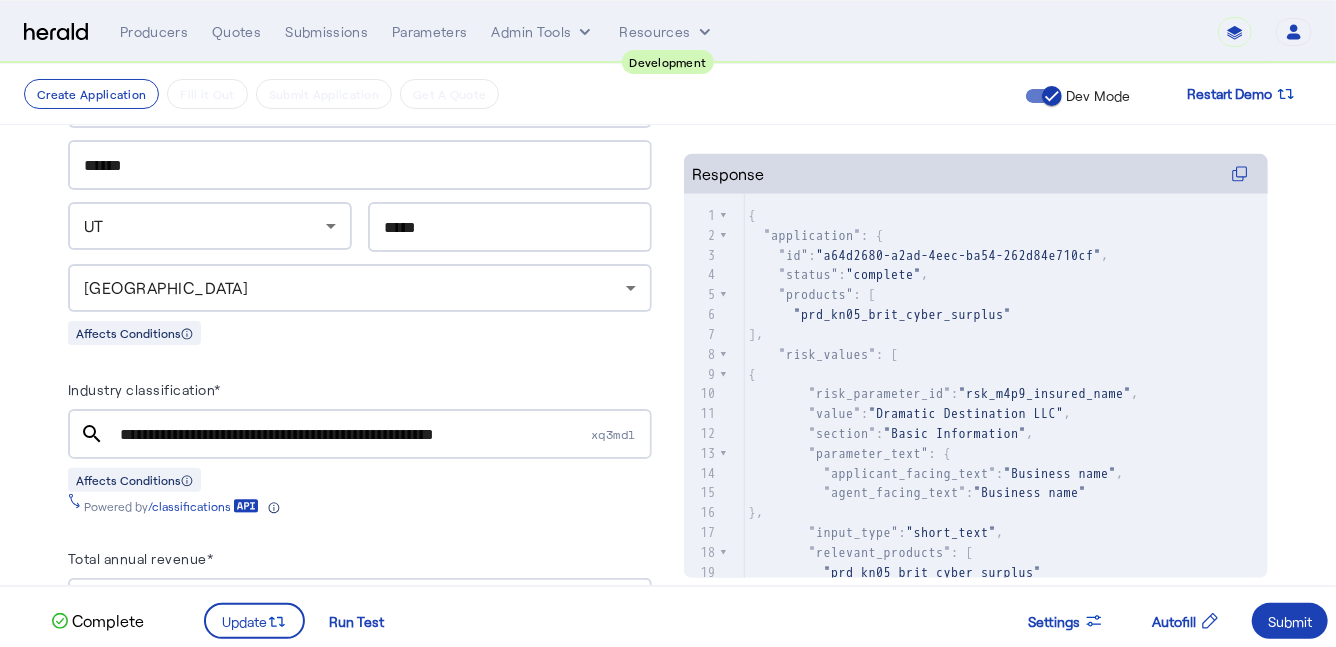 scroll, scrollTop: 740, scrollLeft: 0, axis: vertical 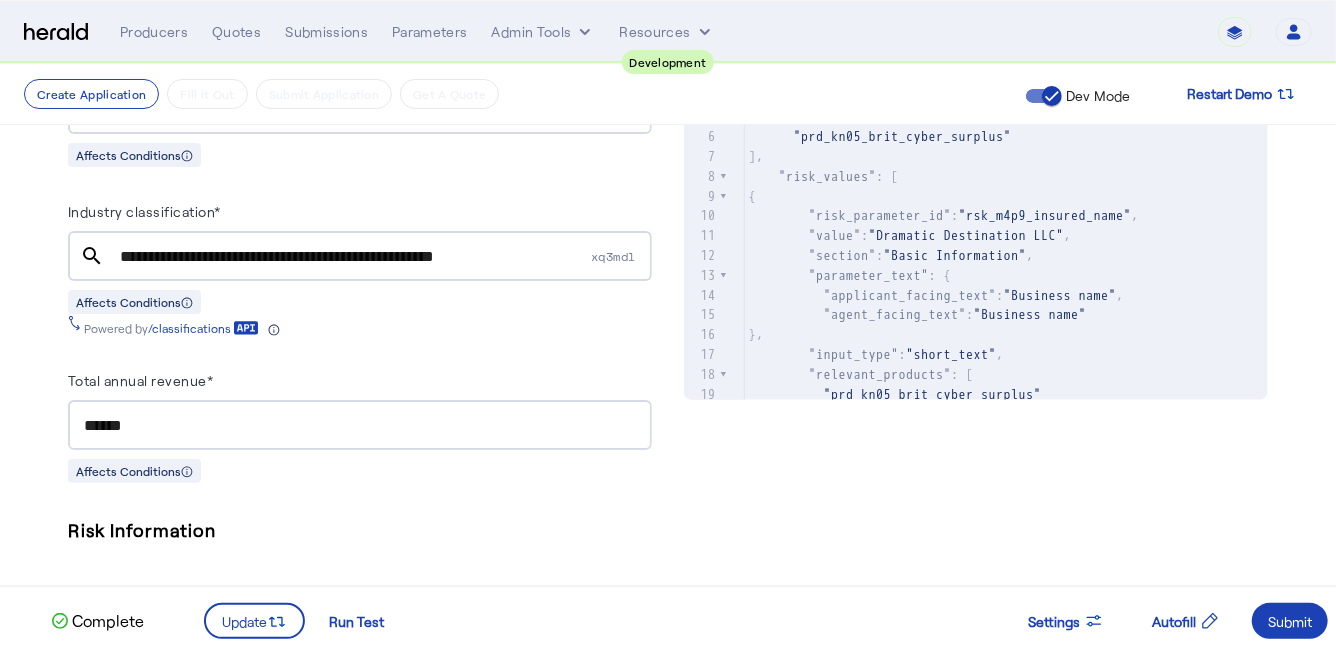click on ""risk_parameter_id"" 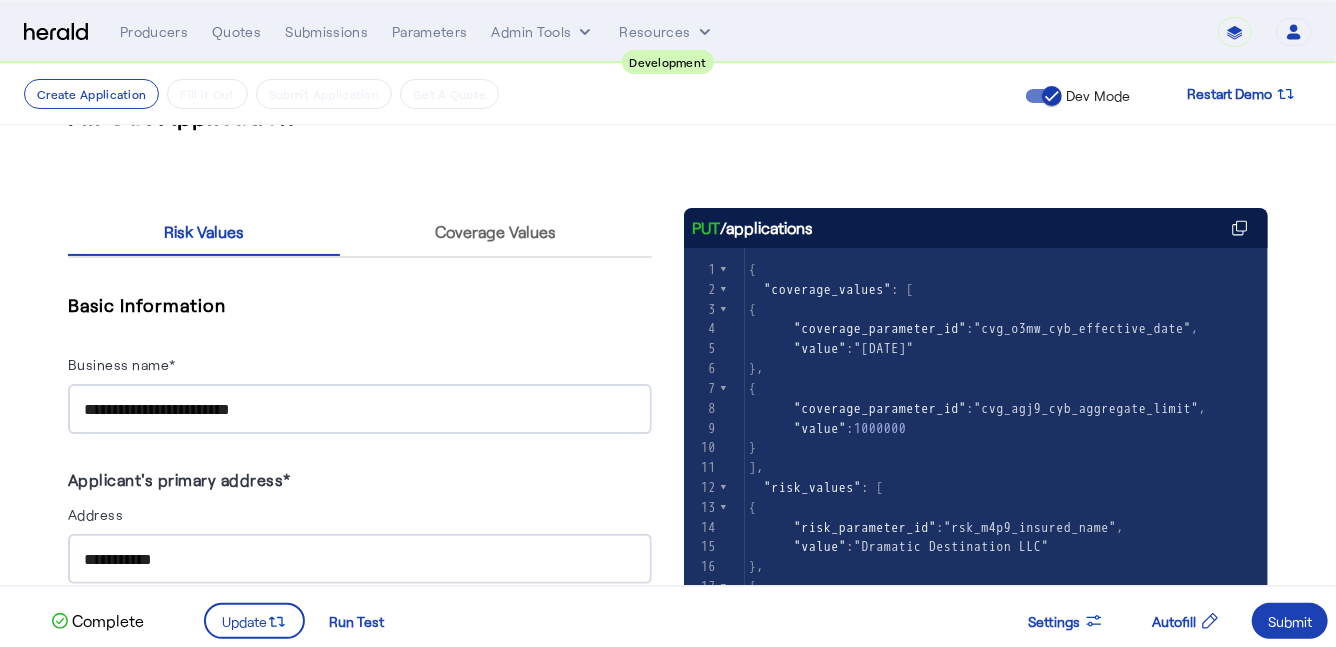 scroll, scrollTop: 0, scrollLeft: 0, axis: both 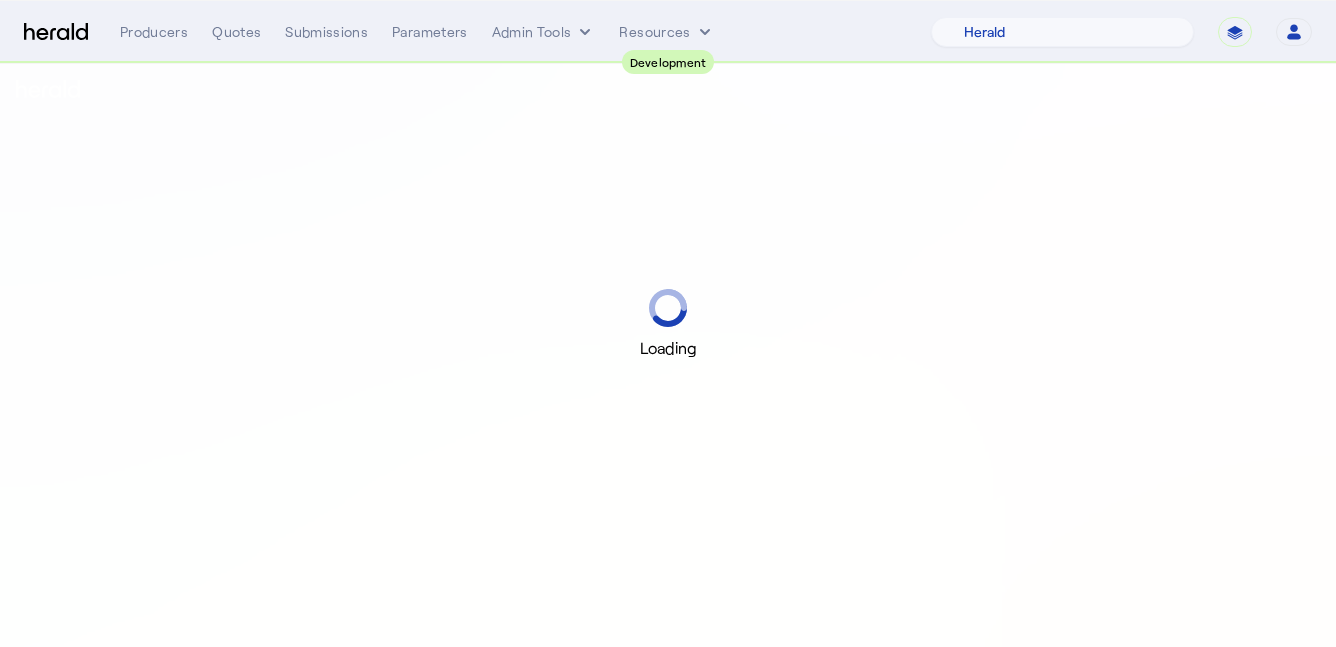 select on "pfm_2v8p_herald_api" 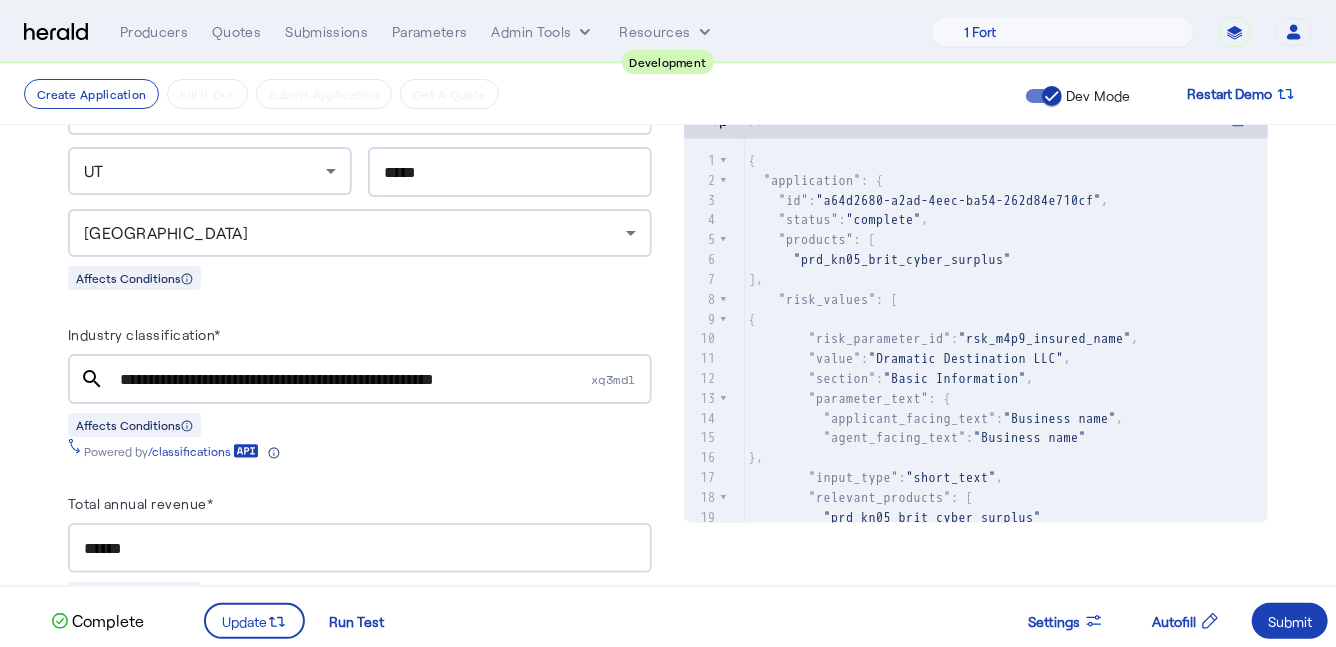 scroll, scrollTop: 669, scrollLeft: 0, axis: vertical 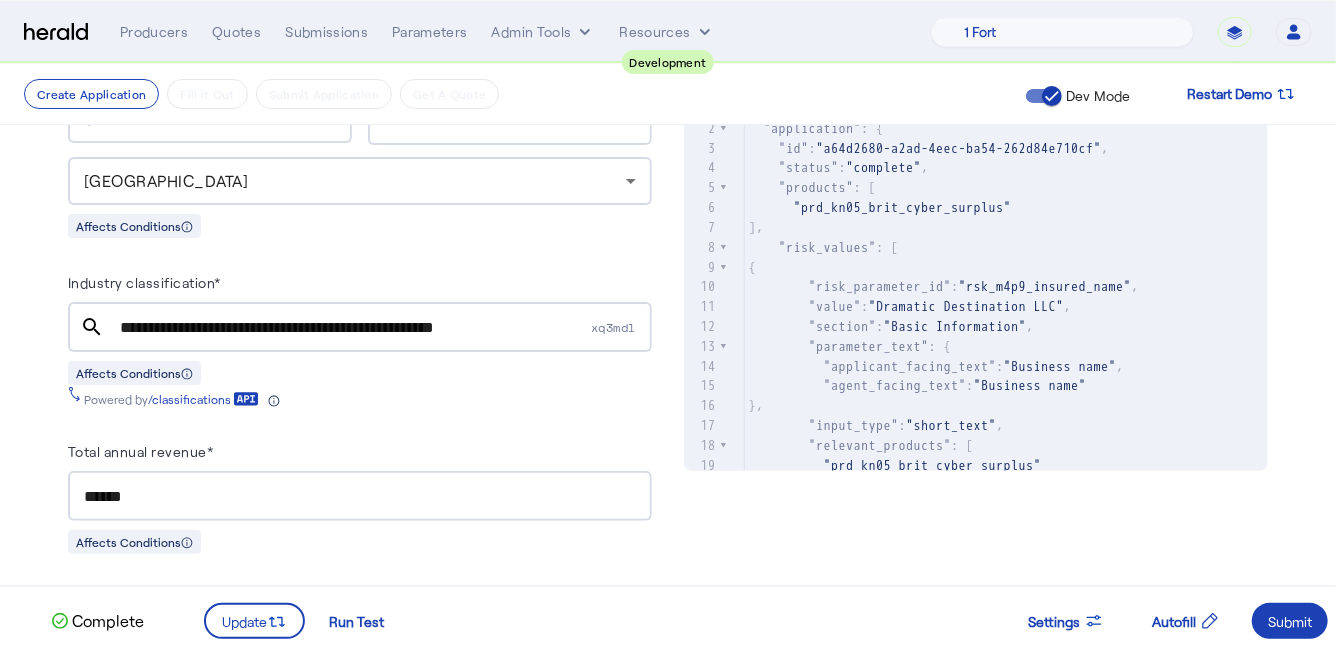 click on "**********" at bounding box center (353, 328) 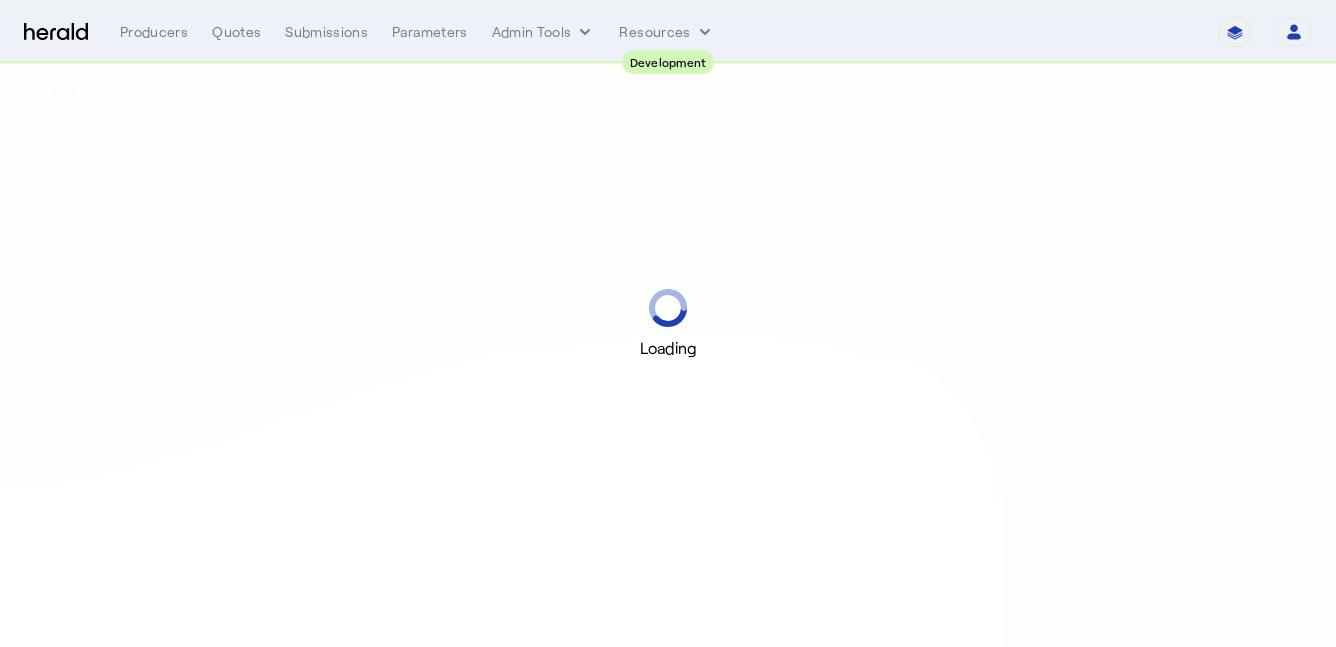 scroll, scrollTop: 0, scrollLeft: 0, axis: both 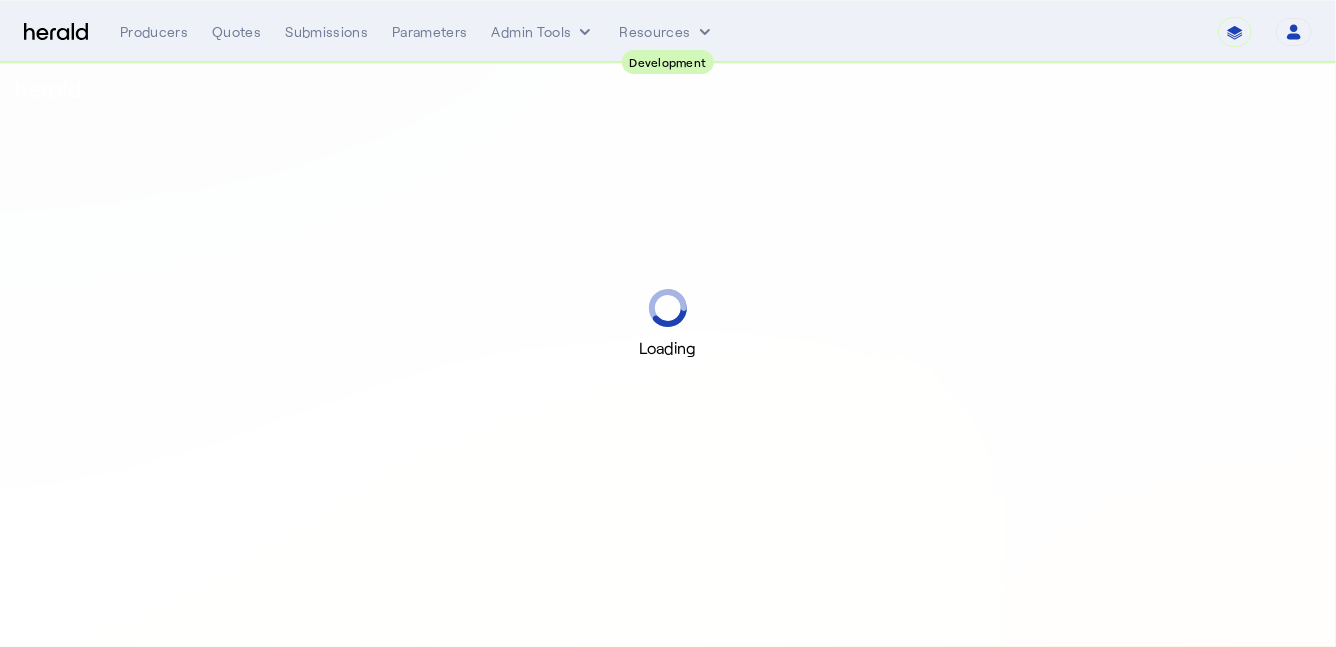 select on "pfm_2v8p_herald_api" 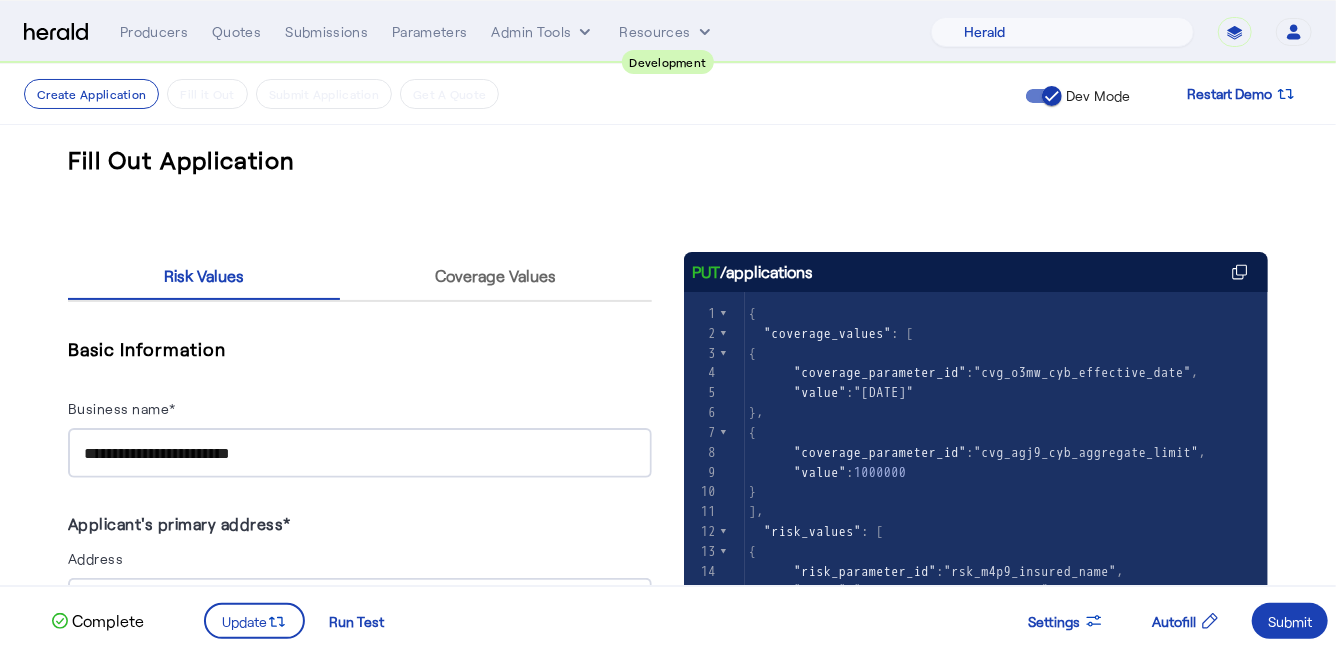 click at bounding box center (56, 32) 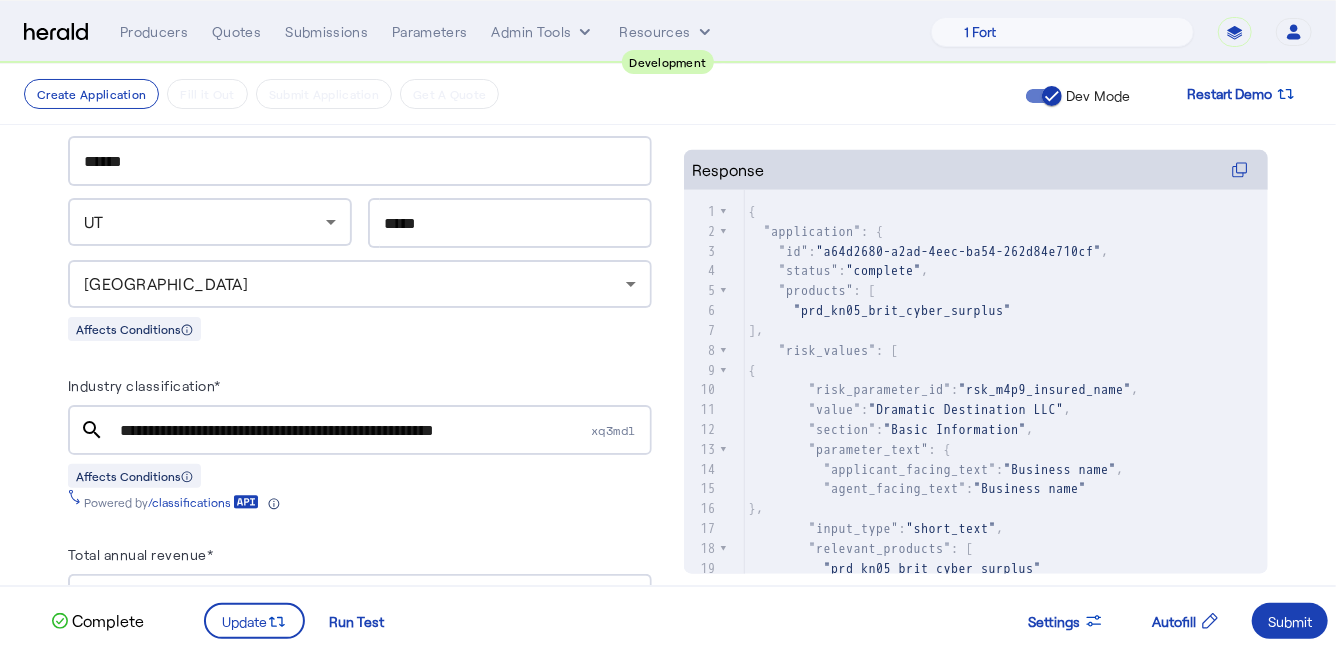 scroll, scrollTop: 699, scrollLeft: 0, axis: vertical 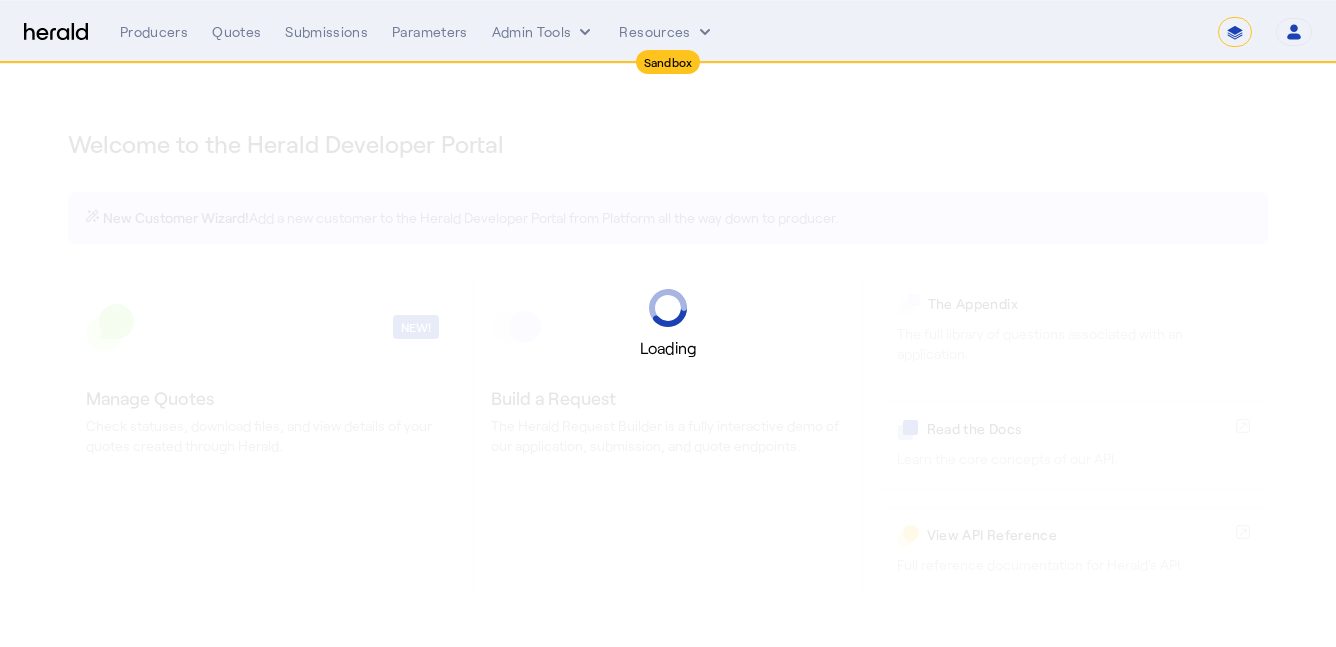select on "*******" 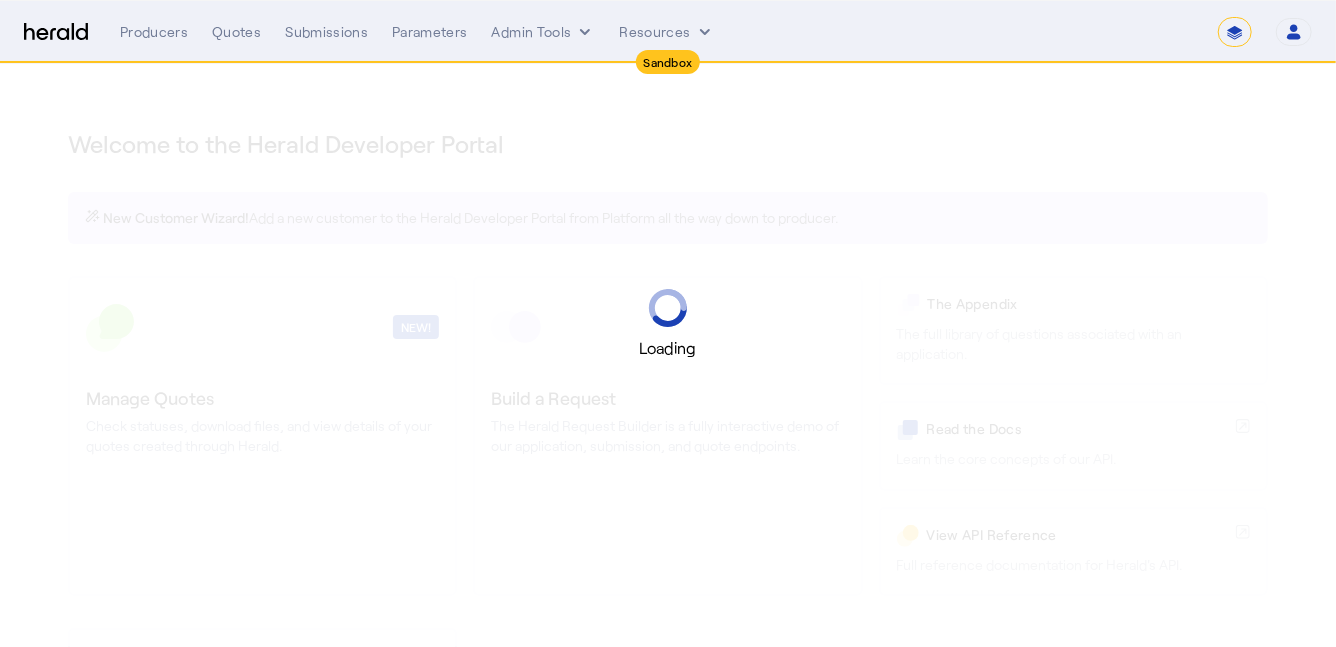 select on "pfm_2v8p_herald_api" 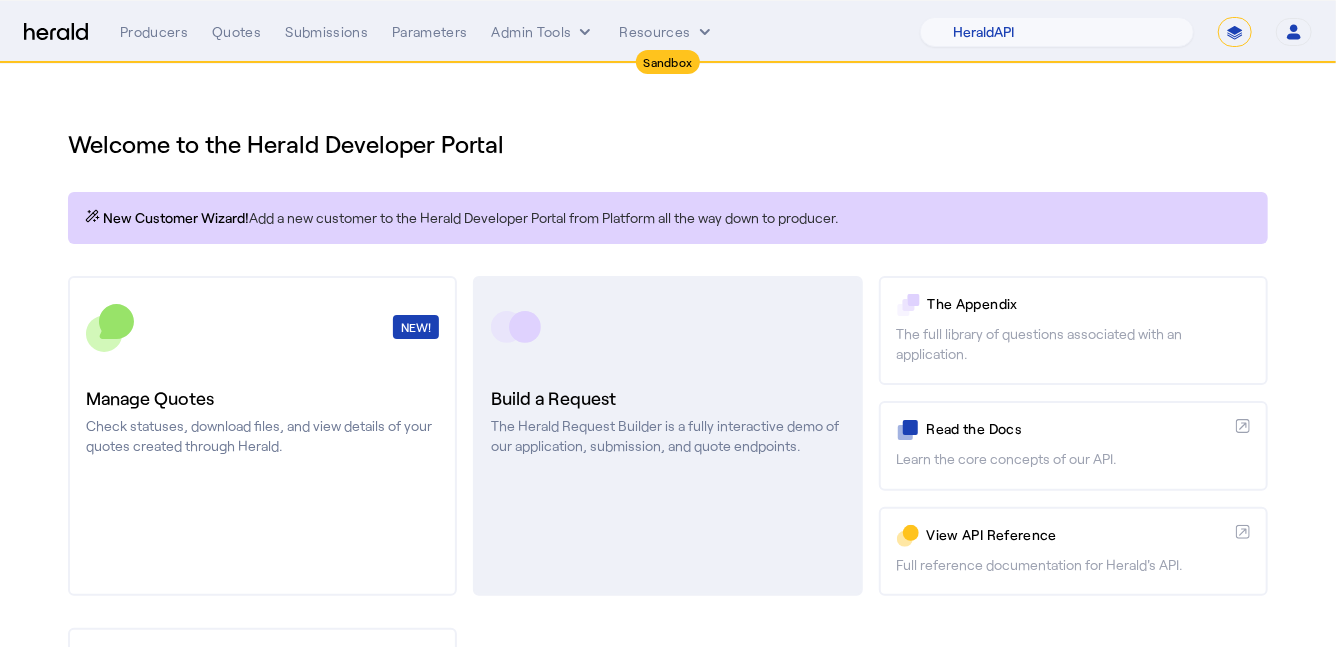 click on "Build a Request" at bounding box center (667, 398) 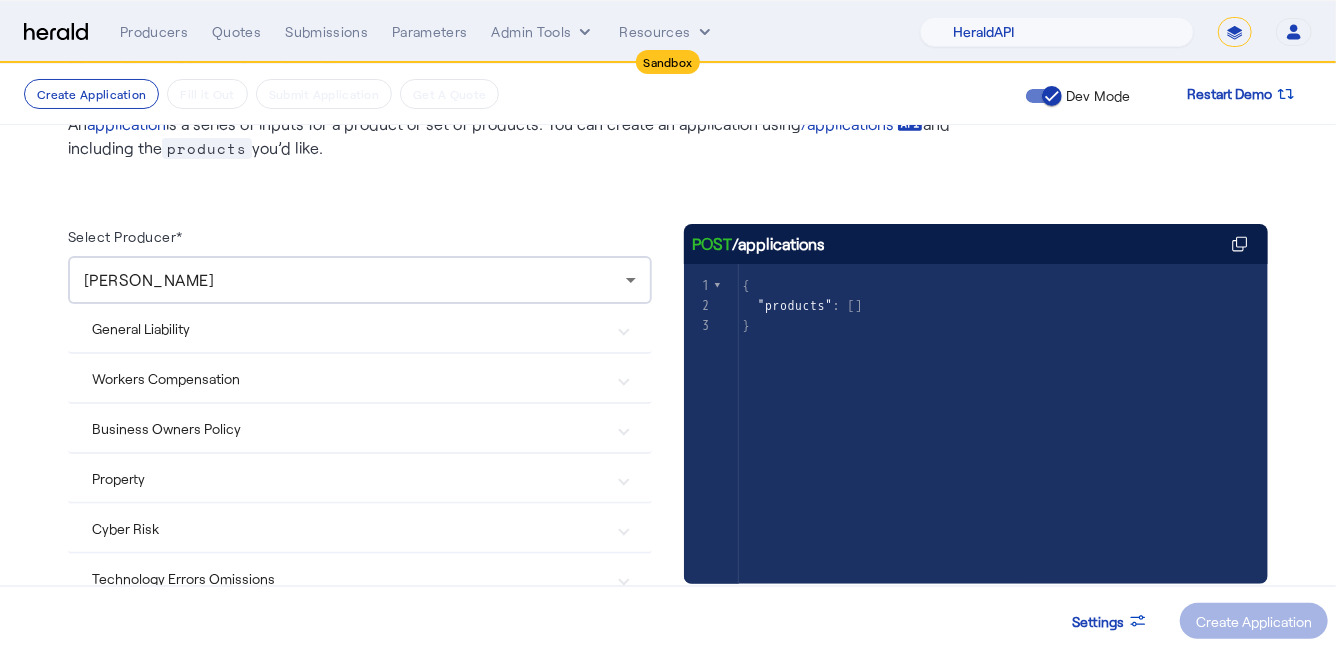 scroll, scrollTop: 130, scrollLeft: 0, axis: vertical 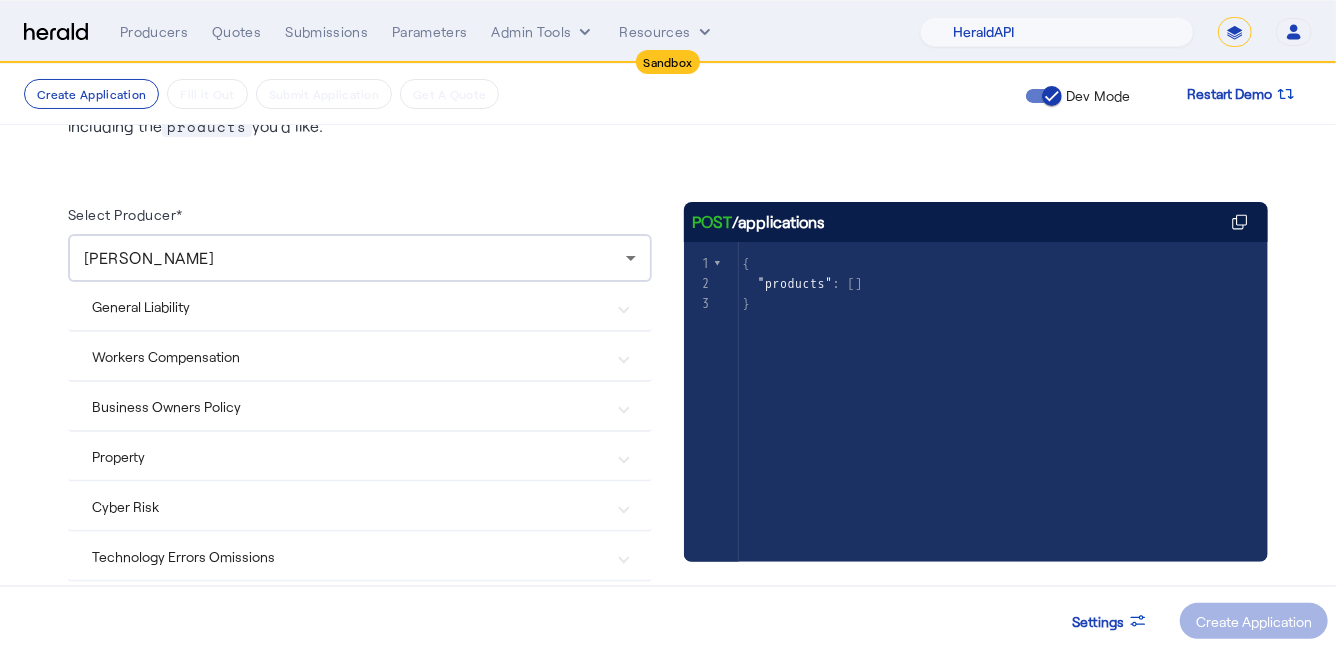 click on "Cyber Risk" at bounding box center [348, 506] 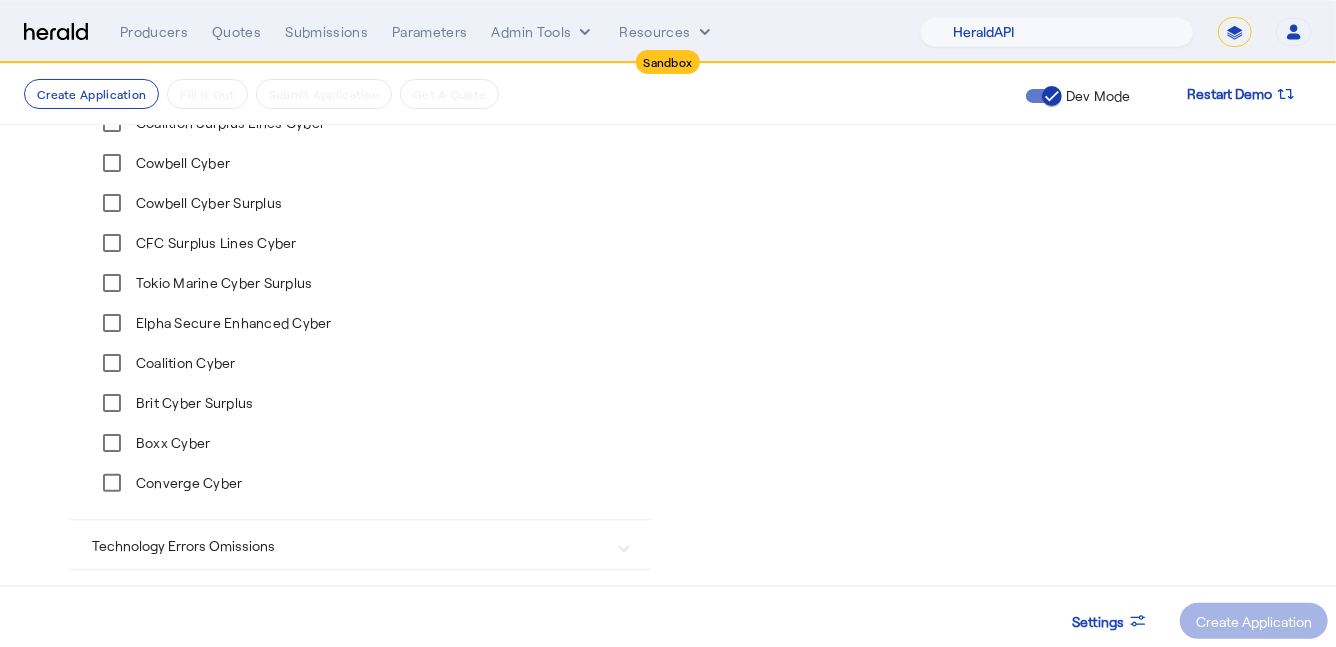 scroll, scrollTop: 1051, scrollLeft: 0, axis: vertical 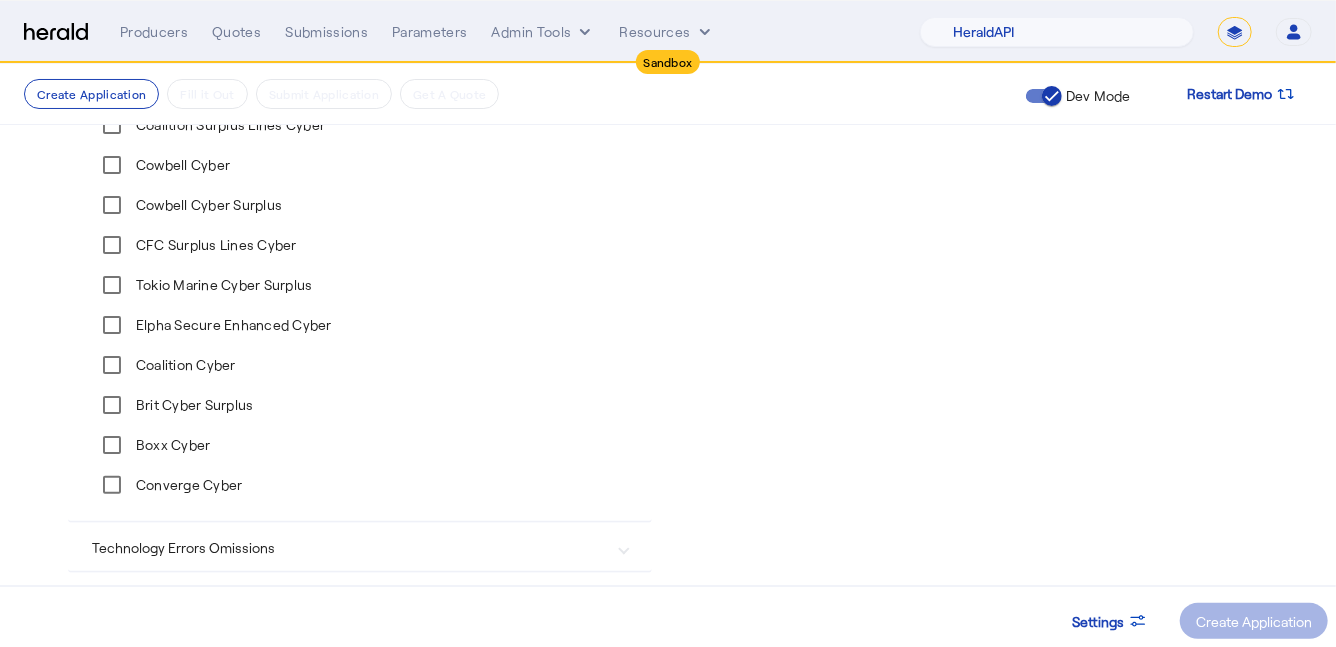 click on "Brit Cyber Surplus" at bounding box center (193, 405) 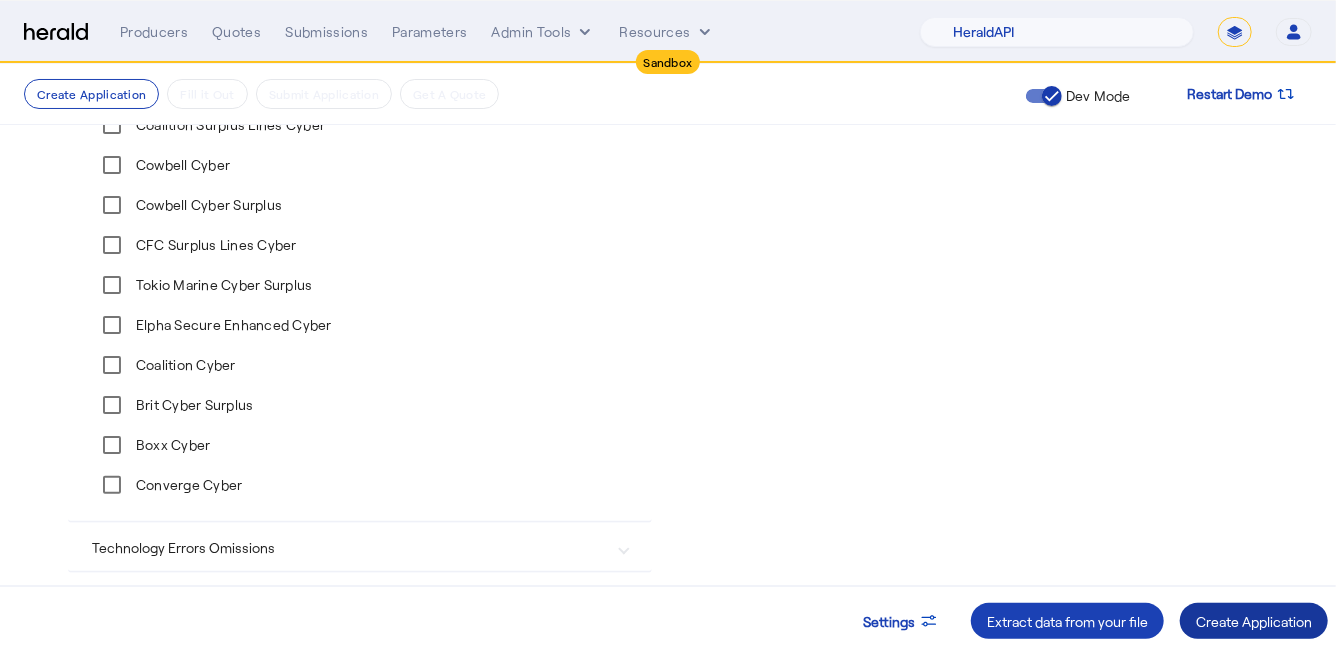 click on "Create Application" at bounding box center (1254, 621) 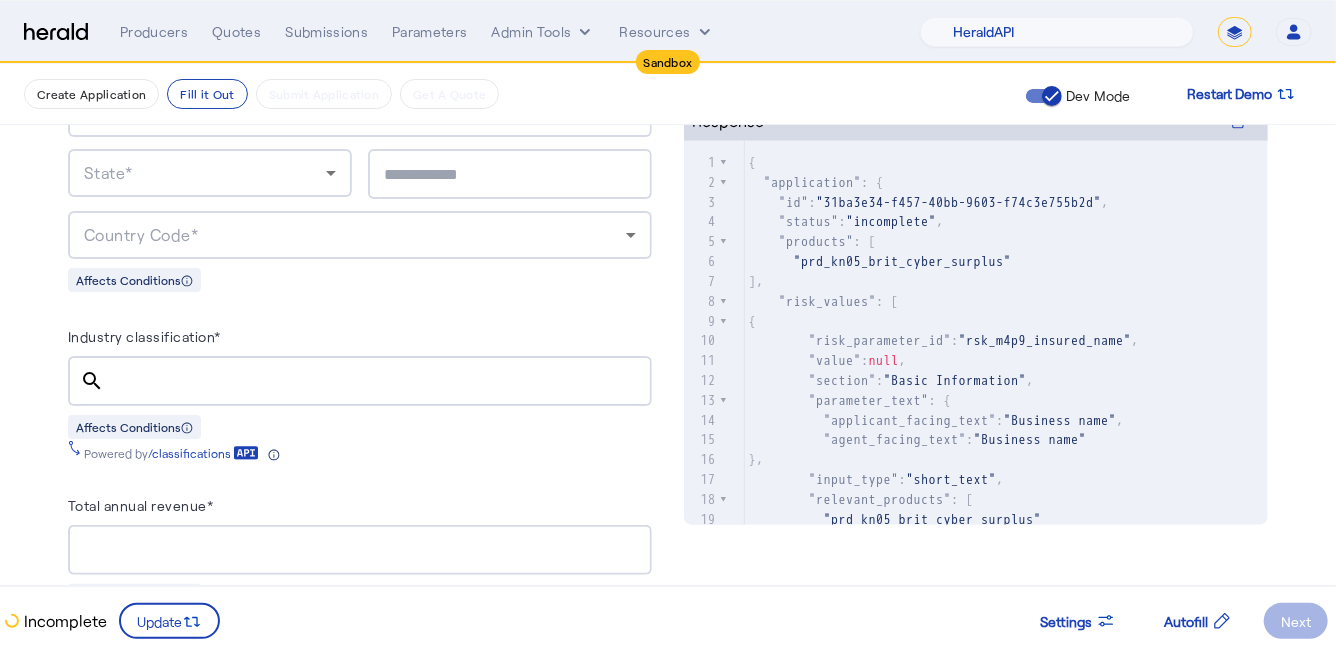 scroll, scrollTop: 790, scrollLeft: 0, axis: vertical 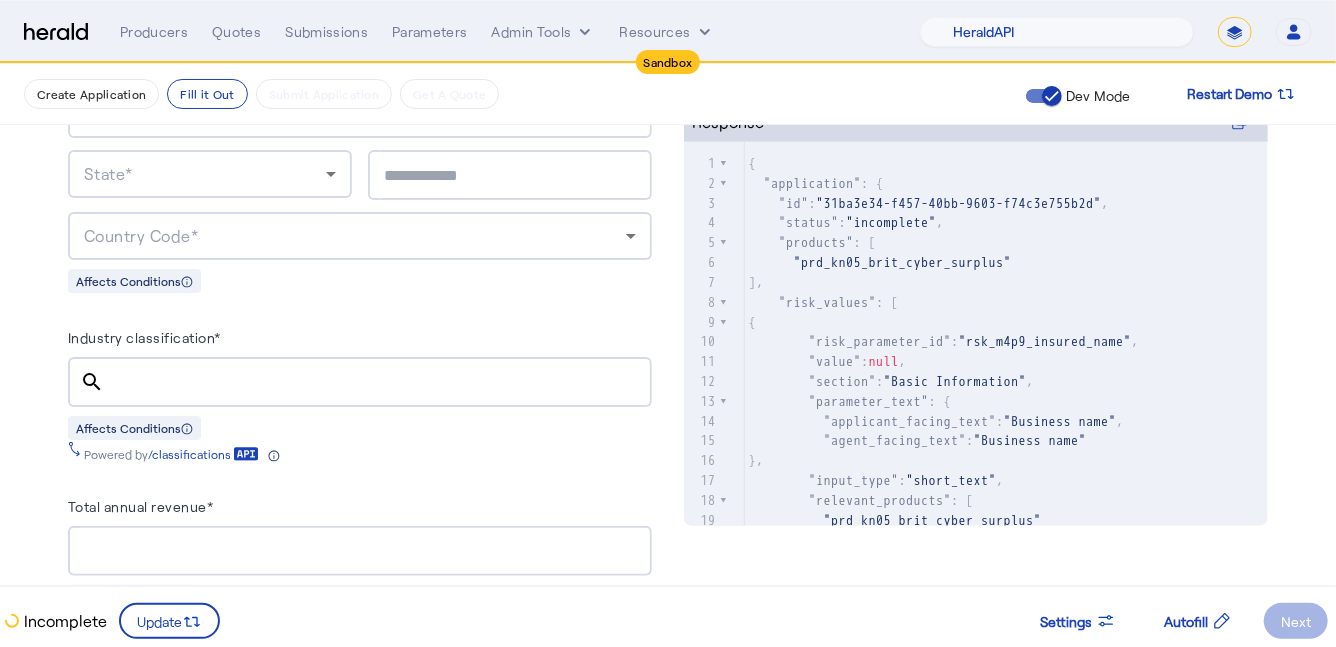 click on "Industry classification*" at bounding box center (378, 383) 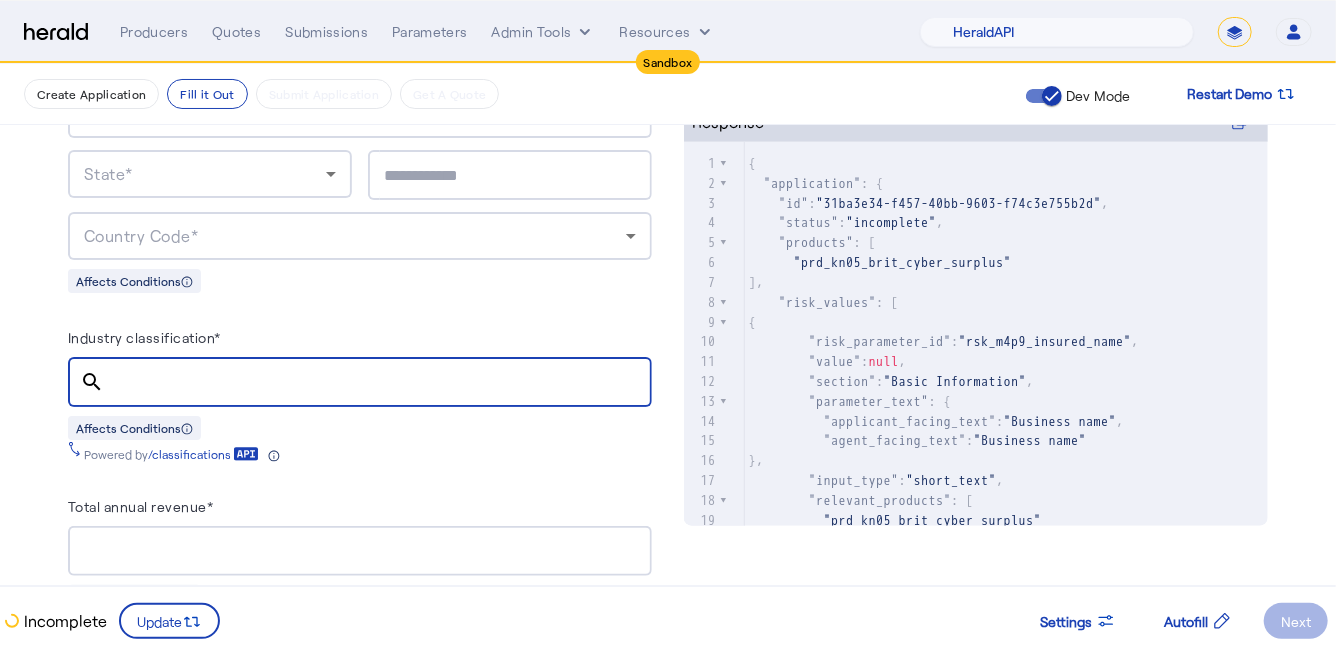 paste on "******" 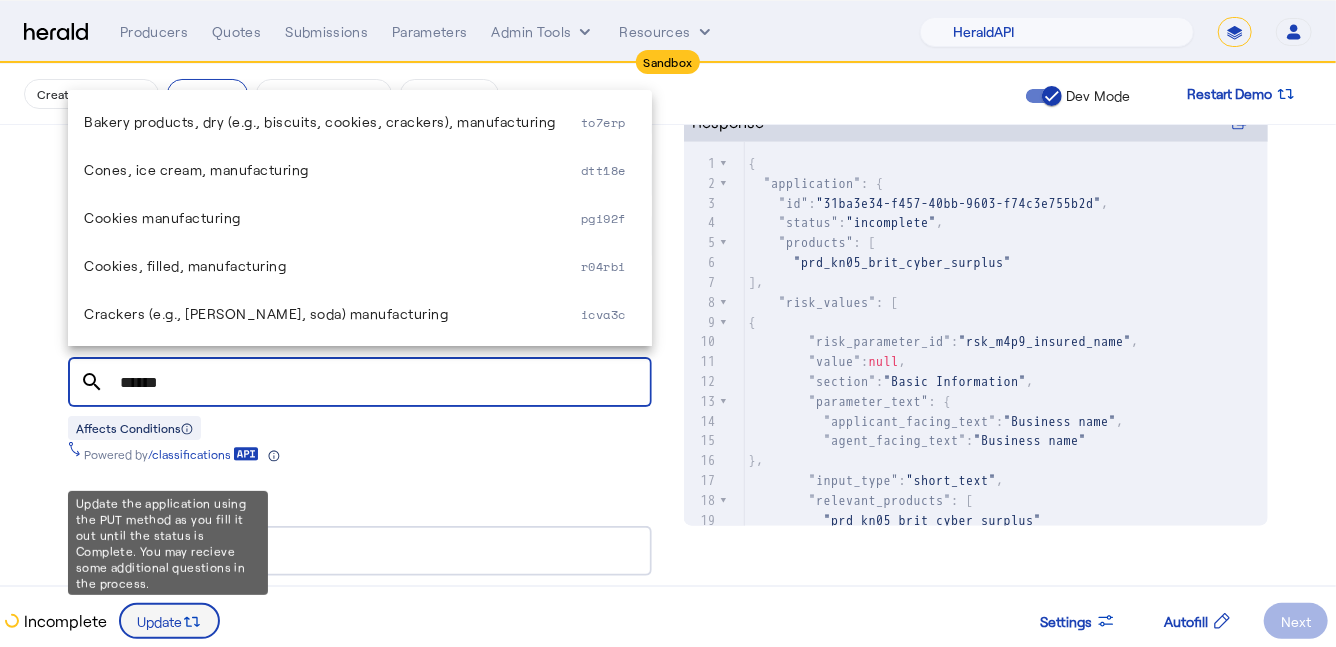 type on "******" 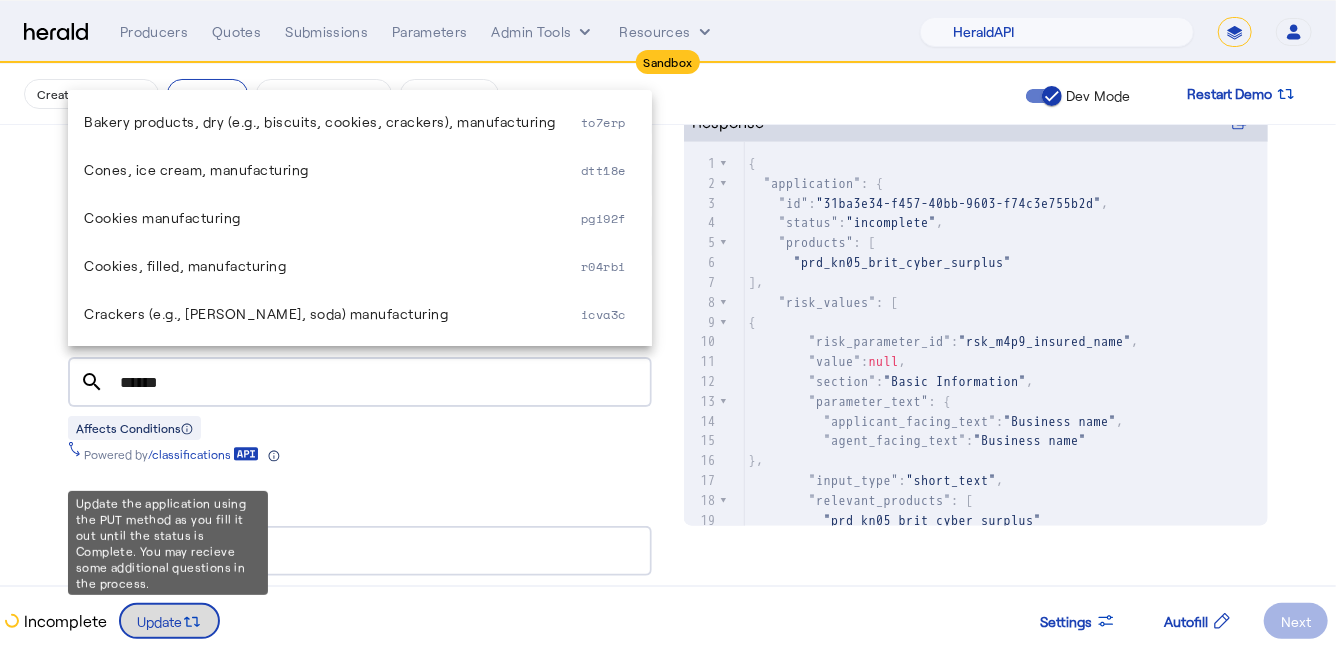 click 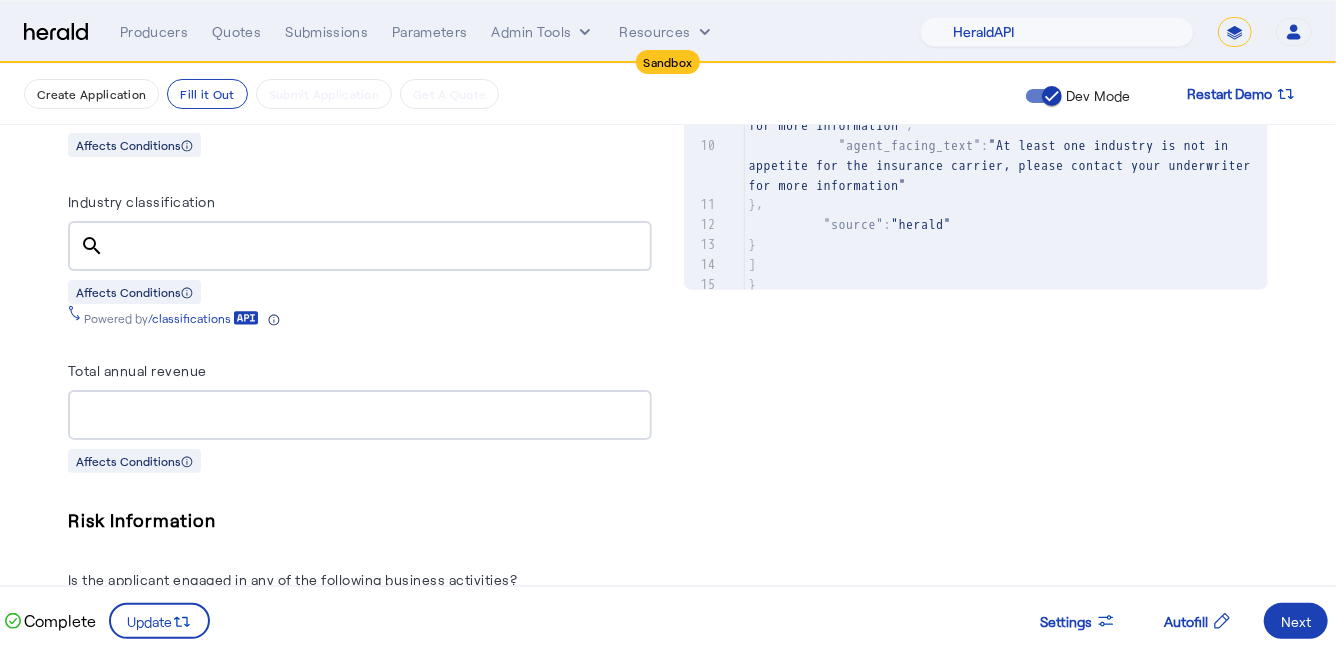 scroll, scrollTop: 1001, scrollLeft: 0, axis: vertical 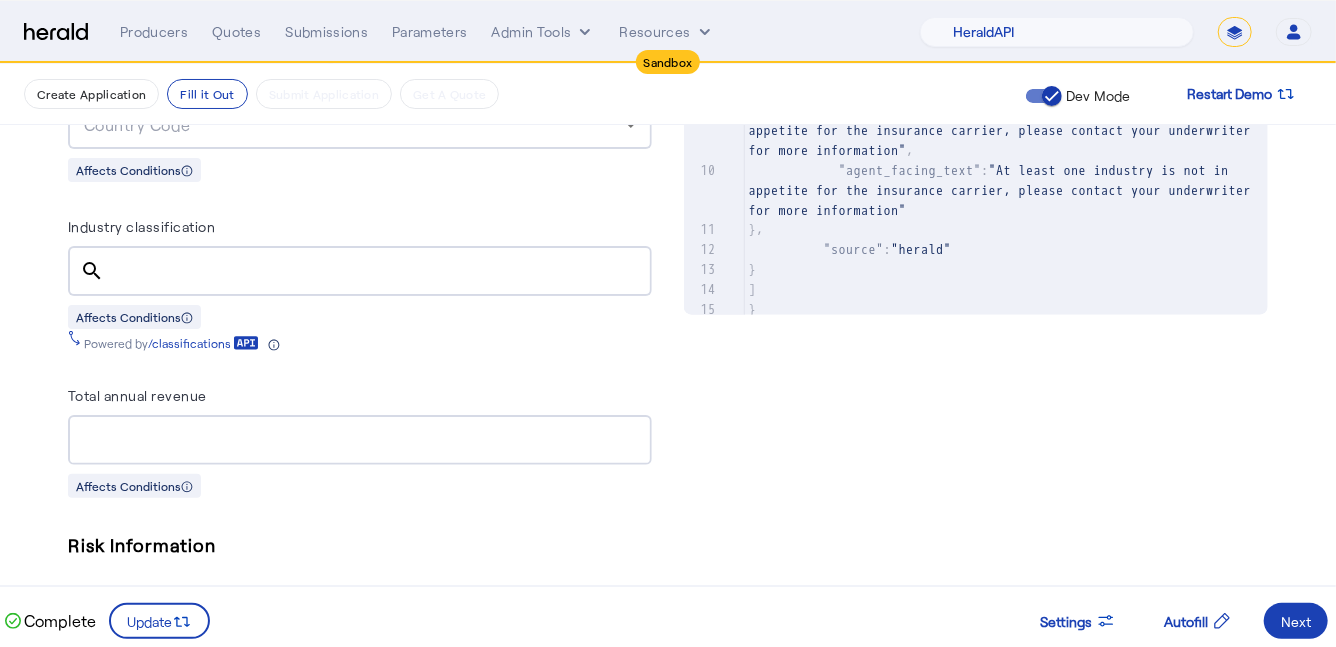 click on "Industry classification" at bounding box center [378, 272] 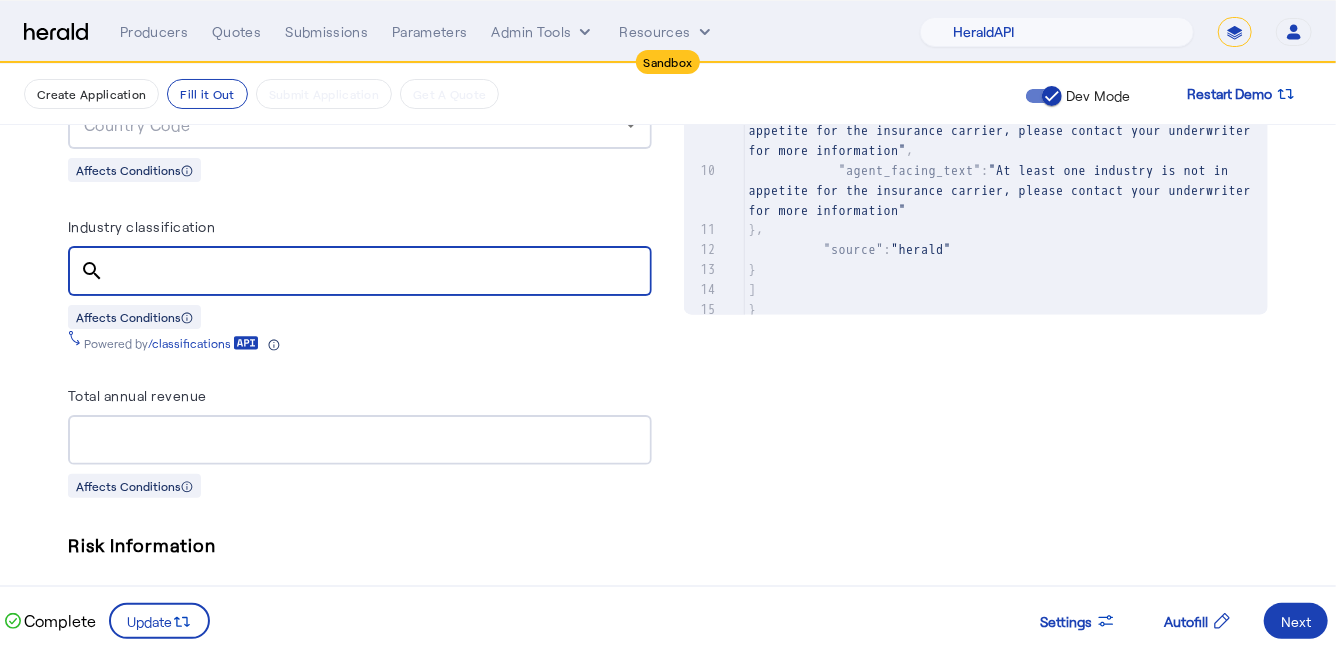 paste on "******" 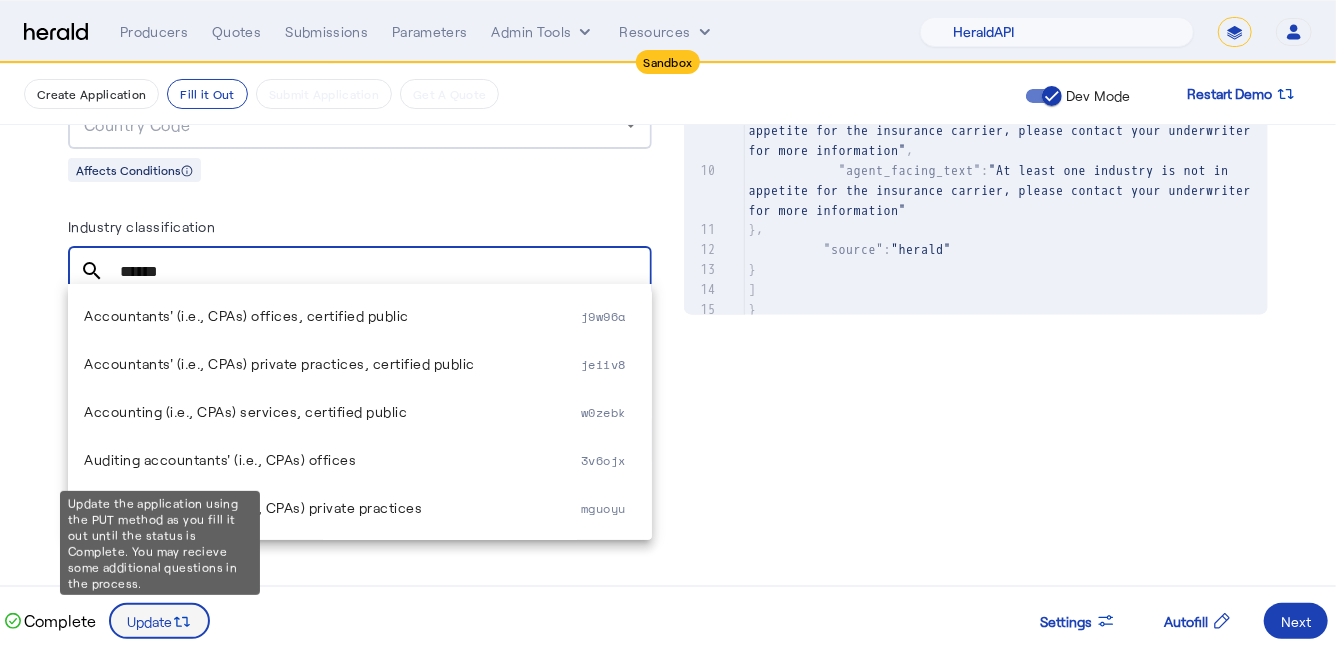 type on "******" 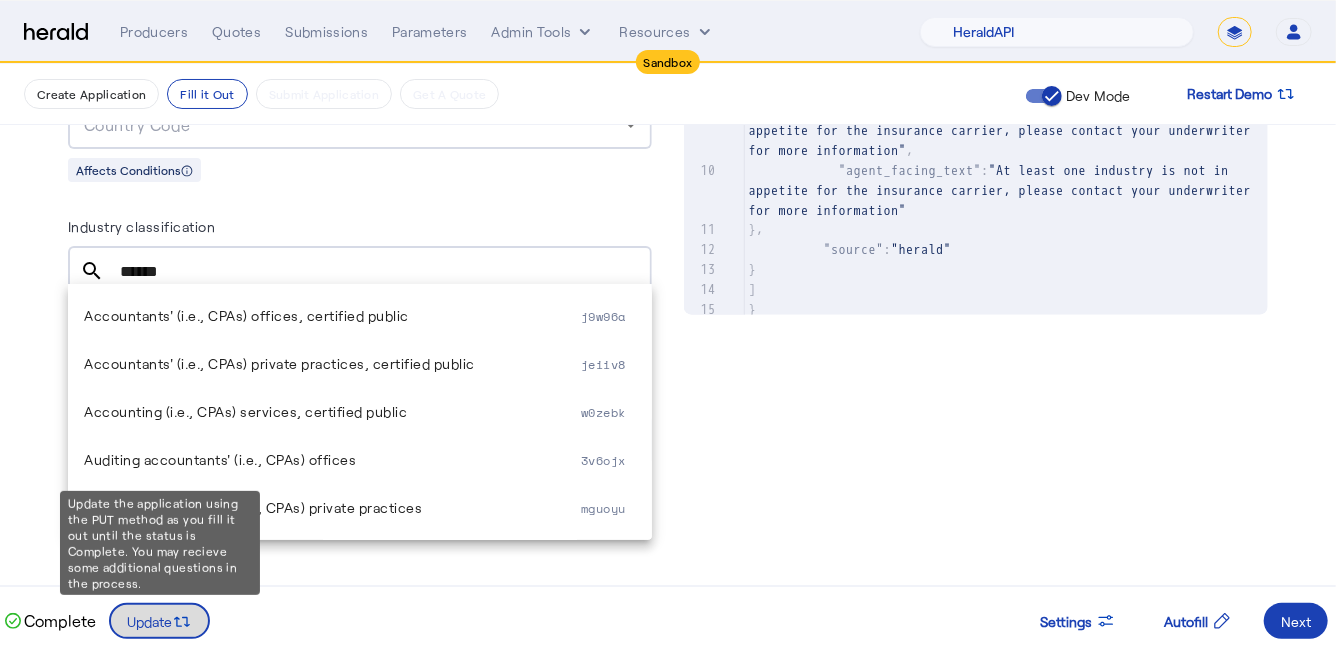 click 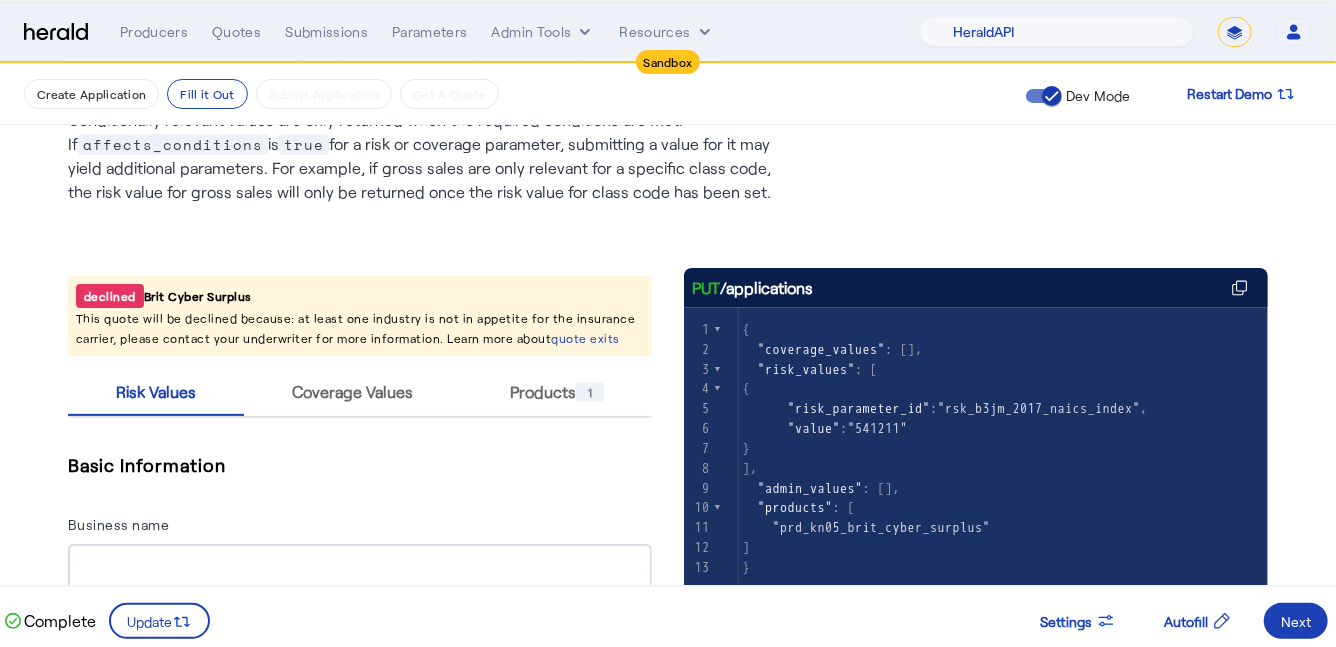 scroll, scrollTop: 158, scrollLeft: 0, axis: vertical 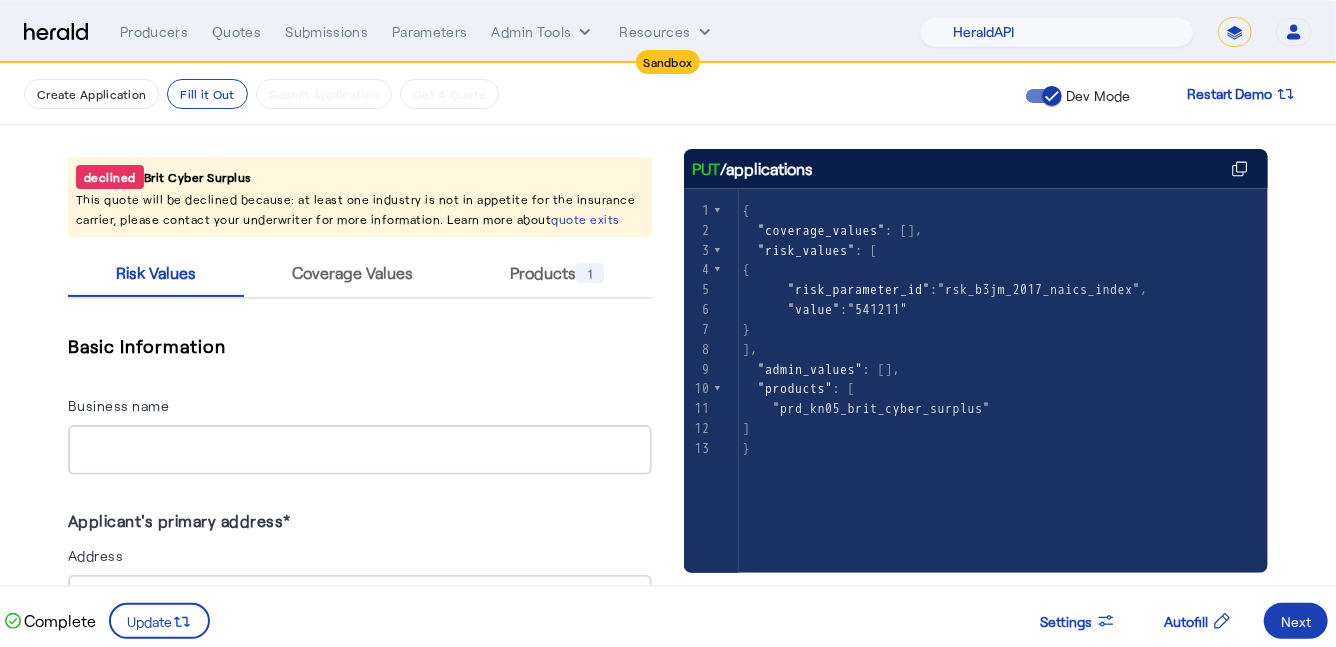 drag, startPoint x: 80, startPoint y: 177, endPoint x: 149, endPoint y: 180, distance: 69.065186 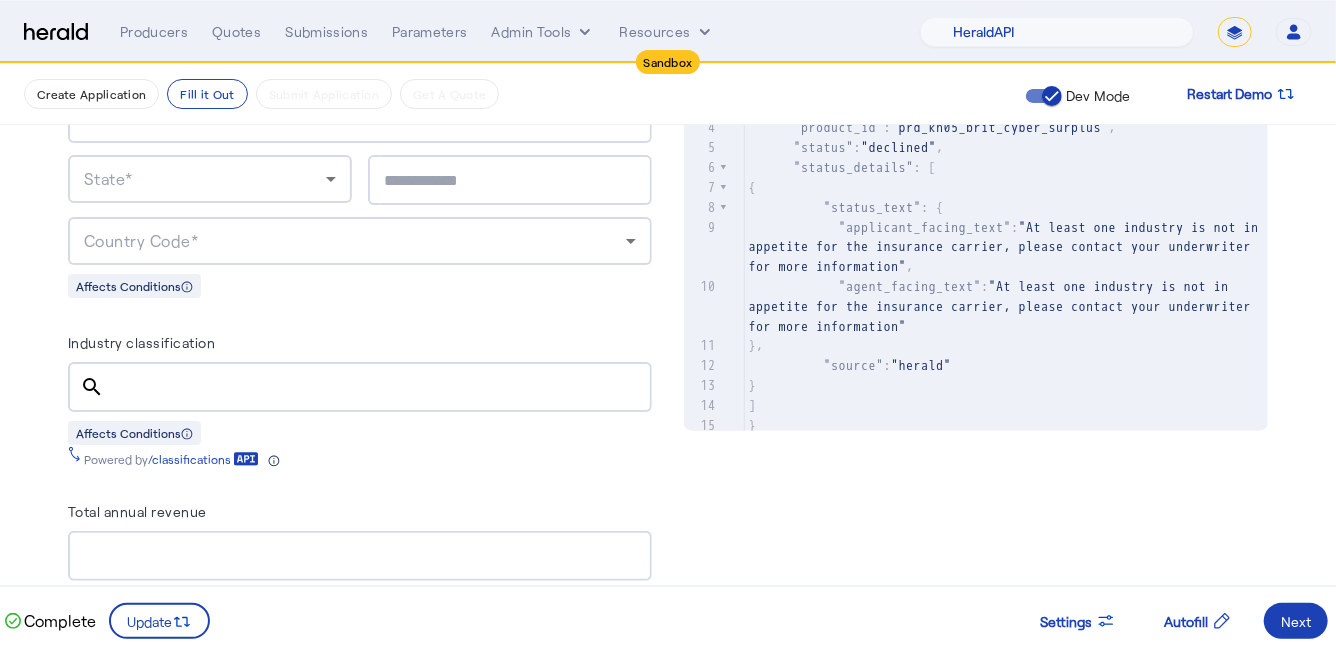 scroll, scrollTop: 887, scrollLeft: 0, axis: vertical 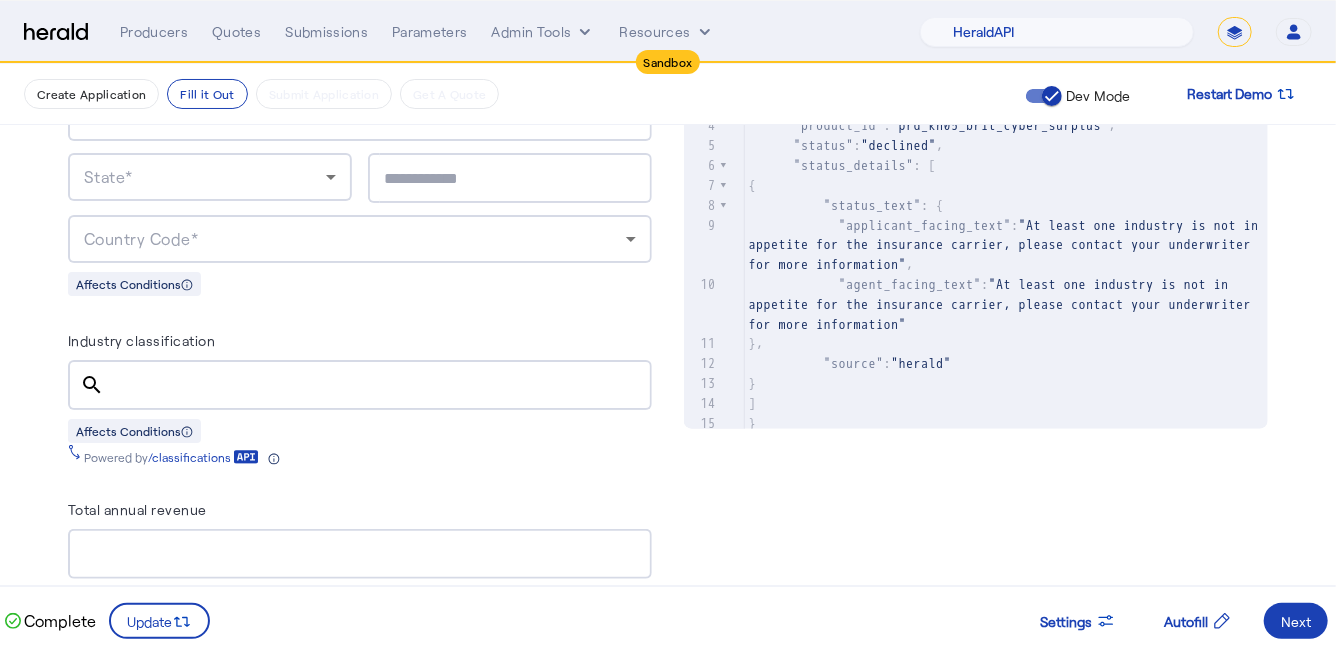click on "Industry classification" at bounding box center (378, 386) 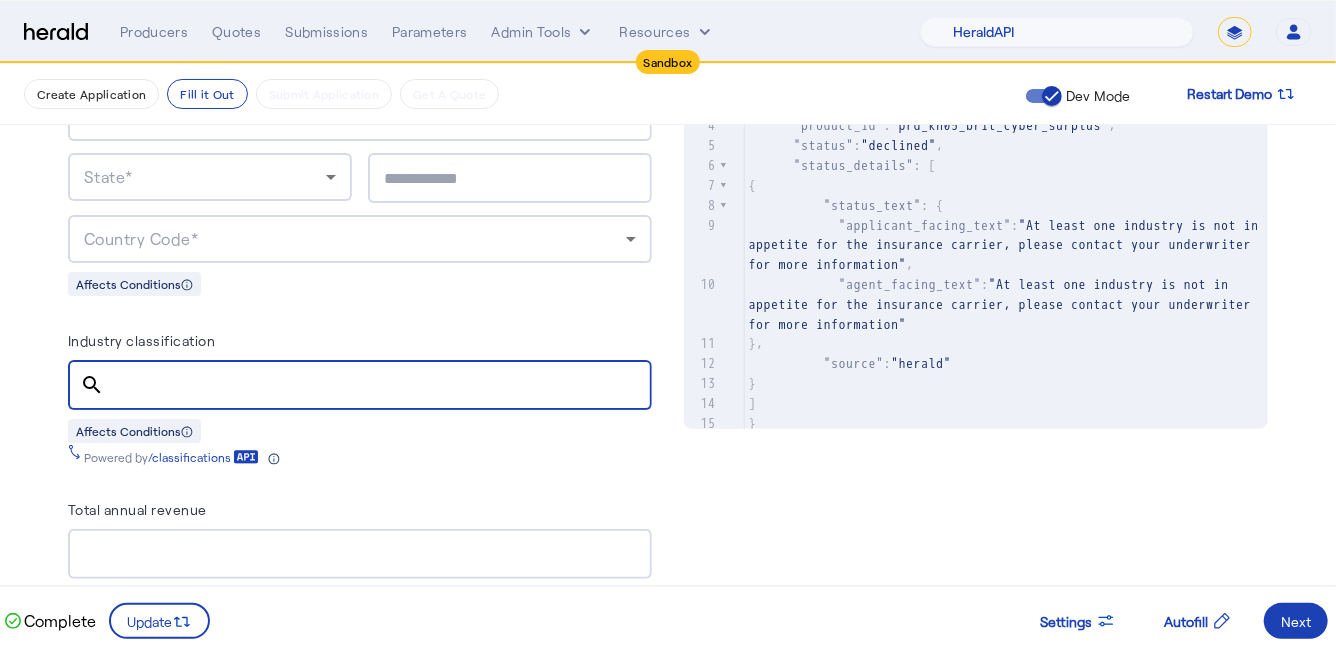 click on "Industry classification" at bounding box center [378, 386] 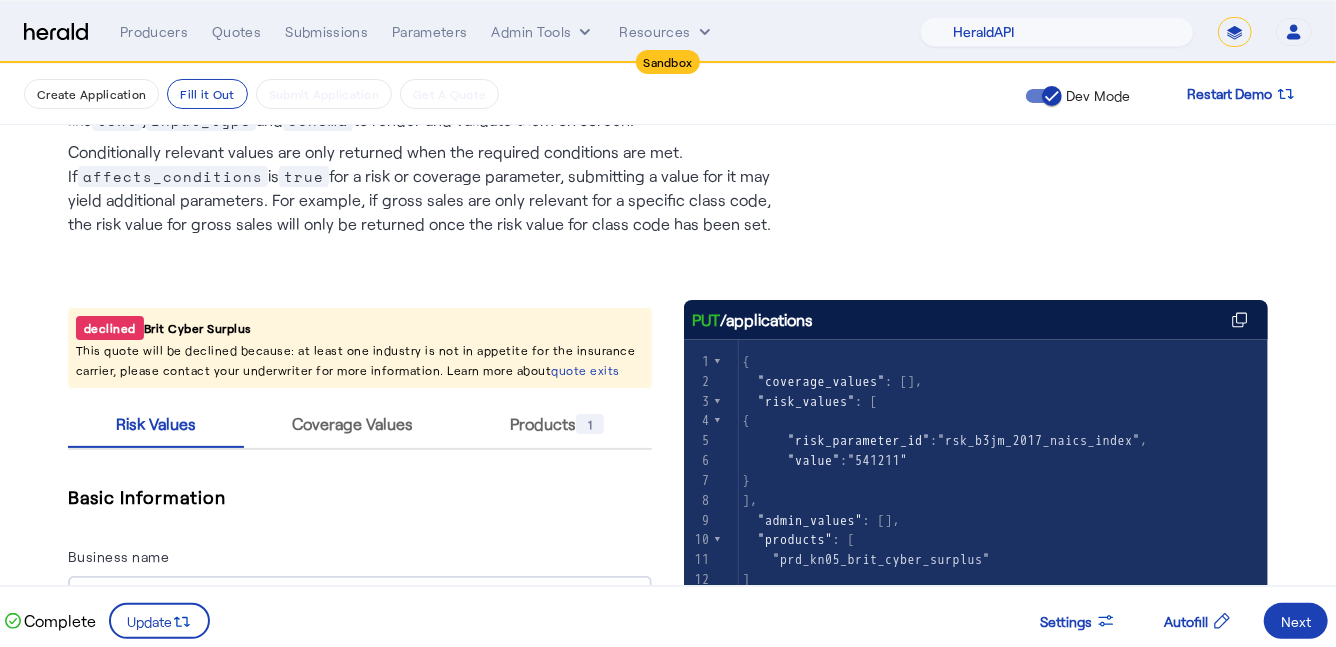 scroll, scrollTop: 0, scrollLeft: 0, axis: both 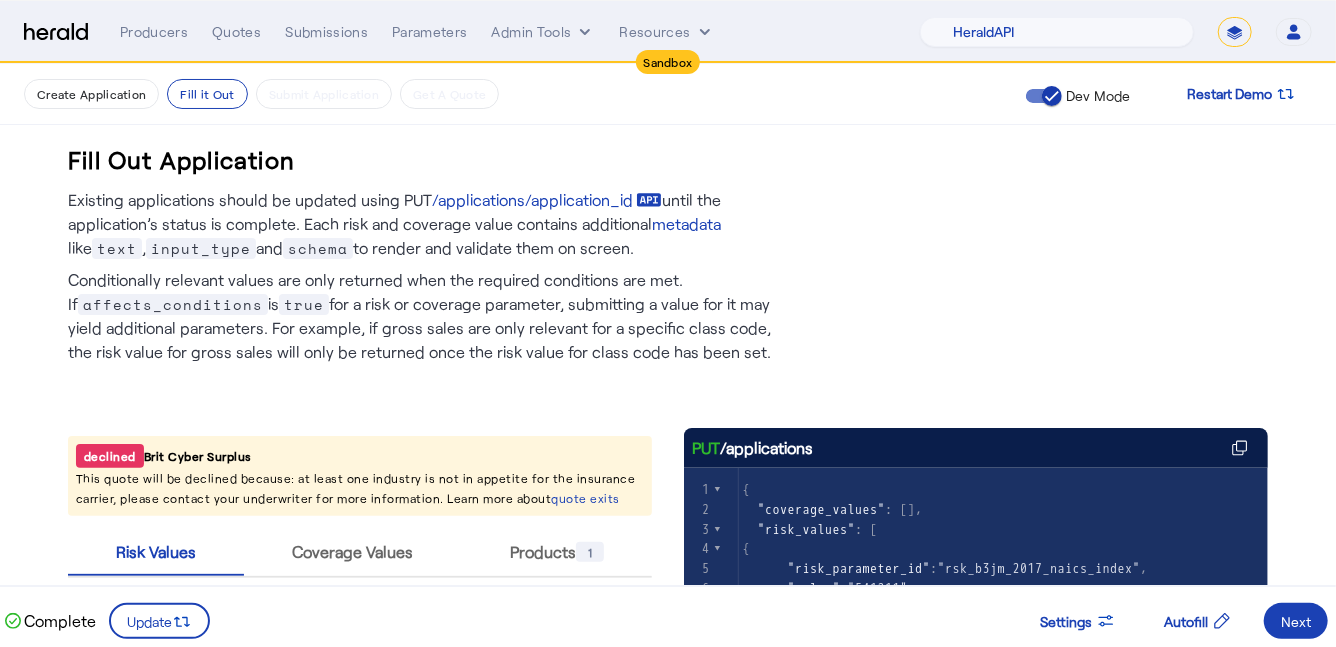 drag, startPoint x: 81, startPoint y: 456, endPoint x: 545, endPoint y: 498, distance: 465.89697 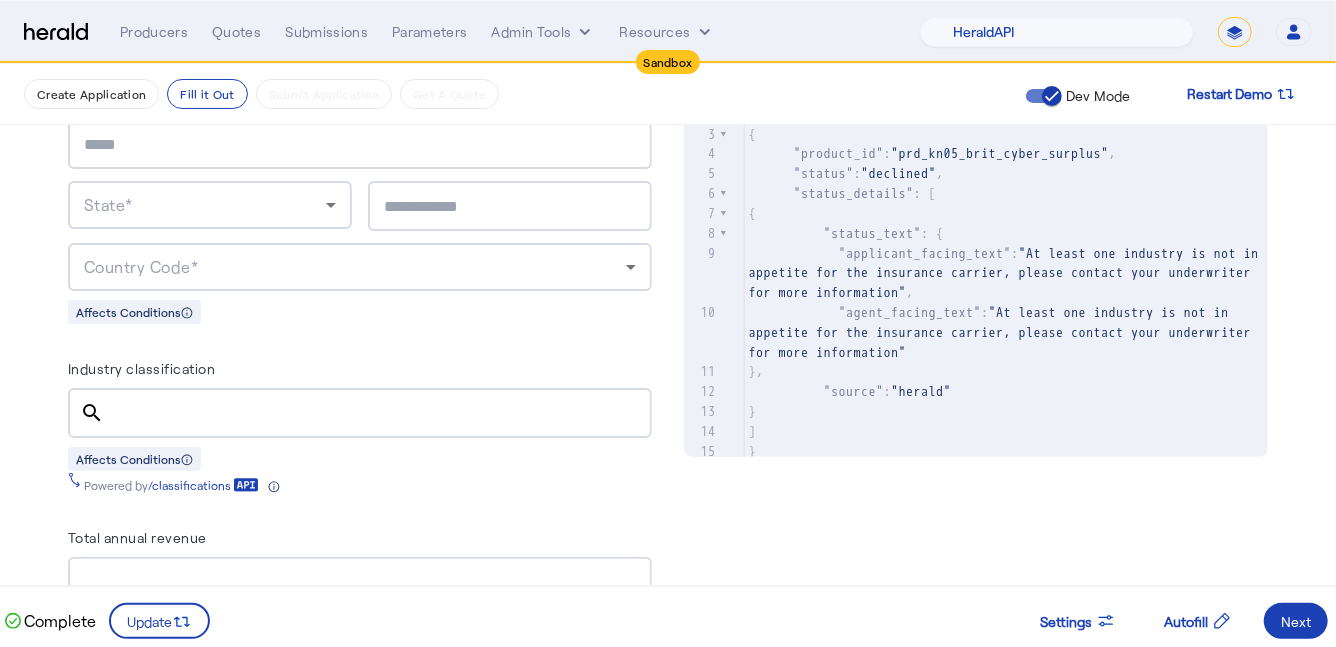 scroll, scrollTop: 855, scrollLeft: 0, axis: vertical 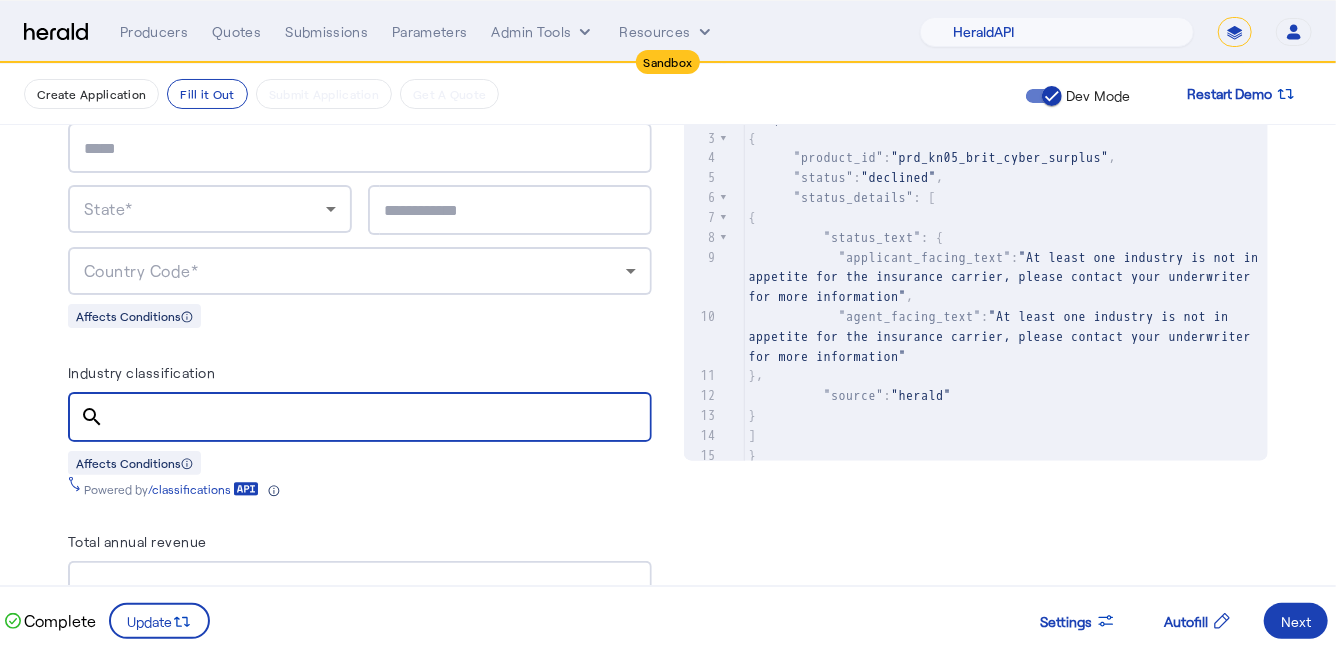 click on "Industry classification" at bounding box center [378, 418] 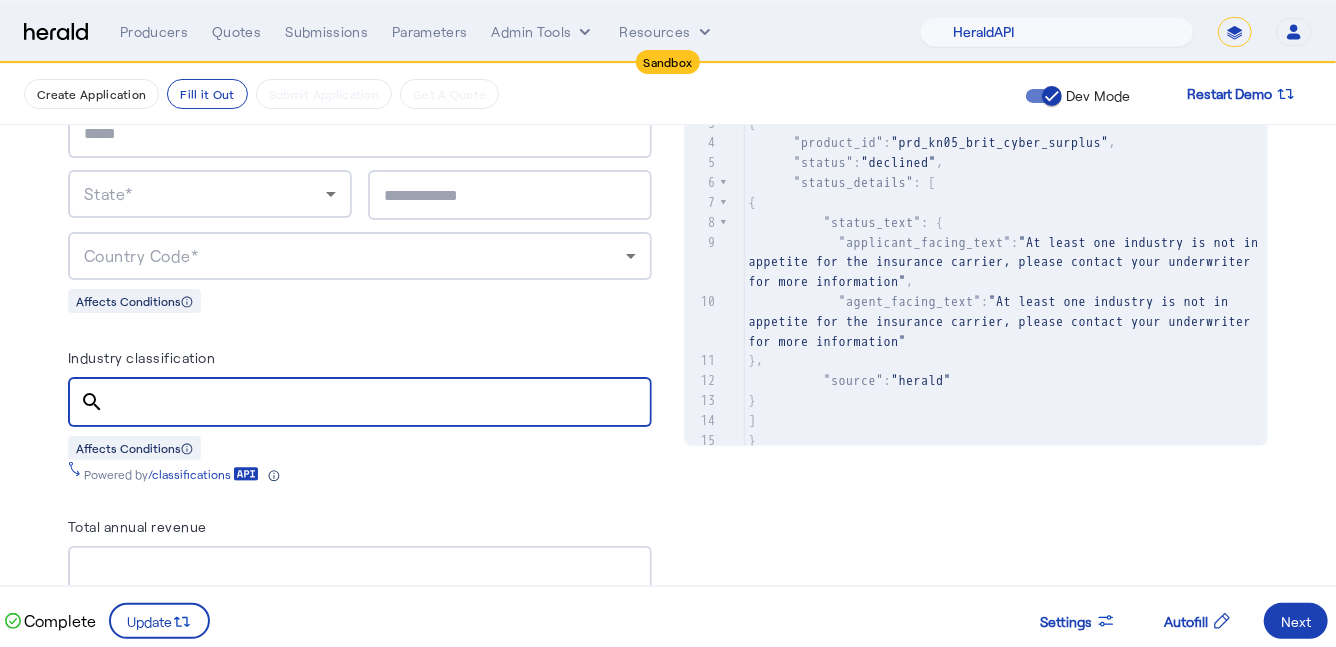 scroll, scrollTop: 869, scrollLeft: 0, axis: vertical 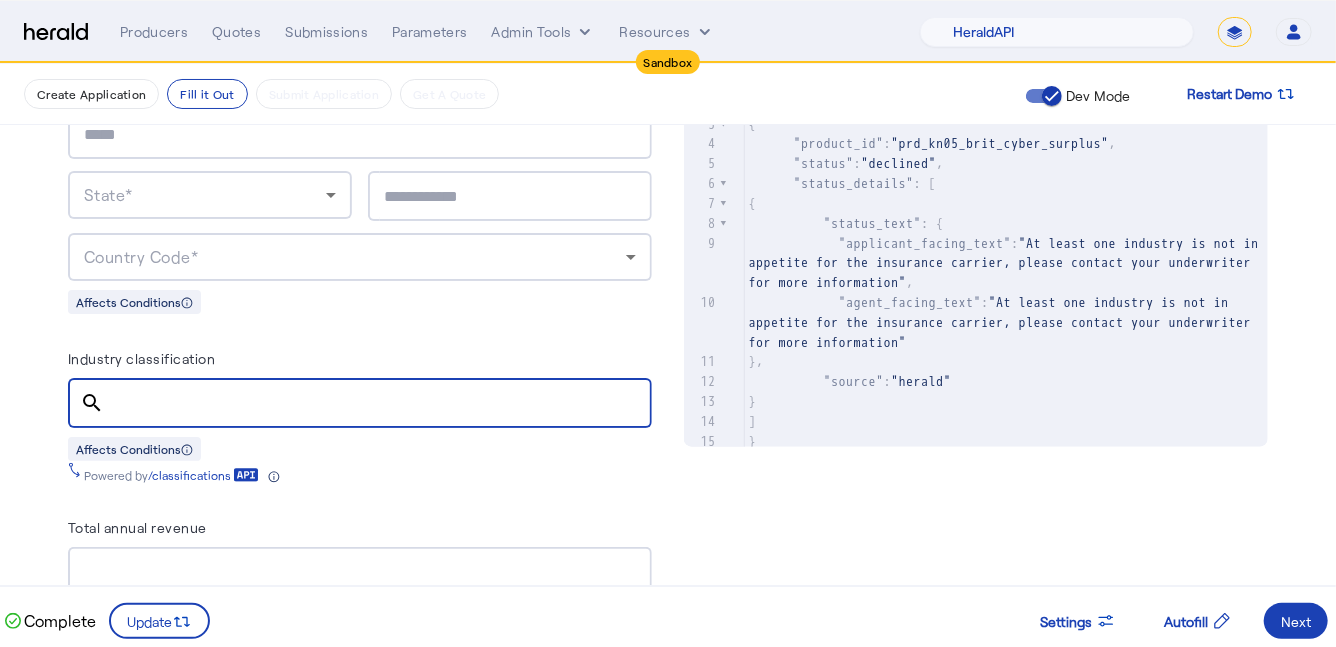 click on "Industry classification" at bounding box center [378, 404] 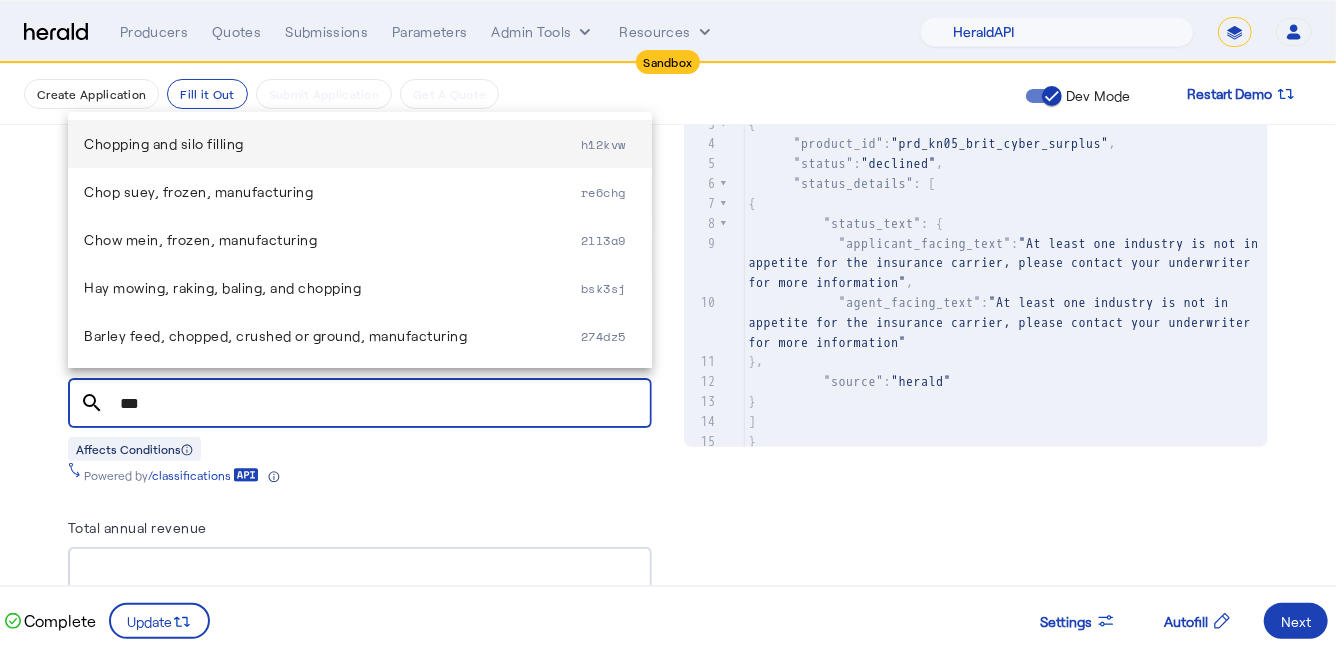 type on "***" 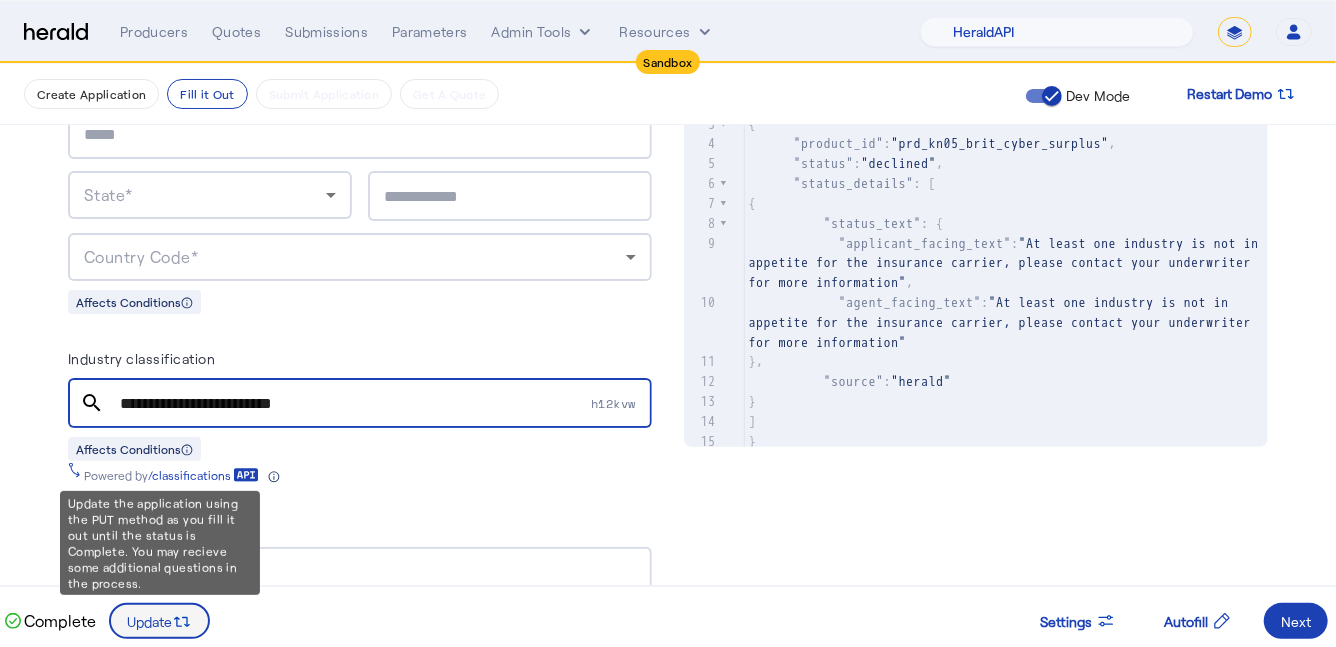 click at bounding box center (182, 621) 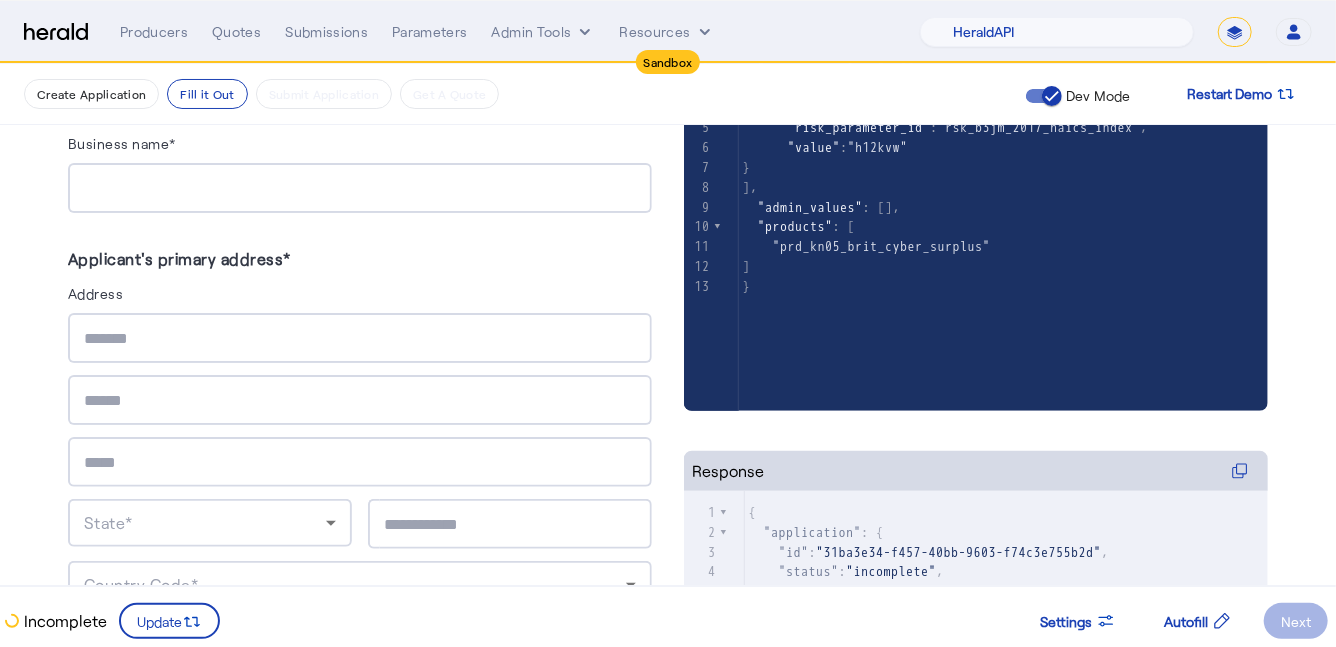 scroll, scrollTop: 687, scrollLeft: 0, axis: vertical 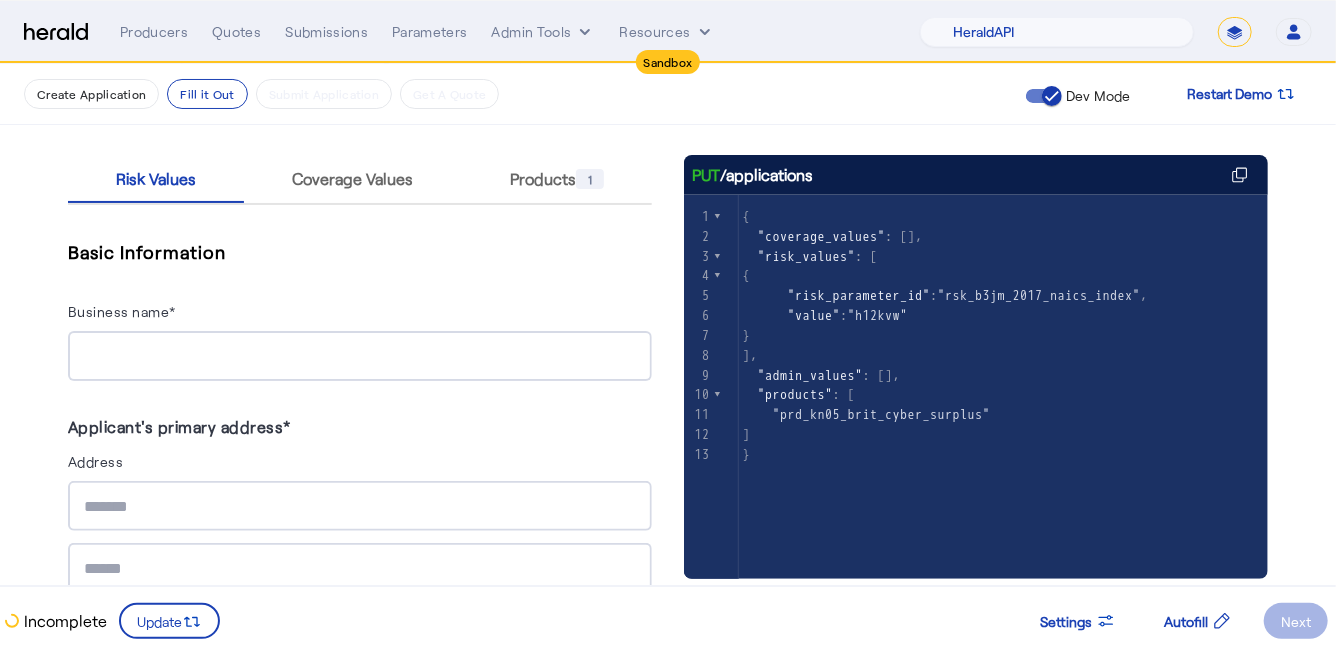 click at bounding box center [56, 32] 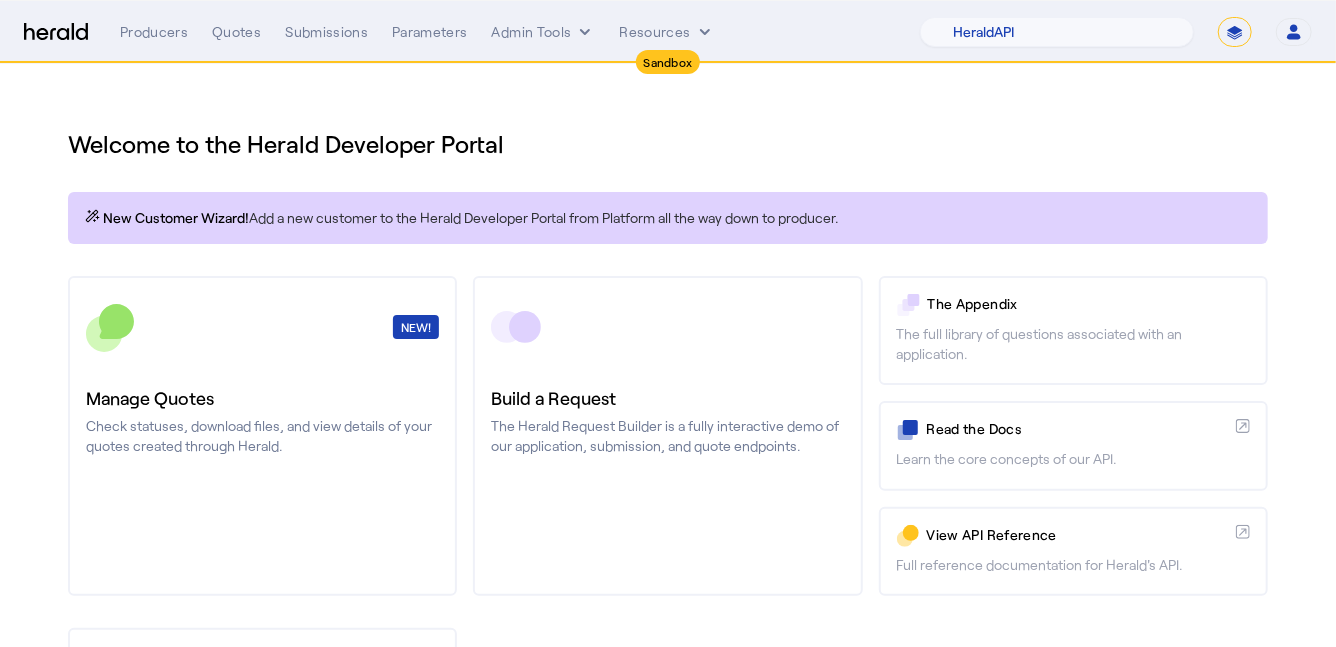 click on "**********" at bounding box center [1235, 32] 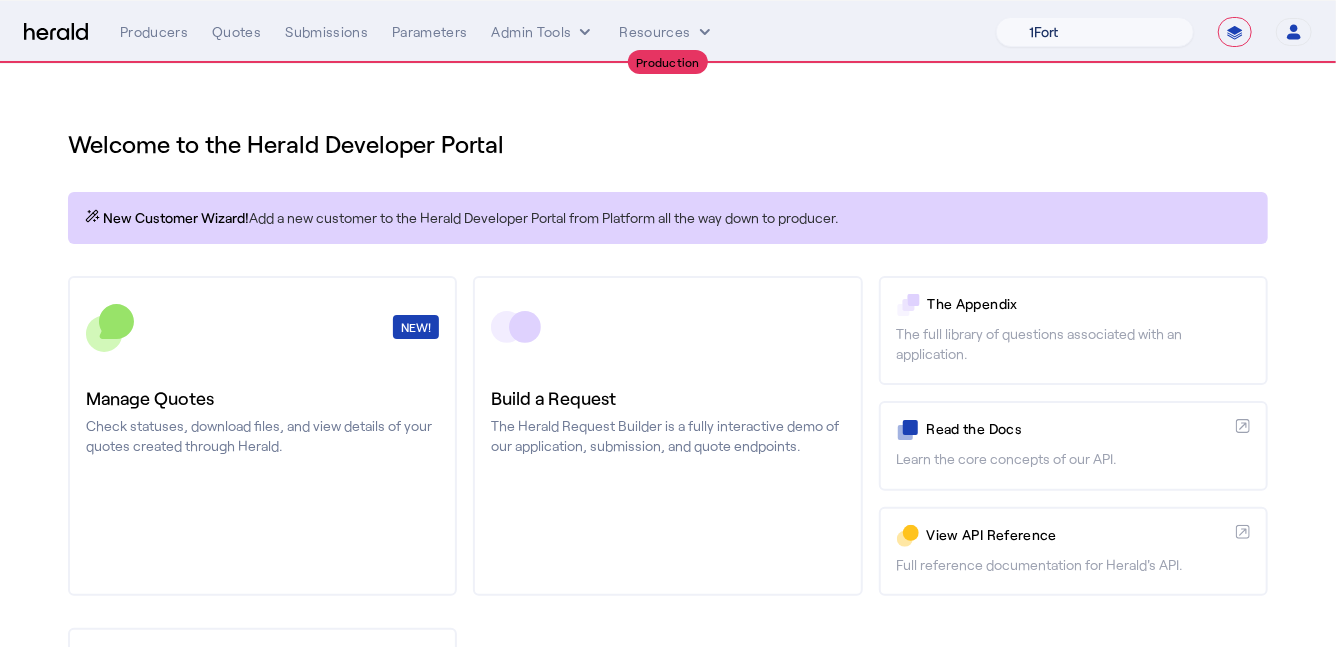click on "1Fort   Billy   BindHQ   Bunker   CRC   Campus Coverage   Citadel   Fifthwall   Flow Specialty (Capitola)   Founder Shield   Growthmill   HIB Marketplace   HeraldAPI   Layr   Limit   Marsh   QuoteWell   Sayata Labs   Semsee   Stere   USI   Vouch   Zywave" at bounding box center (1095, 32) 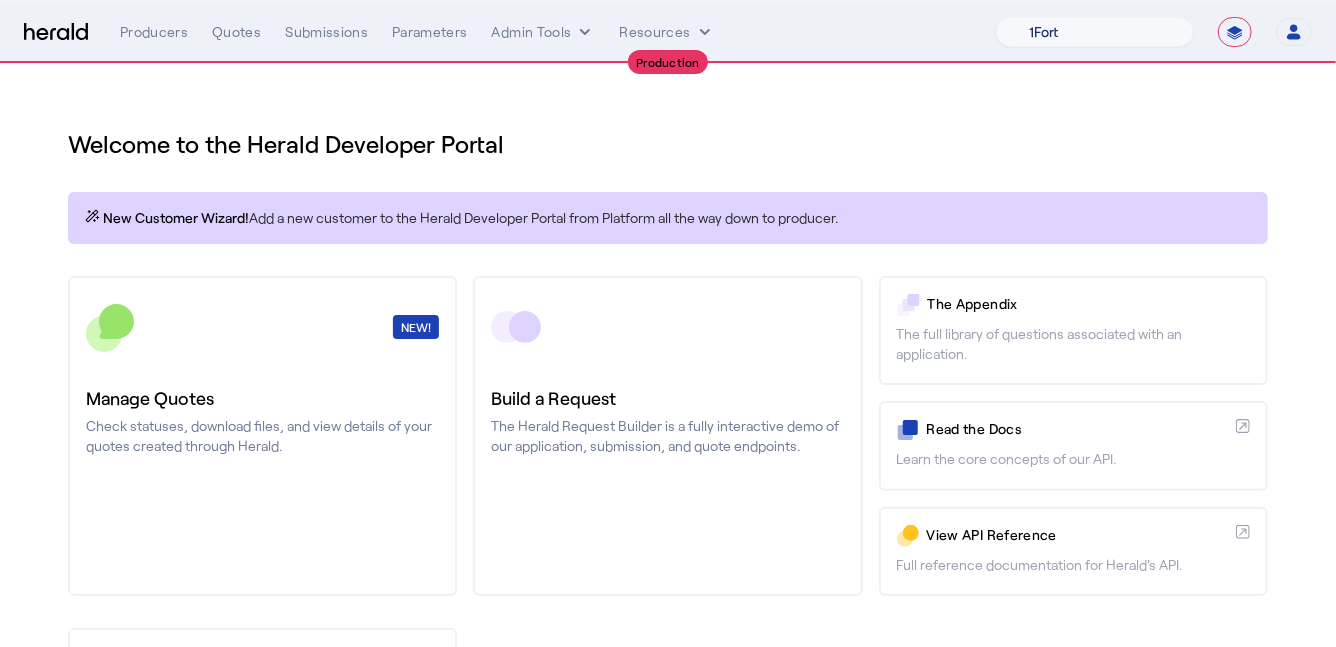 select on "pfm_h3db_crc" 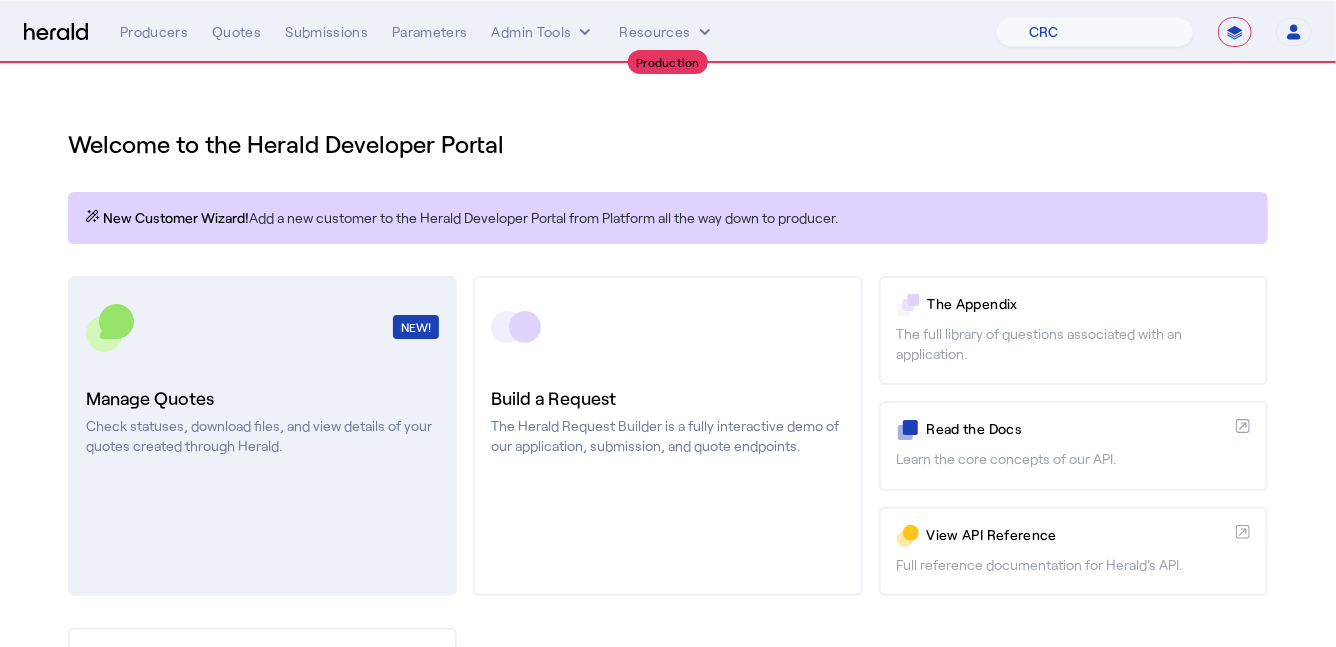 click on "Manage Quotes  Check statuses, download files, and view details of your quotes created through Herald." 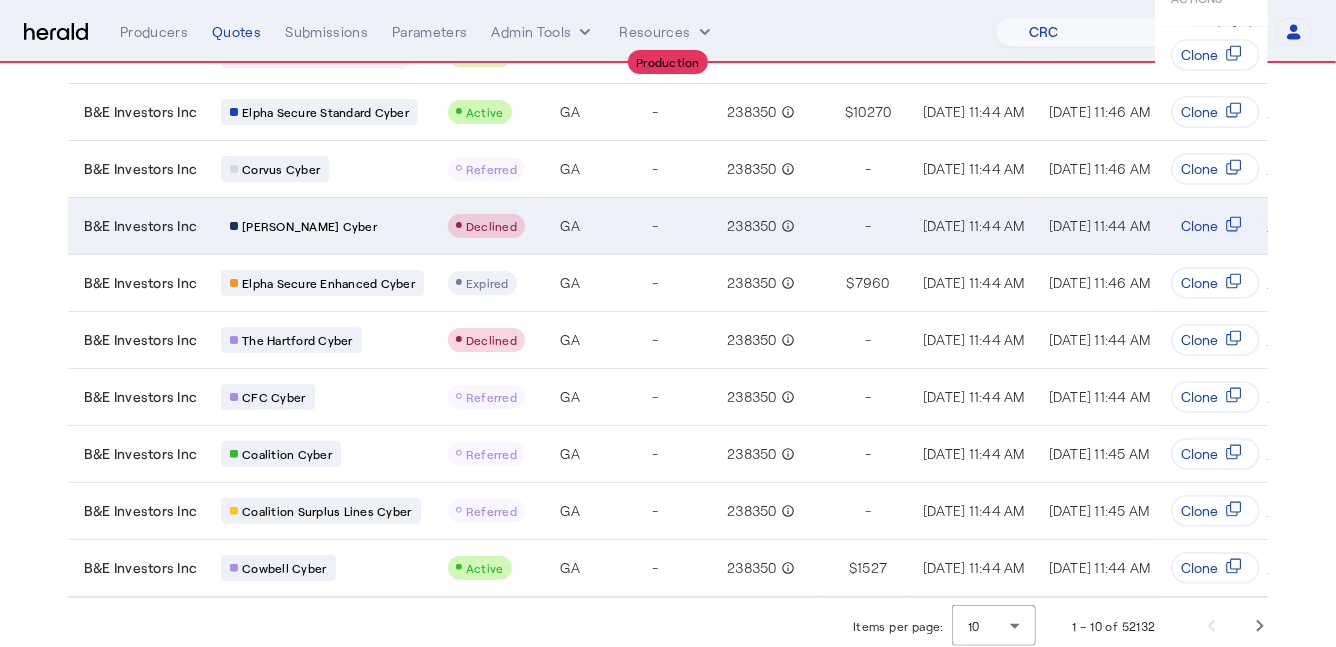 scroll, scrollTop: 256, scrollLeft: 0, axis: vertical 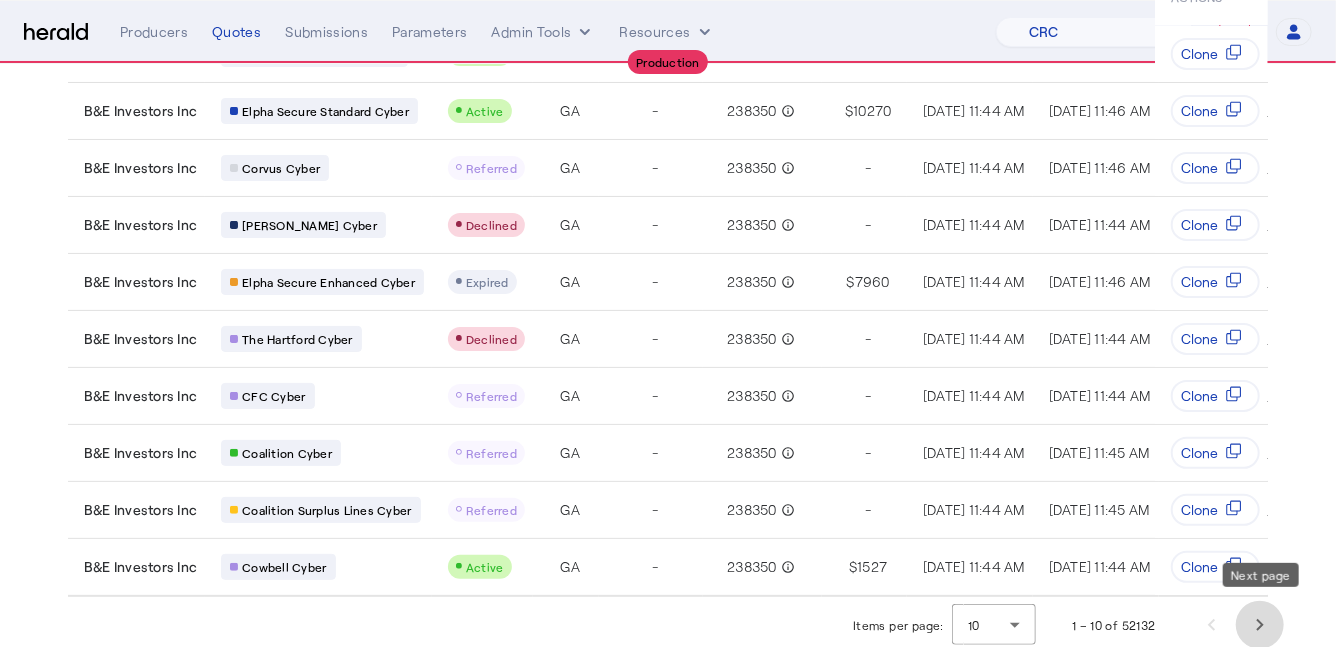 click 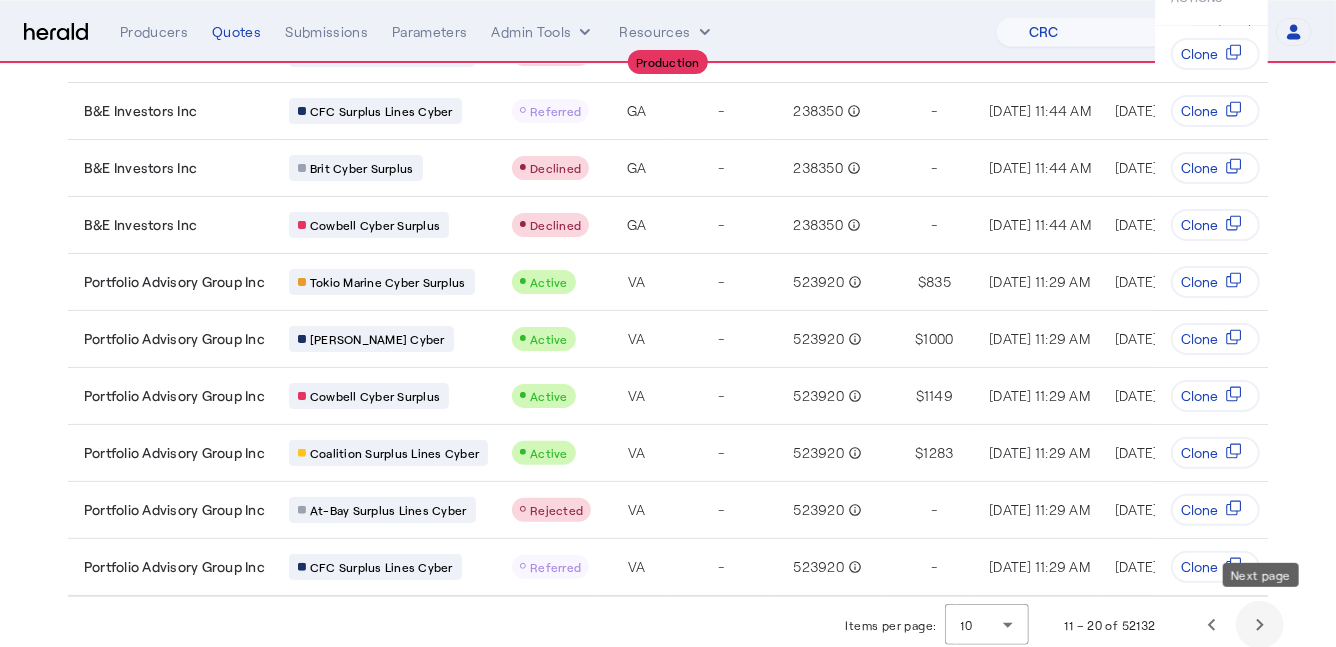 click 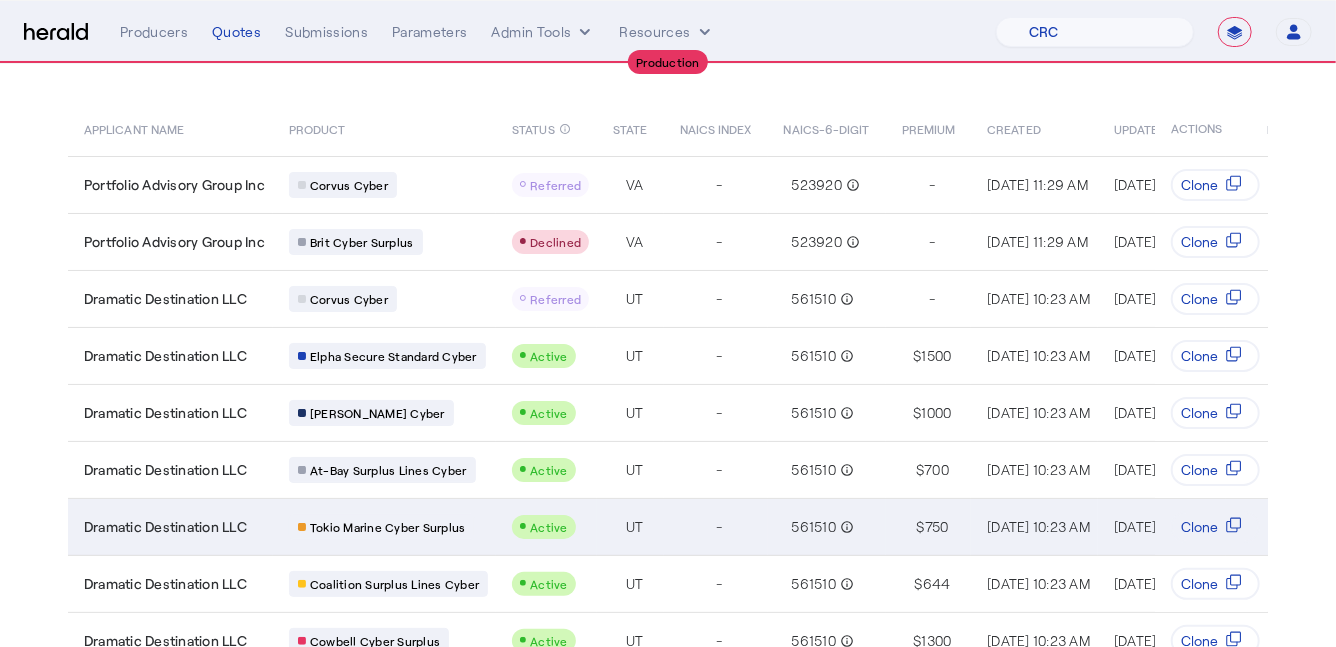 scroll, scrollTop: 256, scrollLeft: 0, axis: vertical 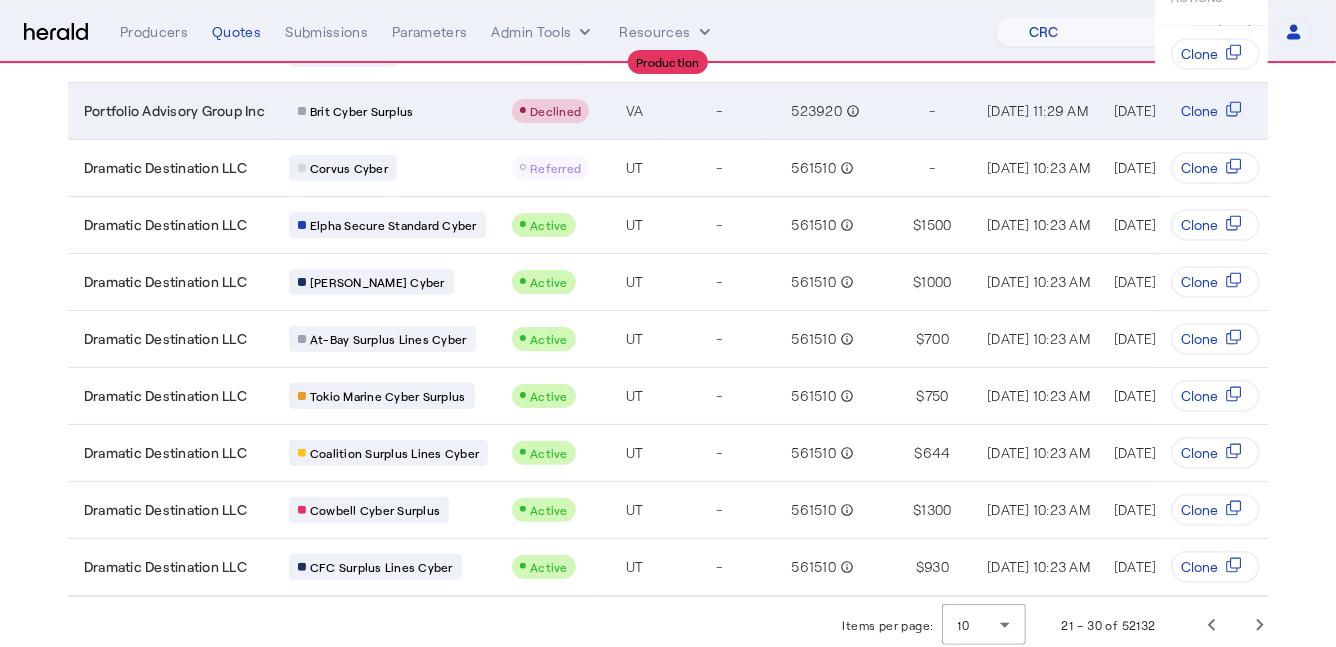 click on "Brit Cyber Surplus" at bounding box center [384, 110] 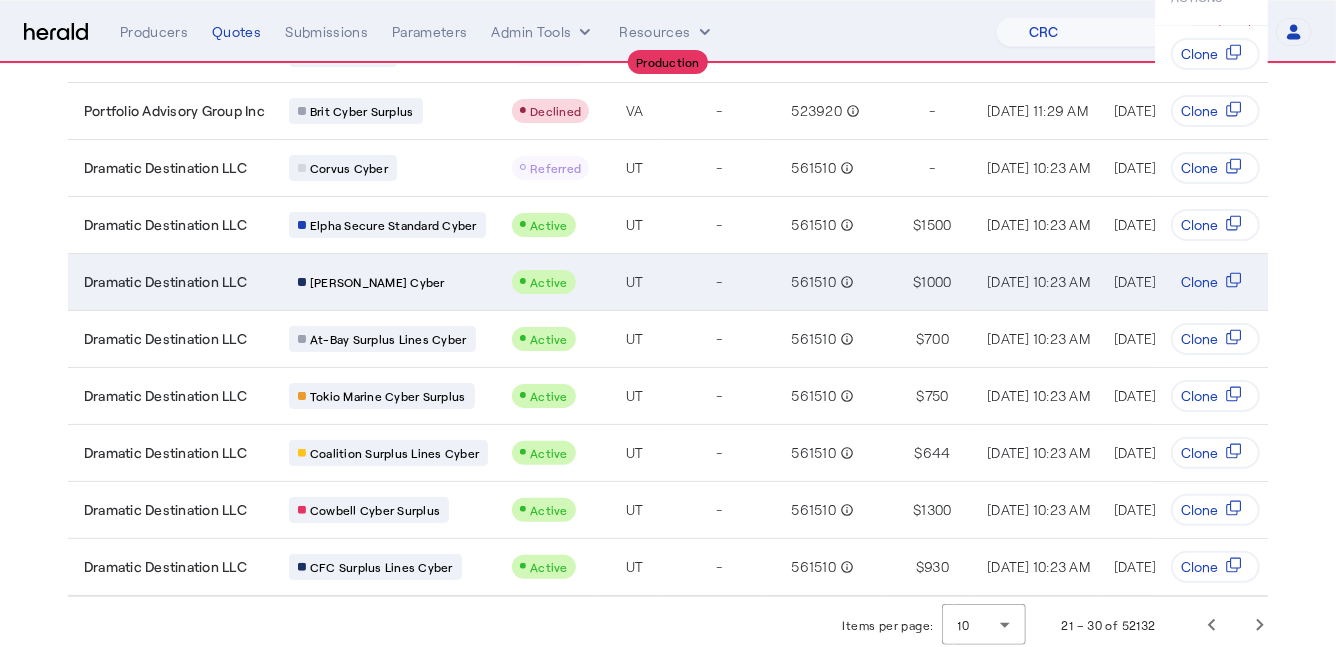 scroll, scrollTop: 0, scrollLeft: 0, axis: both 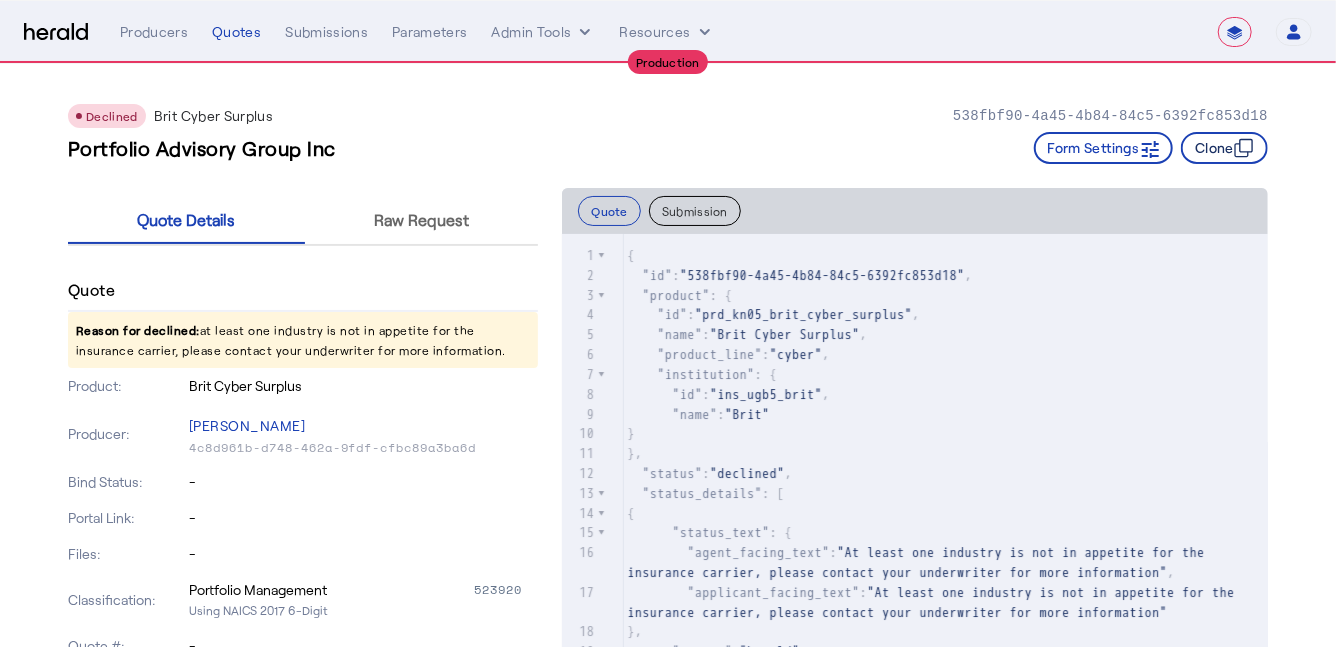 click on "Clone" 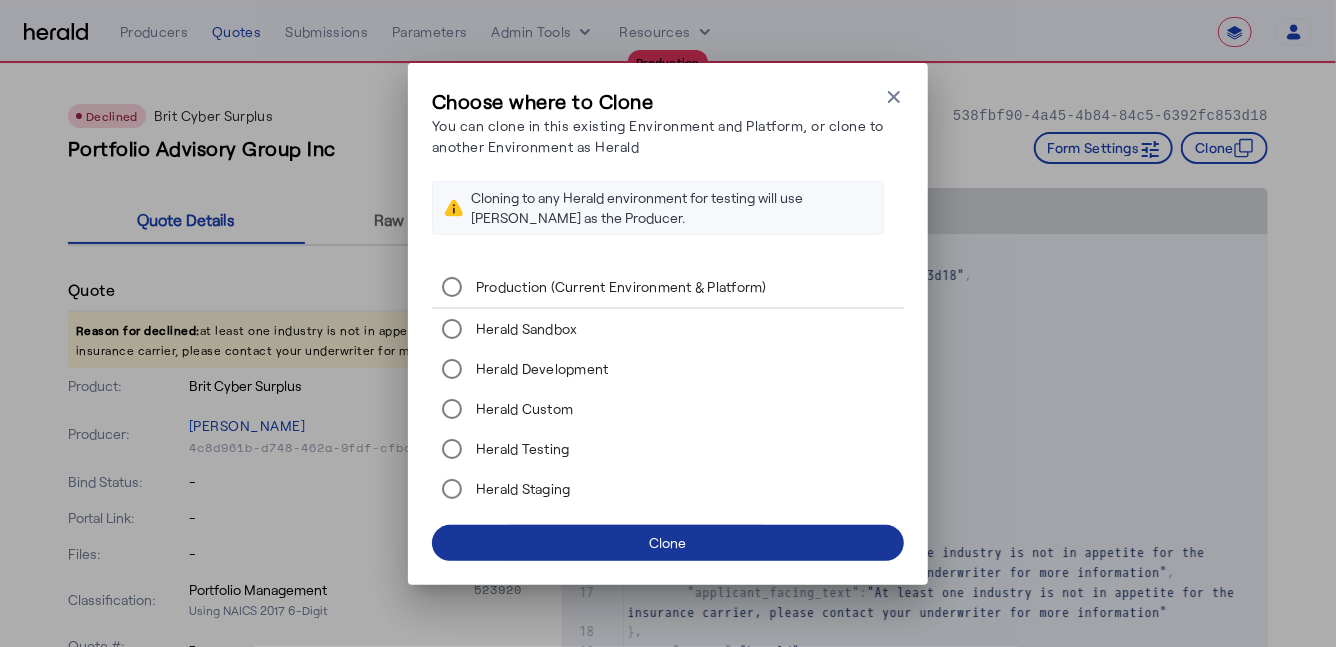 click at bounding box center (668, 543) 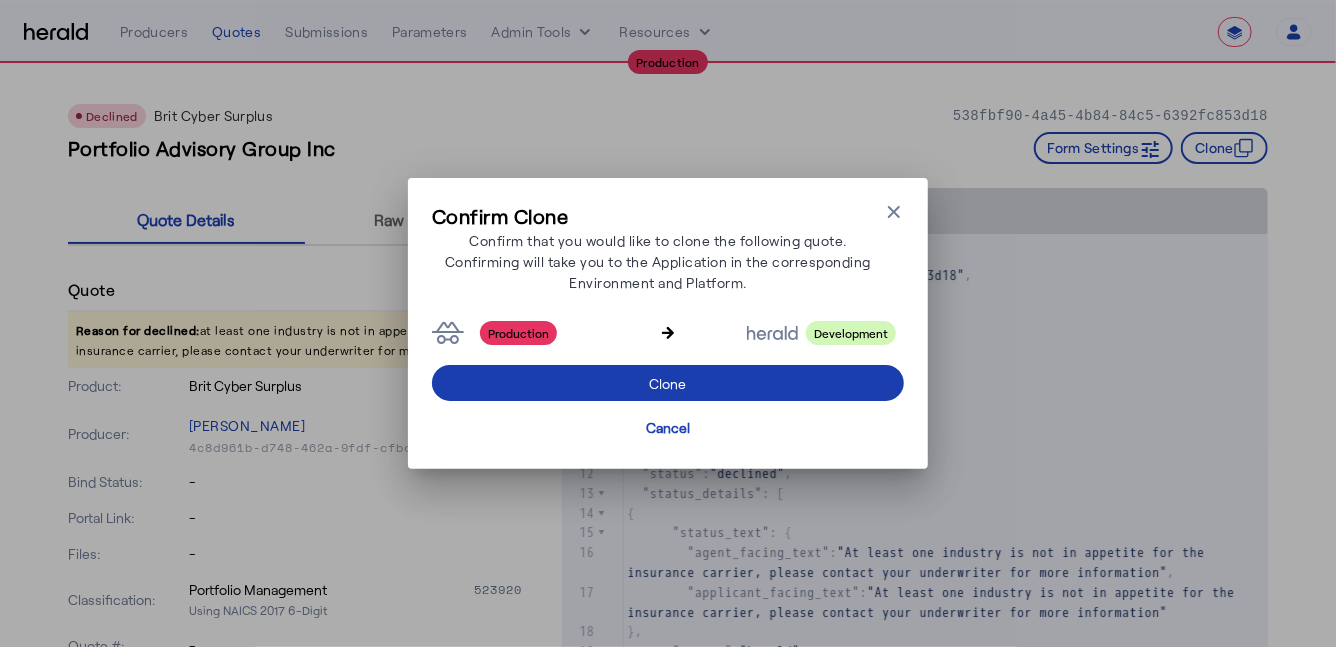 click at bounding box center [668, 383] 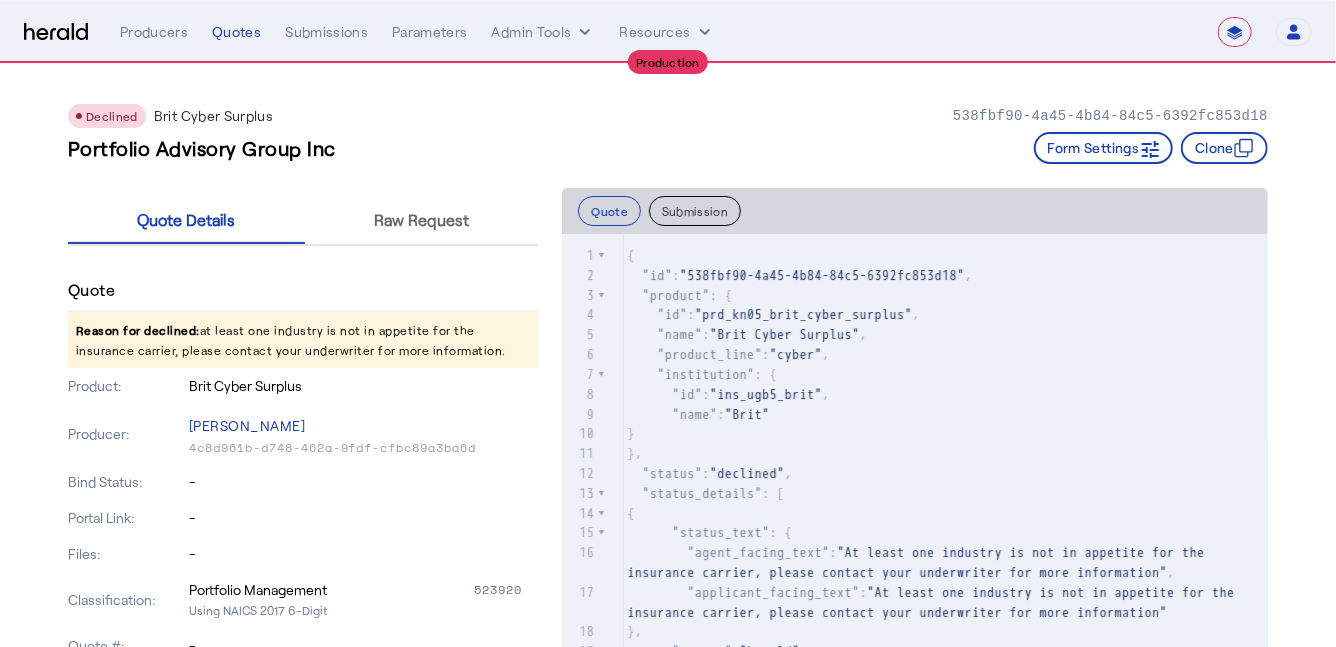 select on "**********" 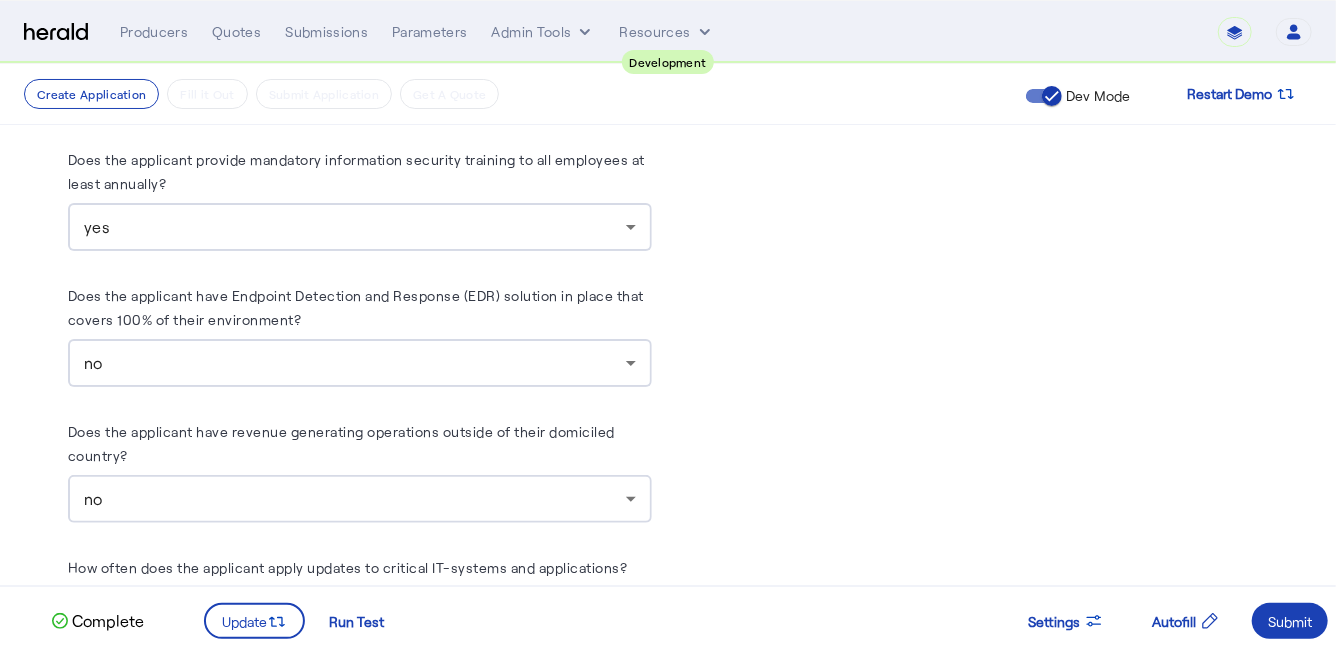 scroll, scrollTop: 2699, scrollLeft: 0, axis: vertical 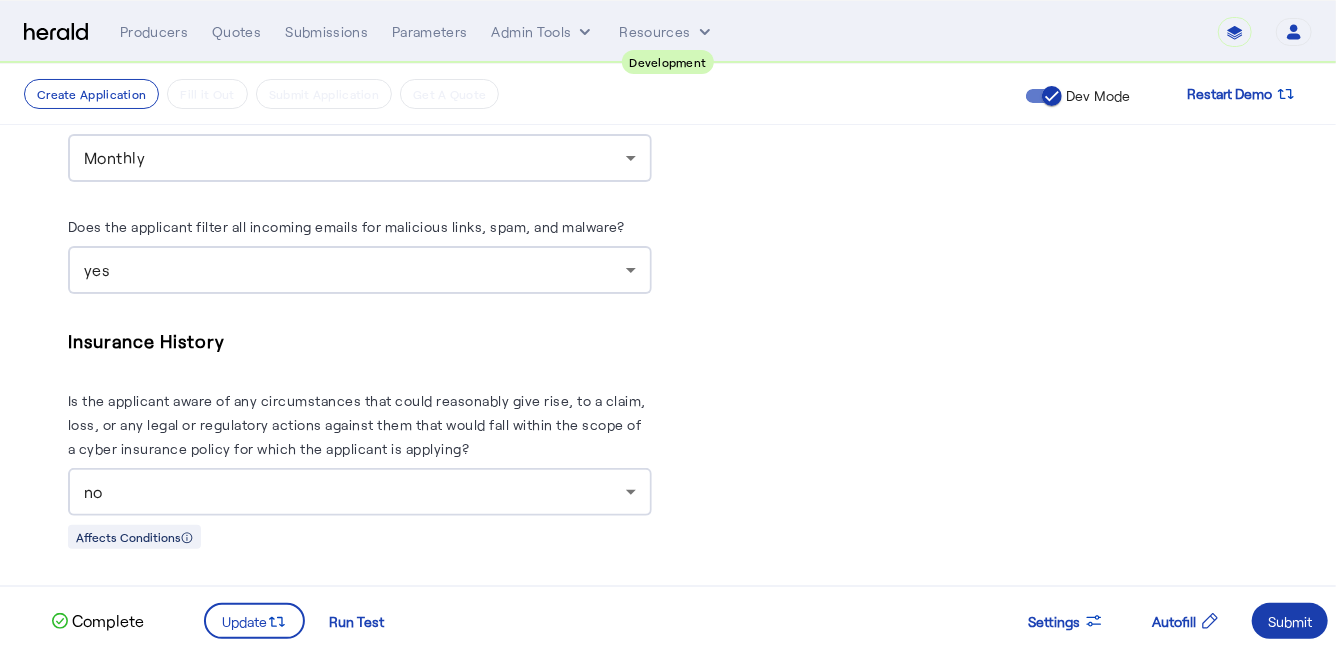 click at bounding box center (1290, 621) 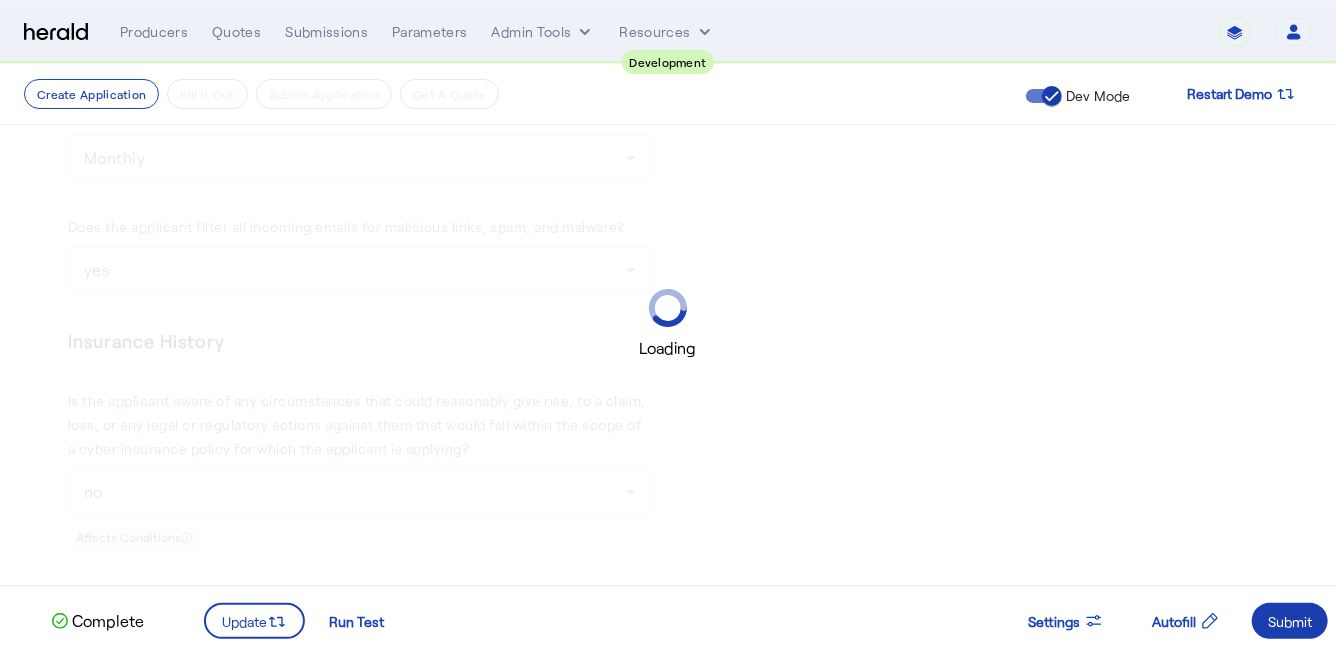 scroll, scrollTop: 0, scrollLeft: 0, axis: both 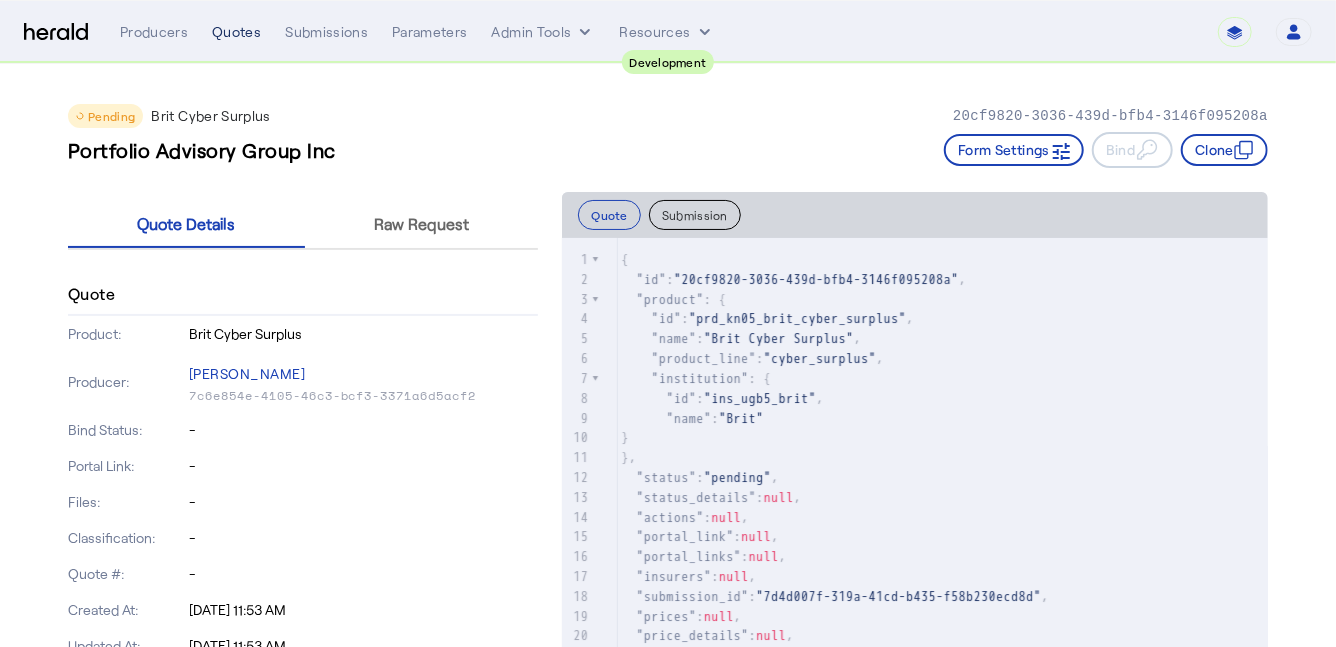 click on "Quotes" at bounding box center (236, 32) 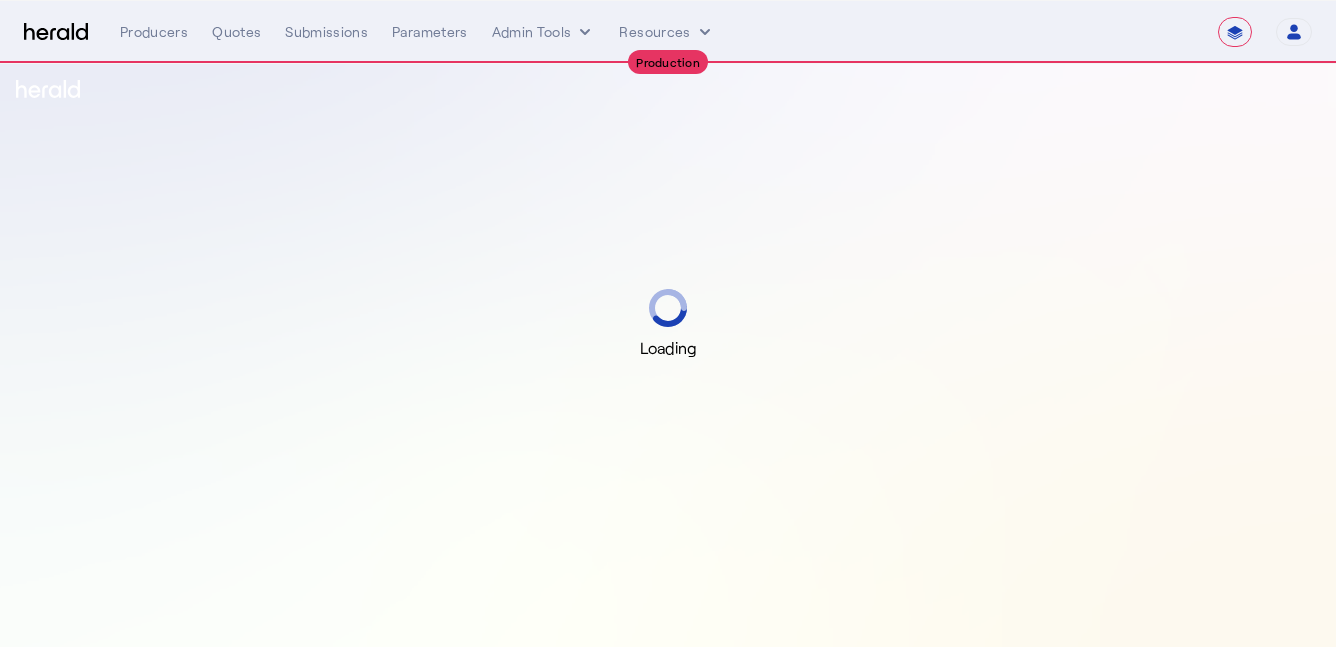 select on "**********" 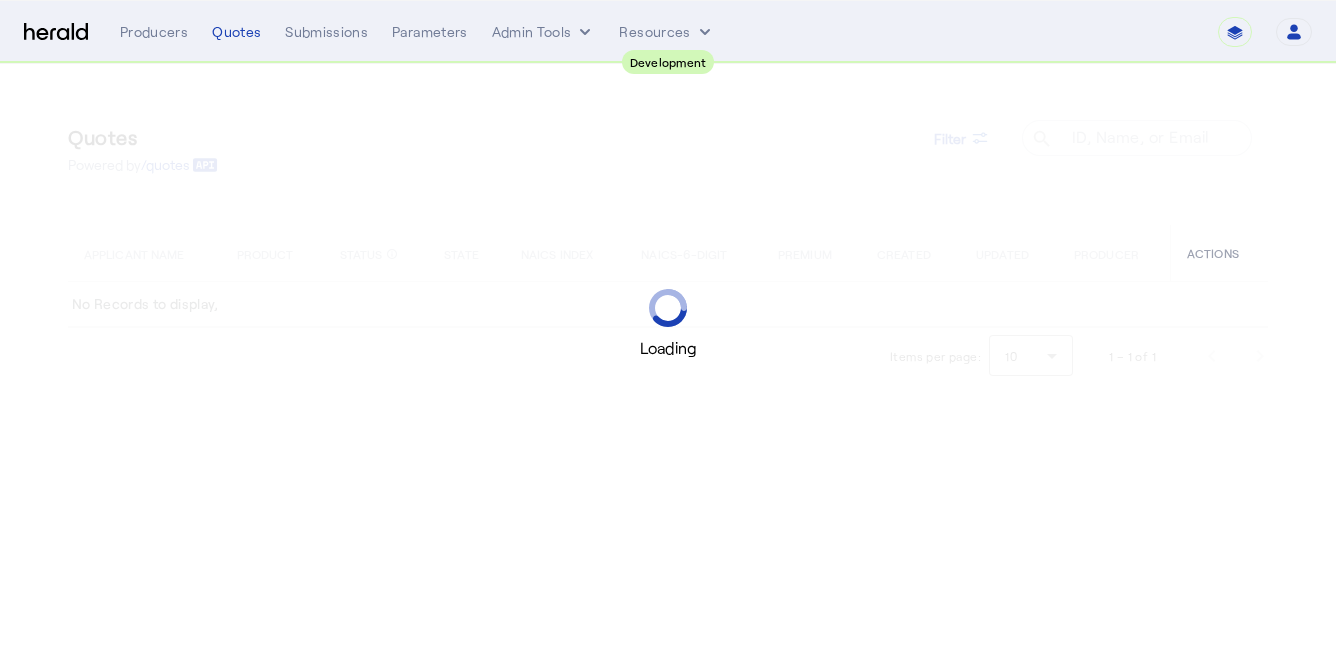 scroll, scrollTop: 0, scrollLeft: 0, axis: both 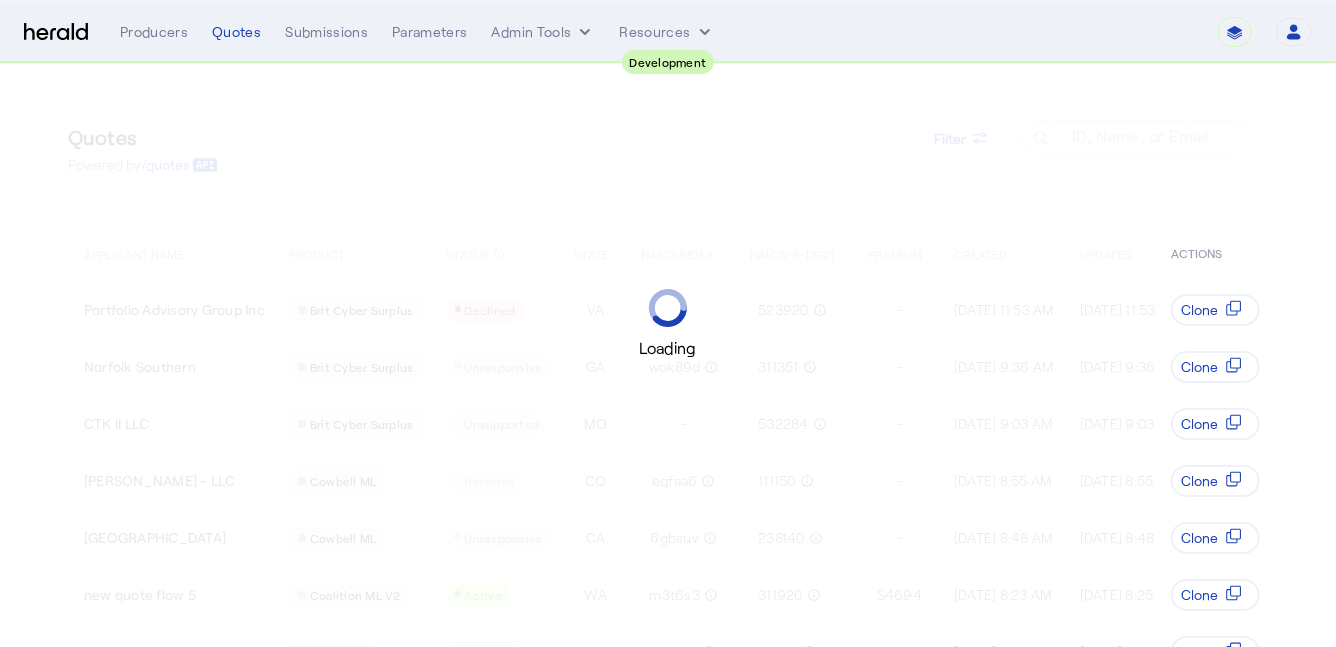 select on "pfm_2v8p_herald_api" 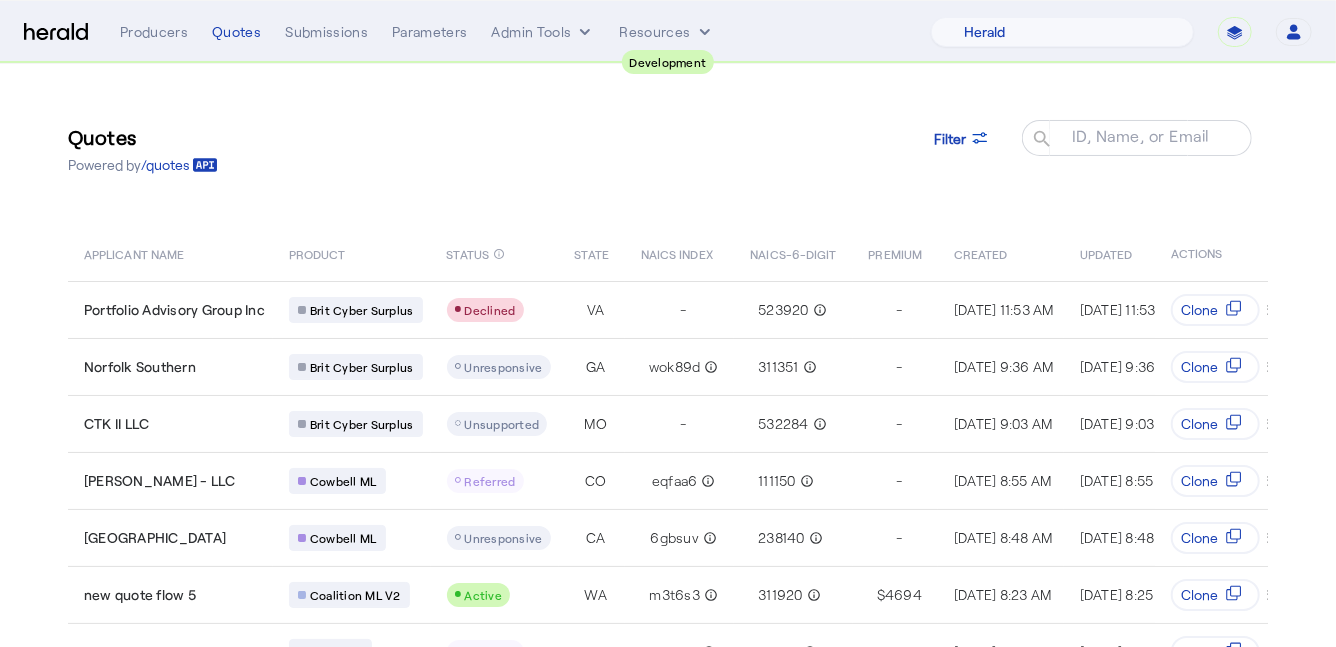 click on "Quotes  Powered by  /quotes
Filter
ID, Name, or Email search" 